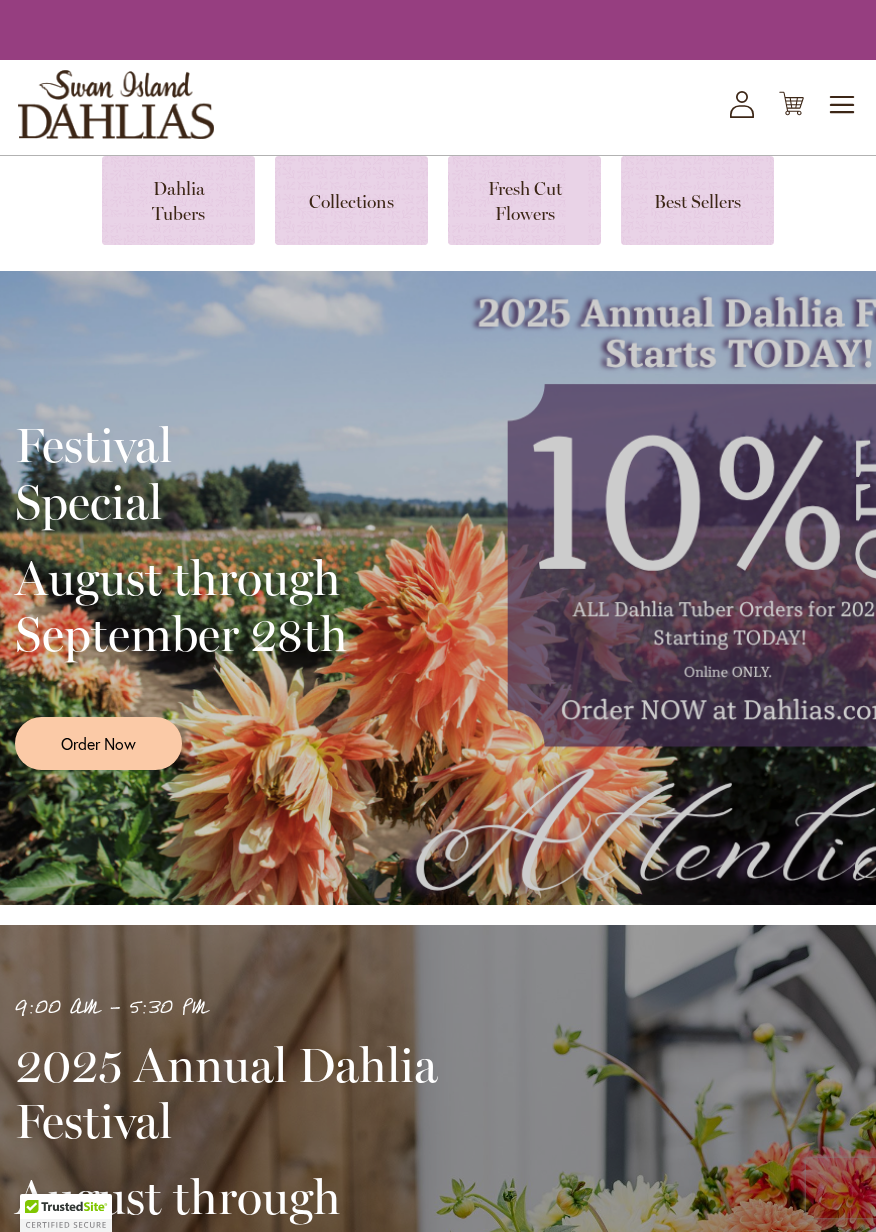 scroll, scrollTop: 0, scrollLeft: 0, axis: both 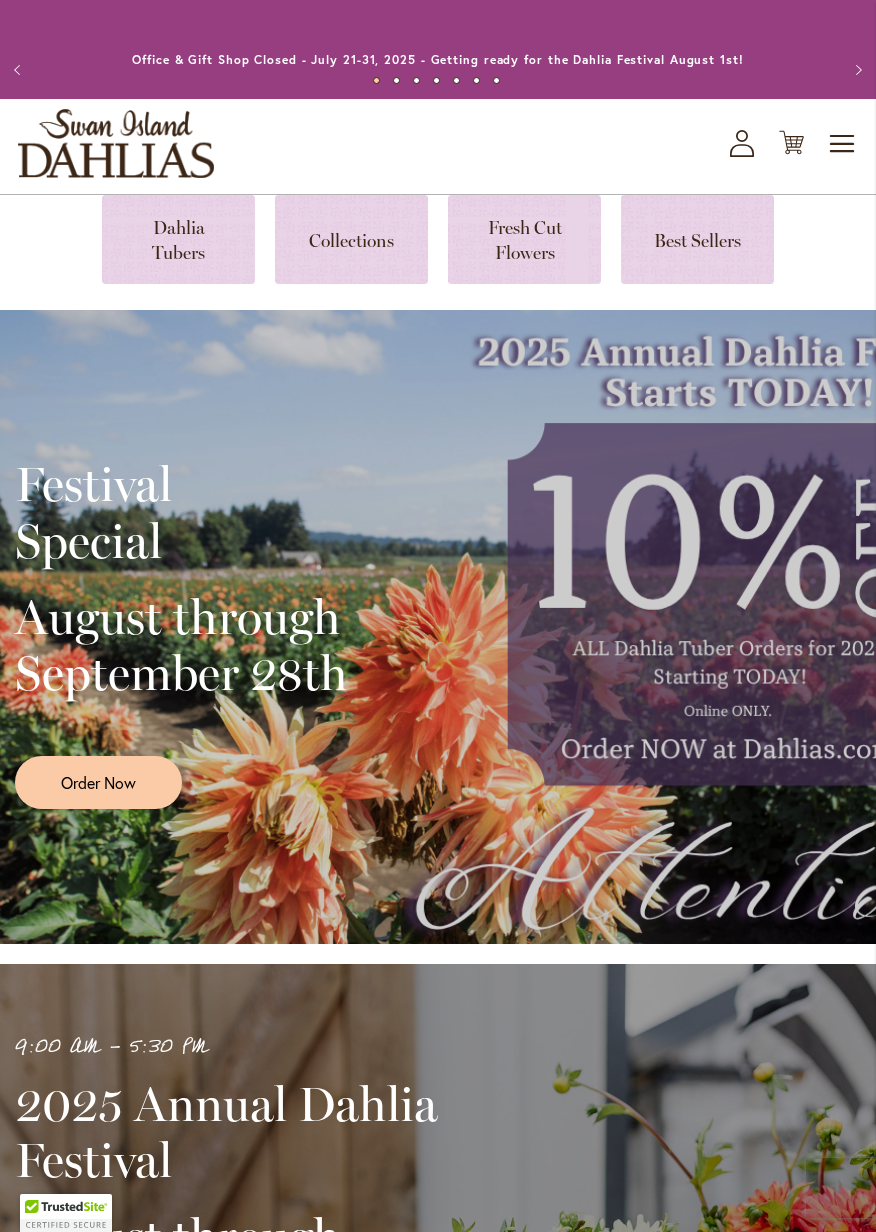 click on "My Account" 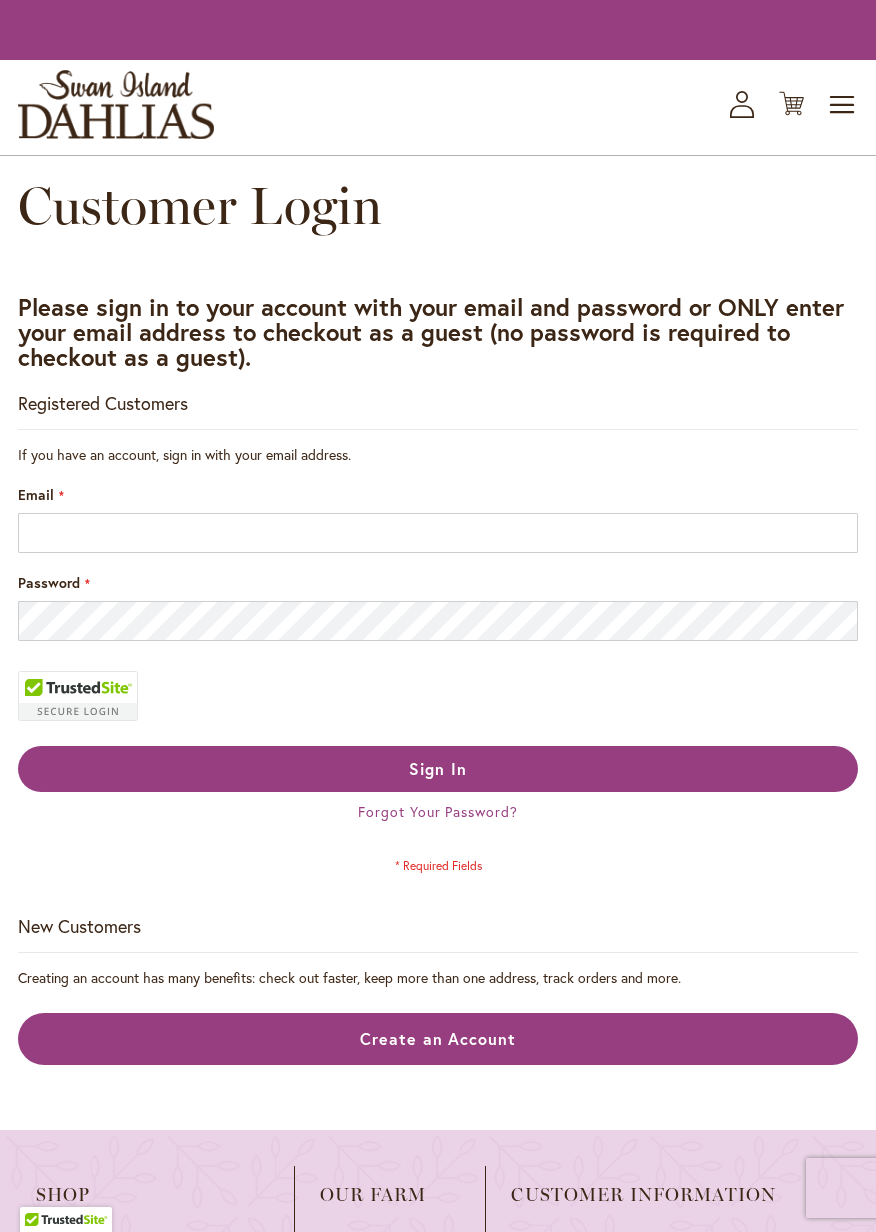 scroll, scrollTop: 0, scrollLeft: 0, axis: both 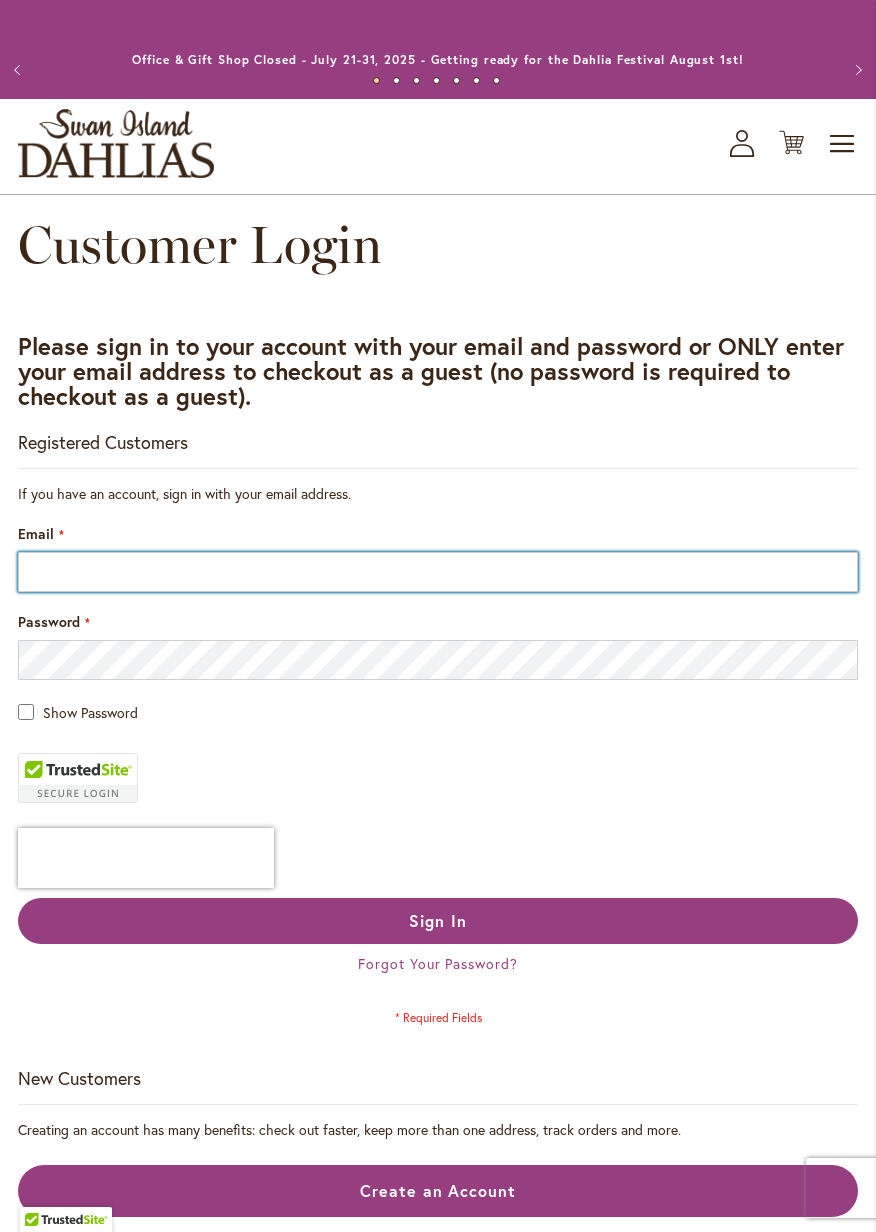 click on "Email" at bounding box center (438, 572) 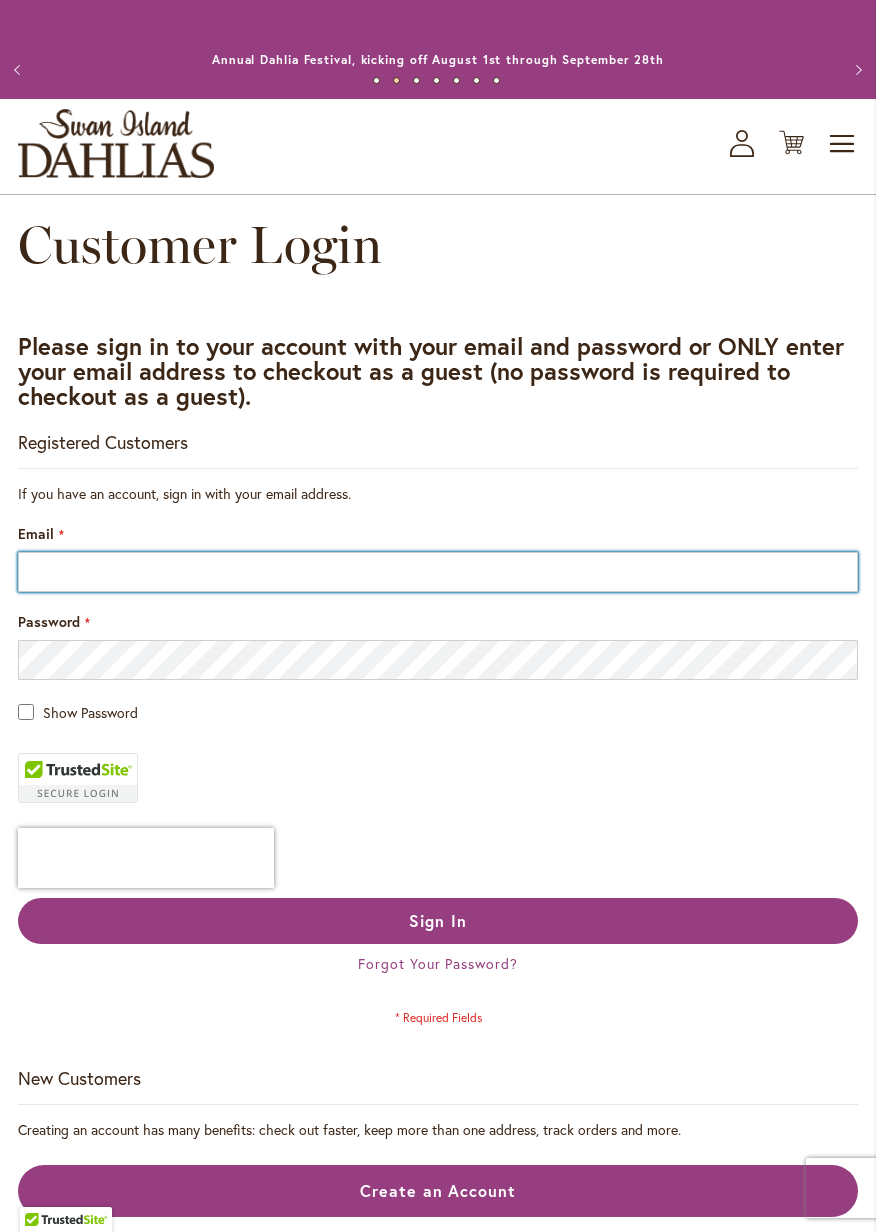 type on "**********" 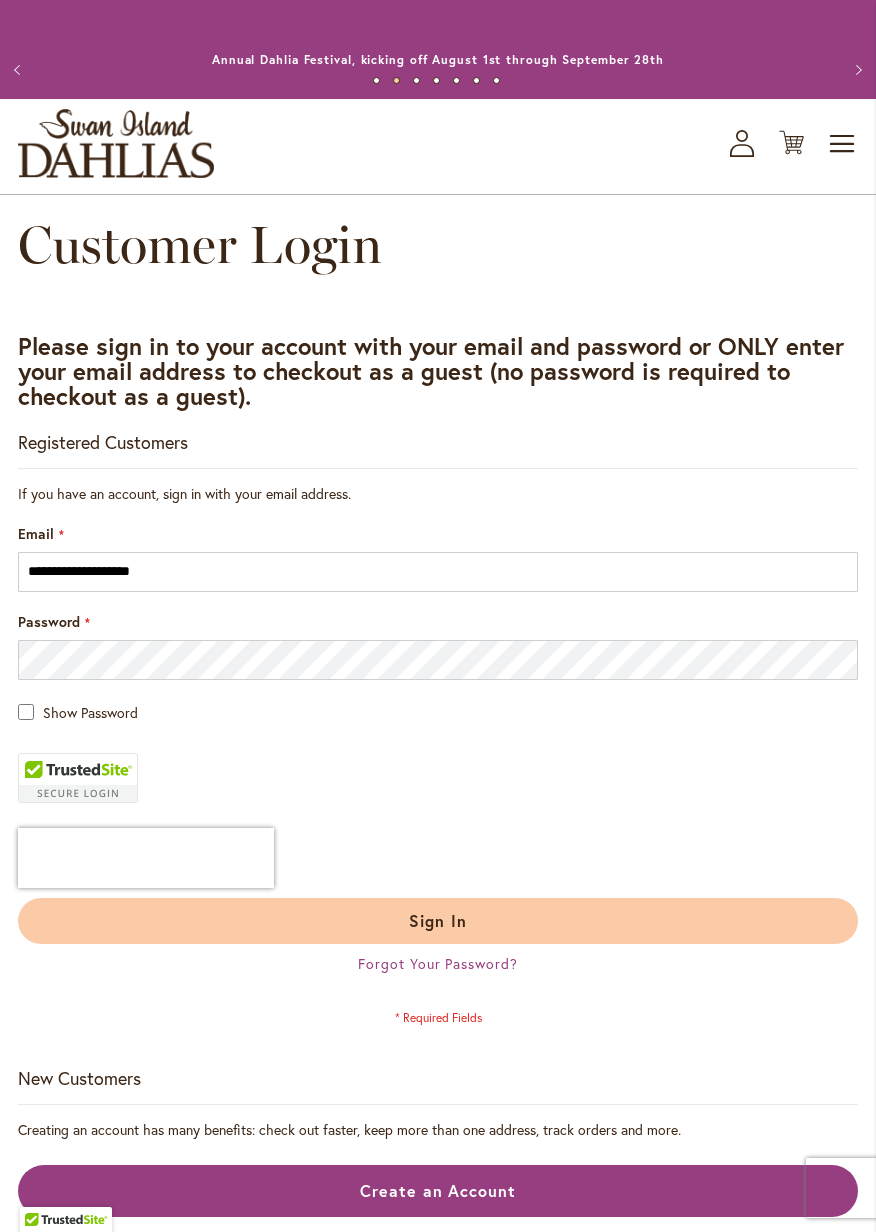click on "Sign In" at bounding box center (438, 921) 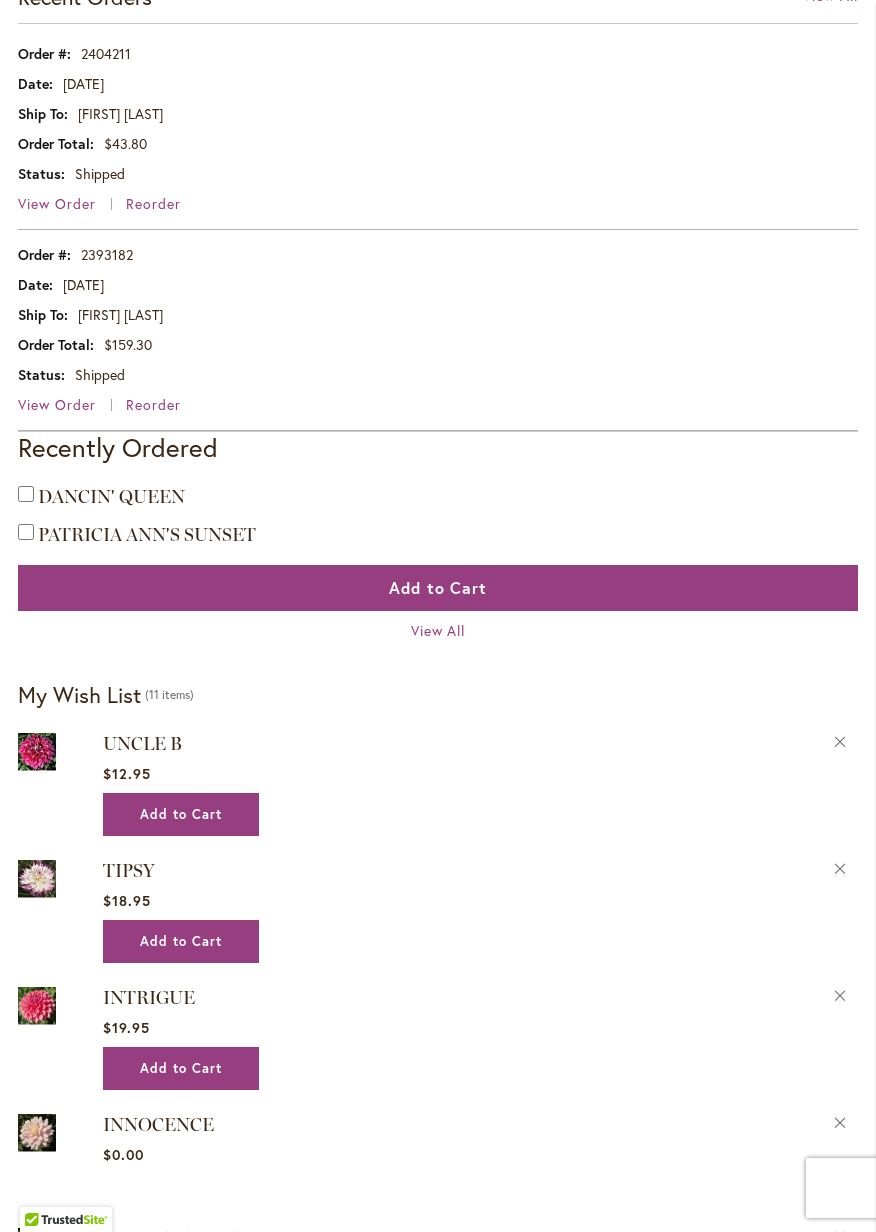 scroll, scrollTop: 1152, scrollLeft: 0, axis: vertical 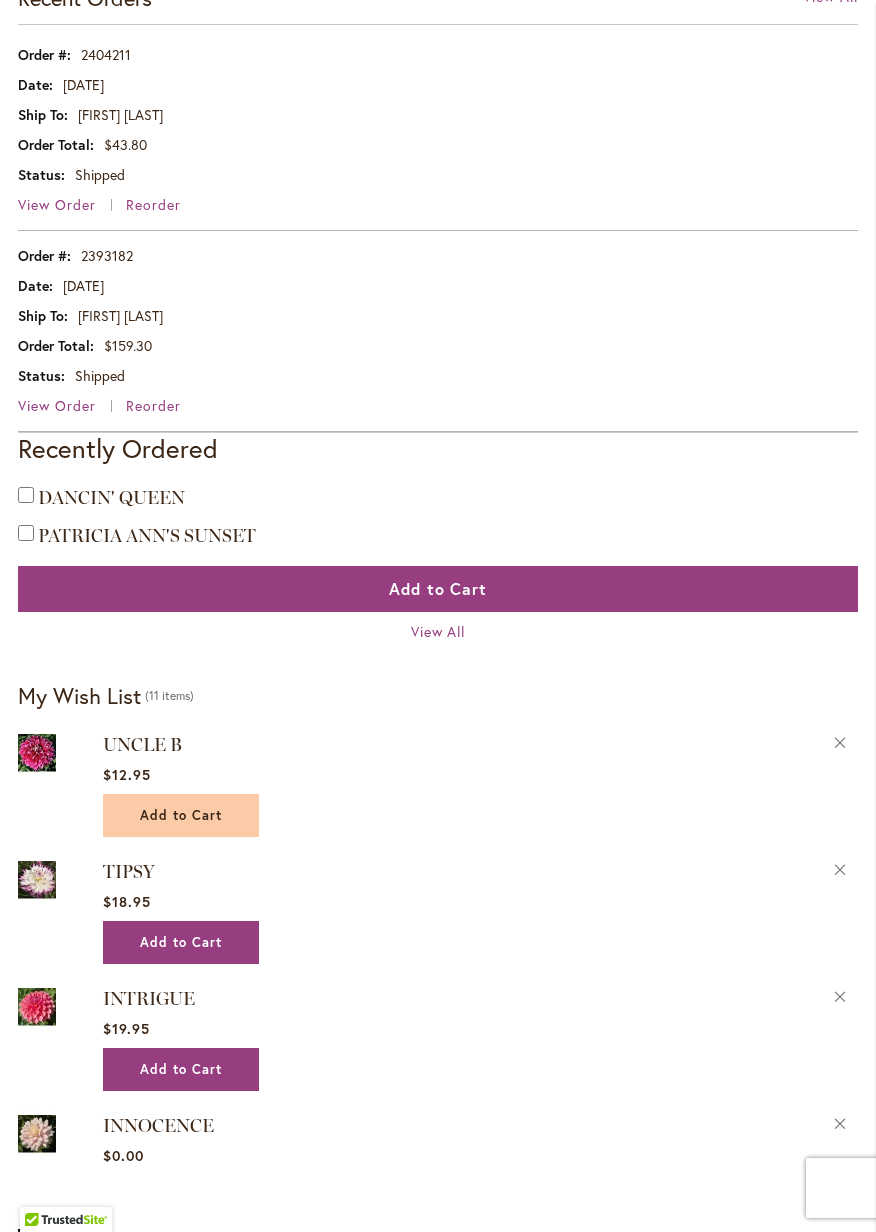click on "Add to Cart" at bounding box center [181, 815] 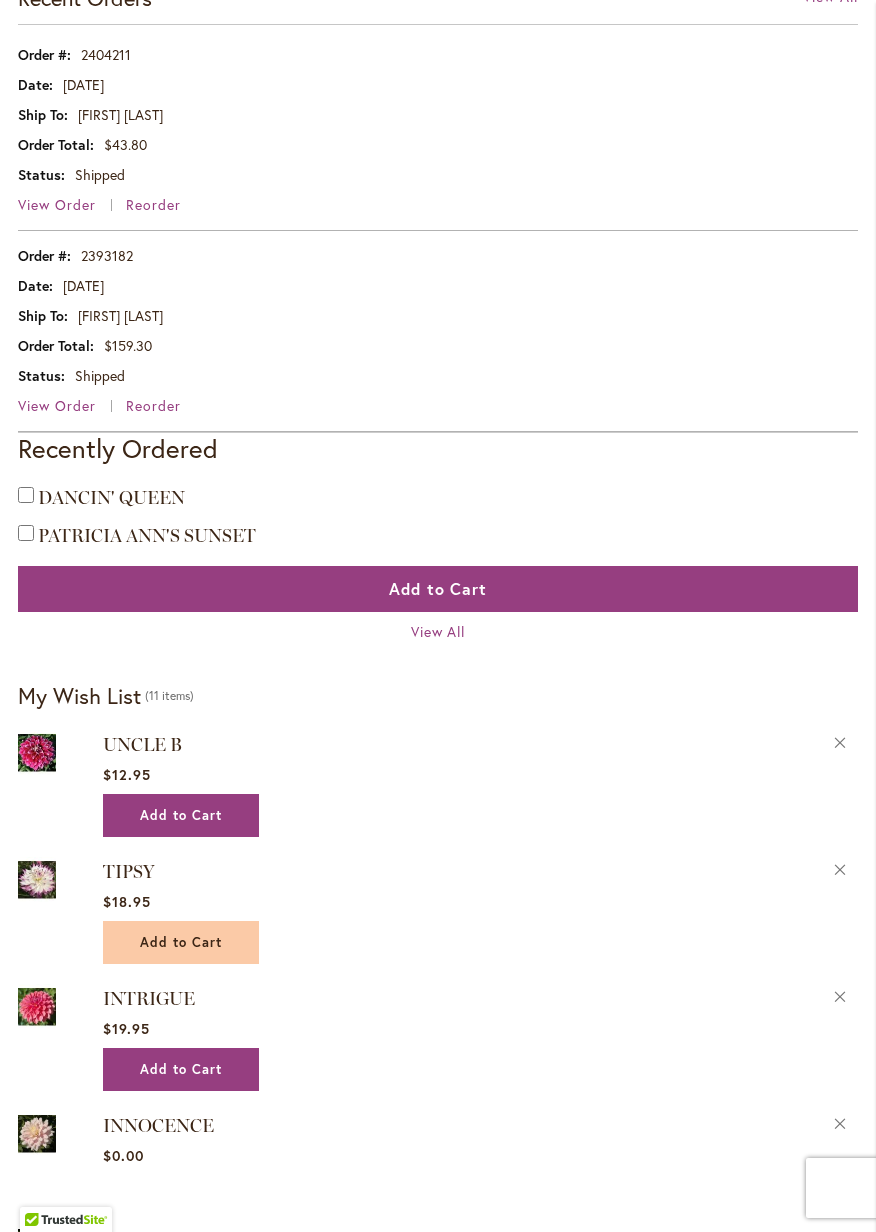 click on "Add to Cart" at bounding box center [181, 942] 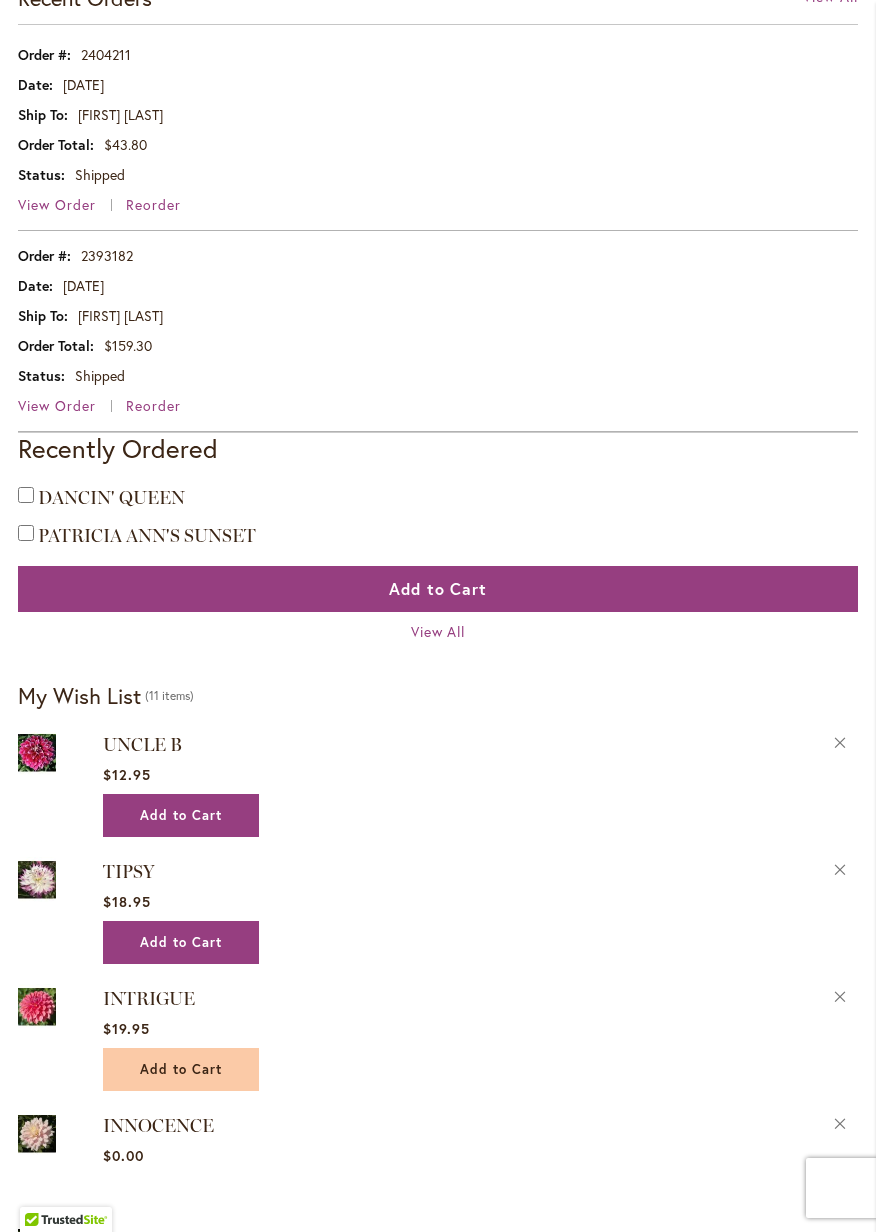 click on "Add to Cart" at bounding box center [181, 1069] 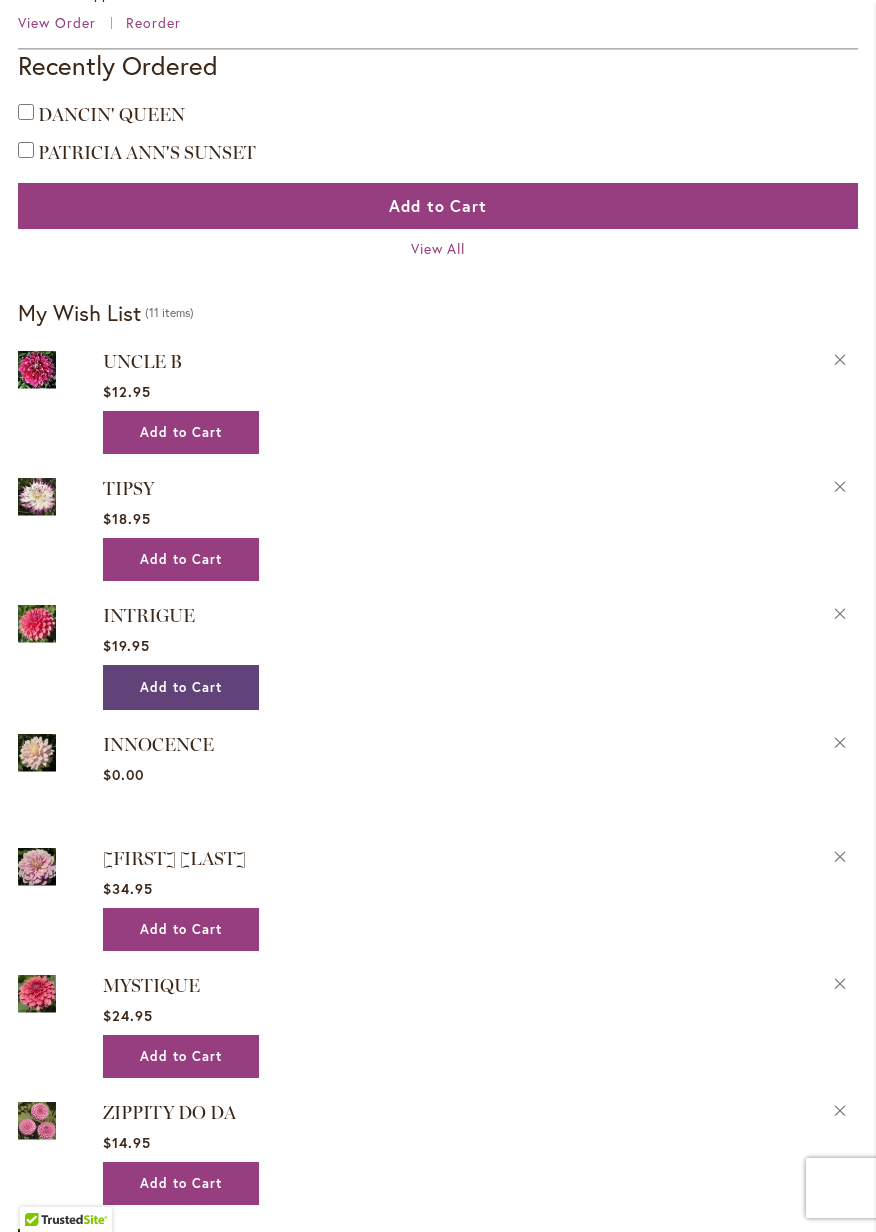 scroll, scrollTop: 1541, scrollLeft: 0, axis: vertical 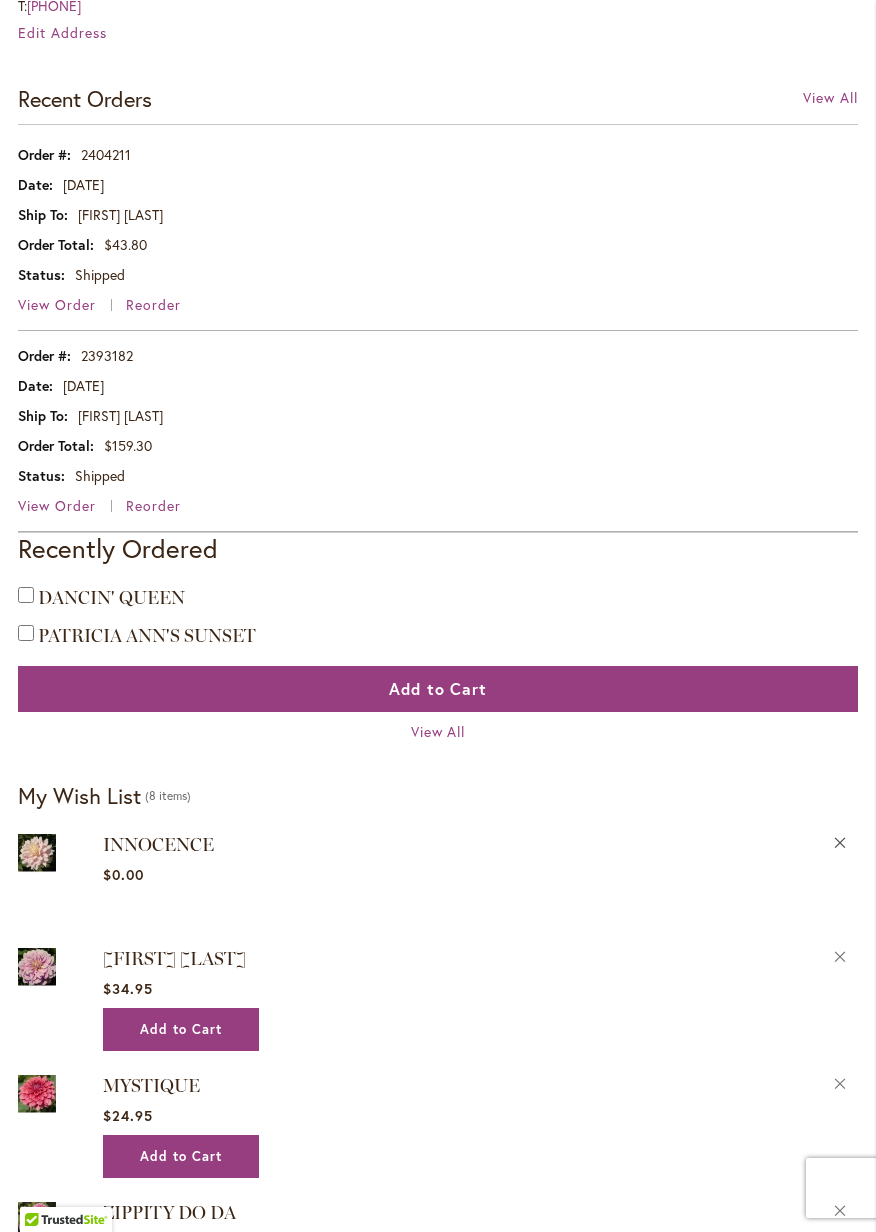 click on "Remove  INNOCENCE  from Wishlist" at bounding box center (840, 840) 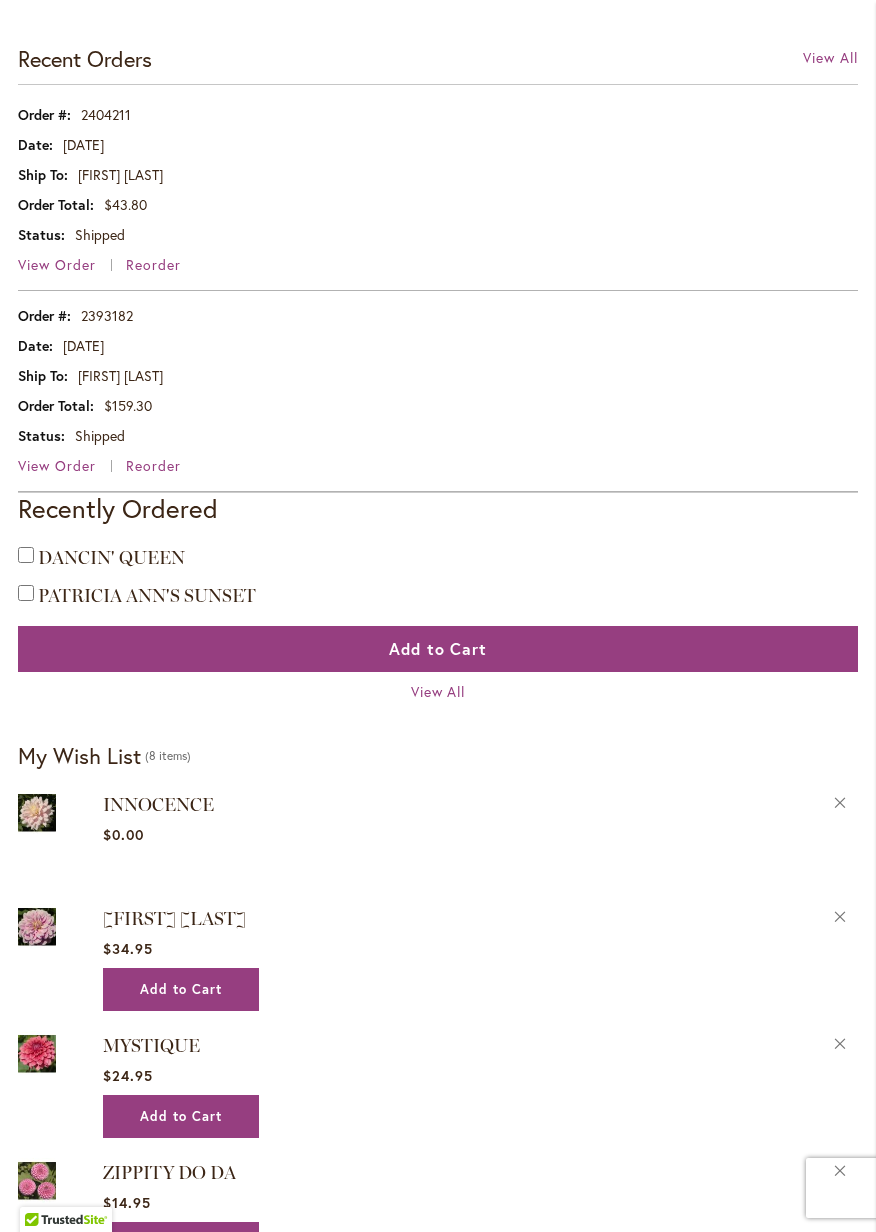 scroll, scrollTop: 1305, scrollLeft: 0, axis: vertical 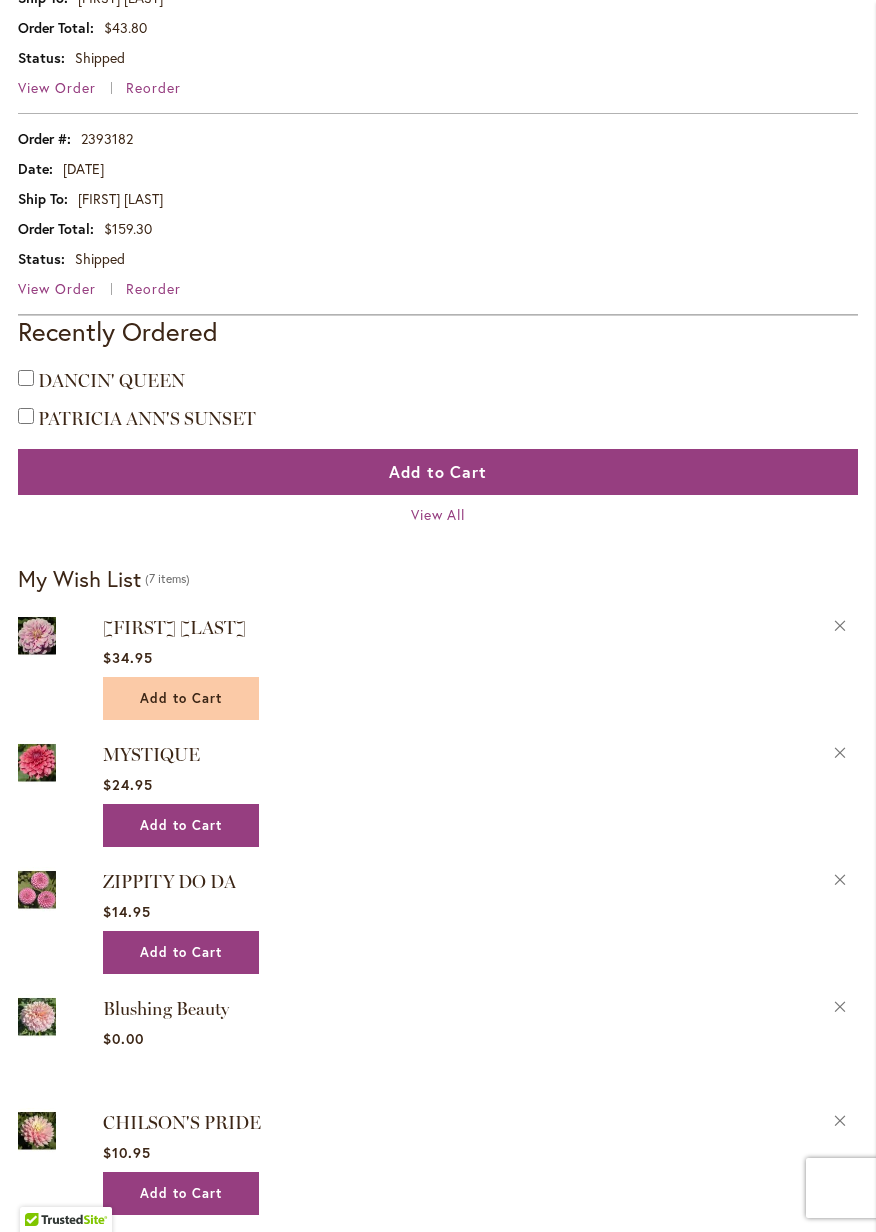 click on "Add to Cart" at bounding box center [181, 698] 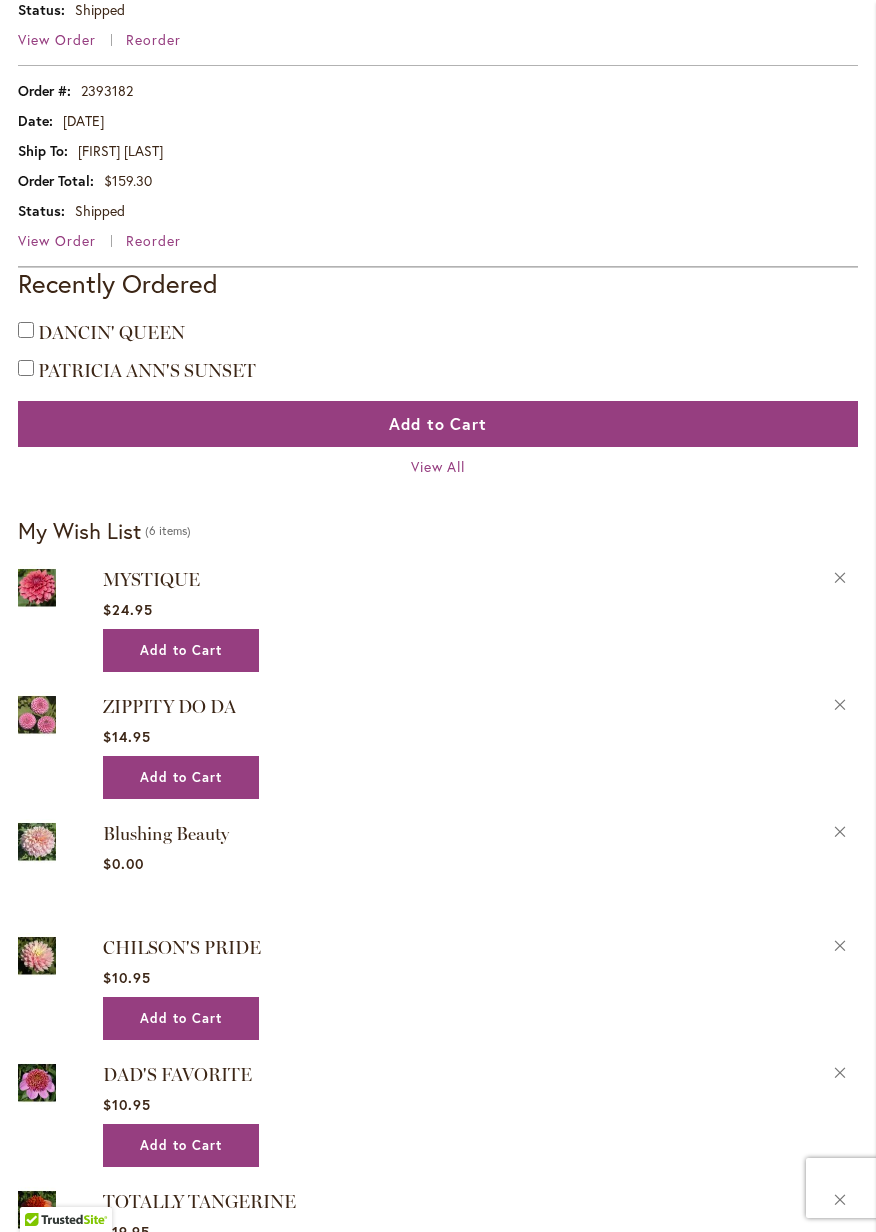 scroll, scrollTop: 1372, scrollLeft: 0, axis: vertical 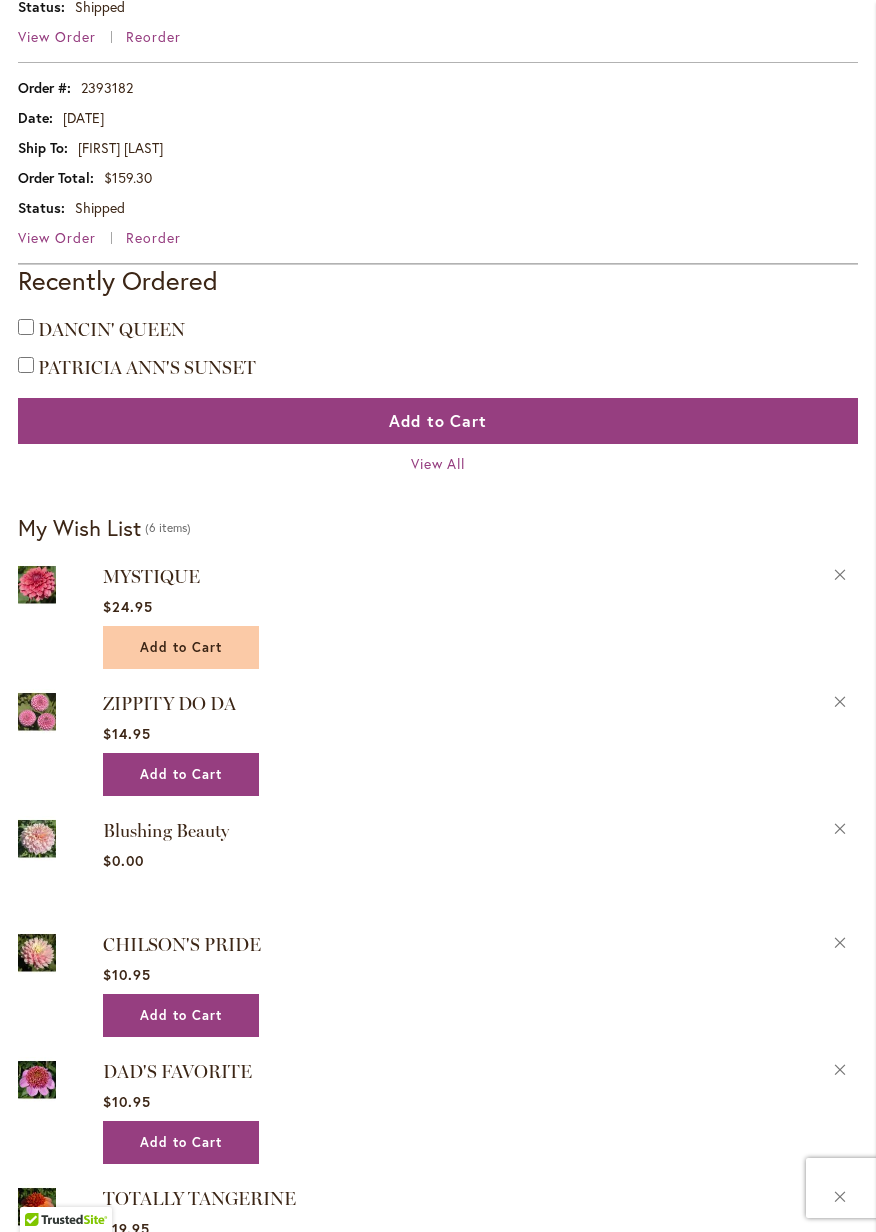 click on "Add to Cart" at bounding box center [181, 647] 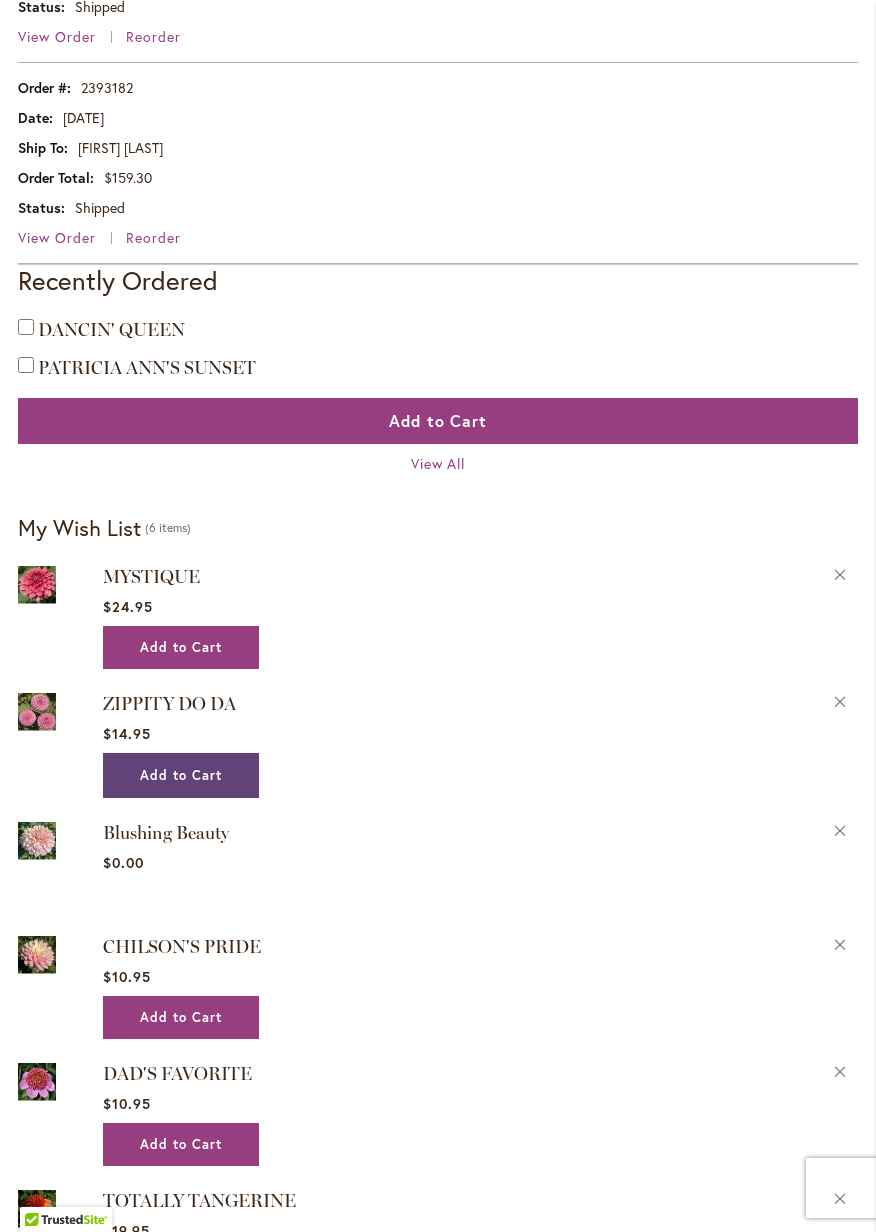 click on "Add to Cart" at bounding box center [181, 775] 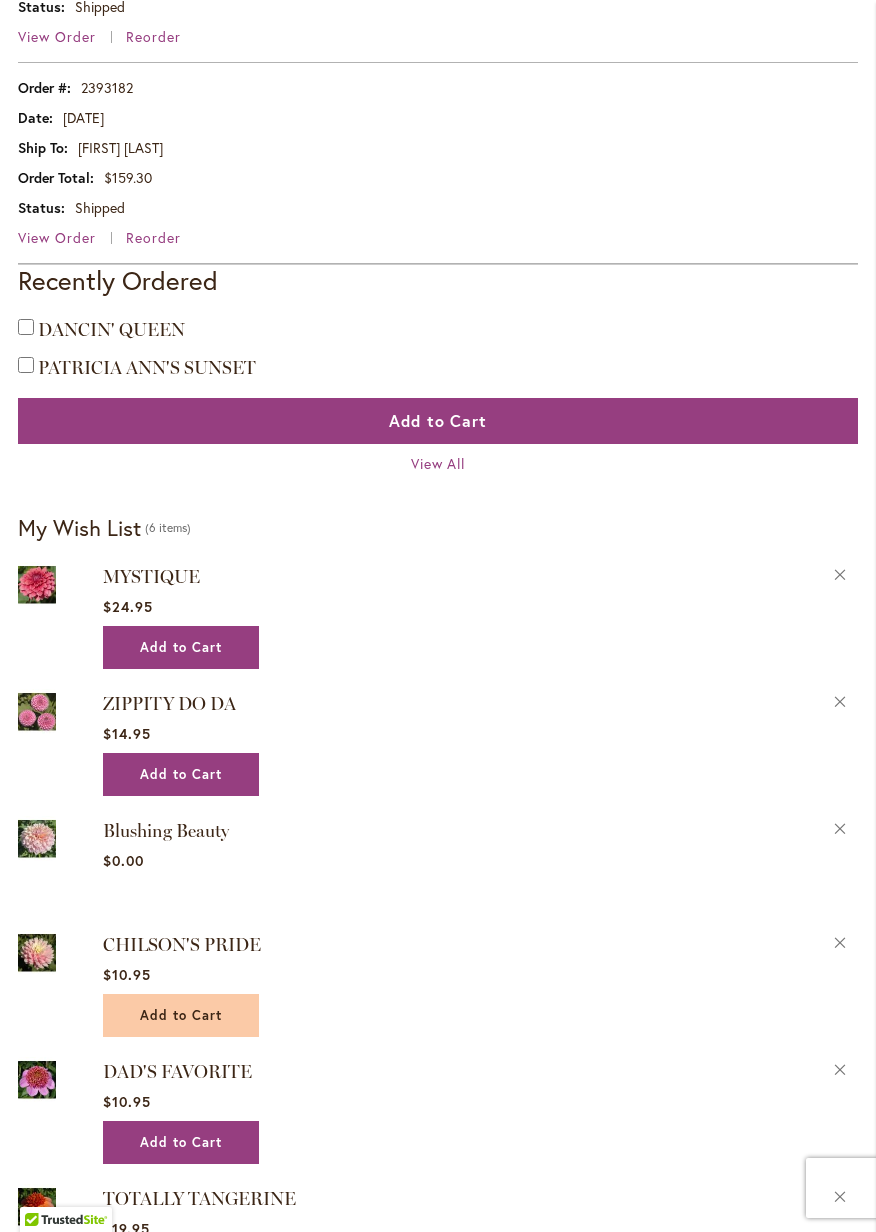 click on "Add to Cart" at bounding box center (181, 1015) 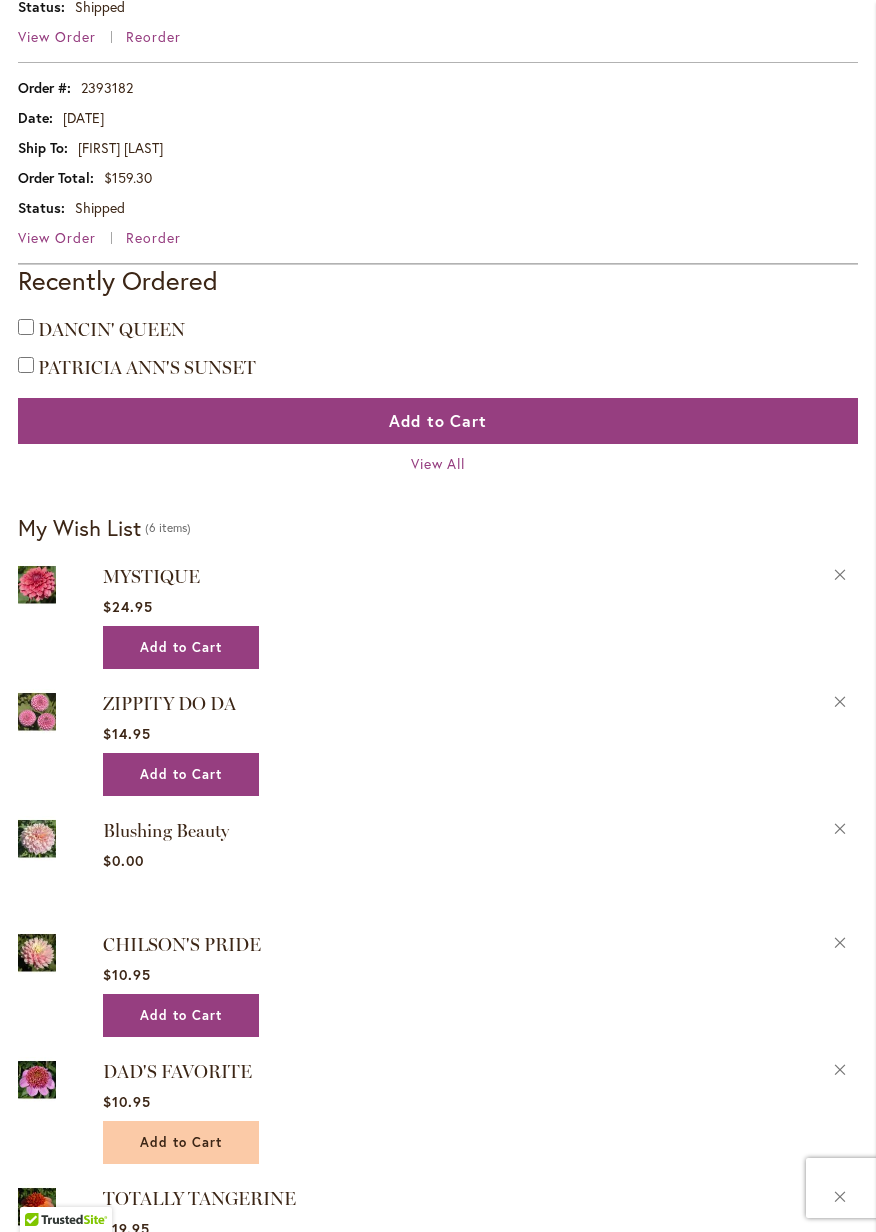click on "Add to Cart" at bounding box center (181, 1142) 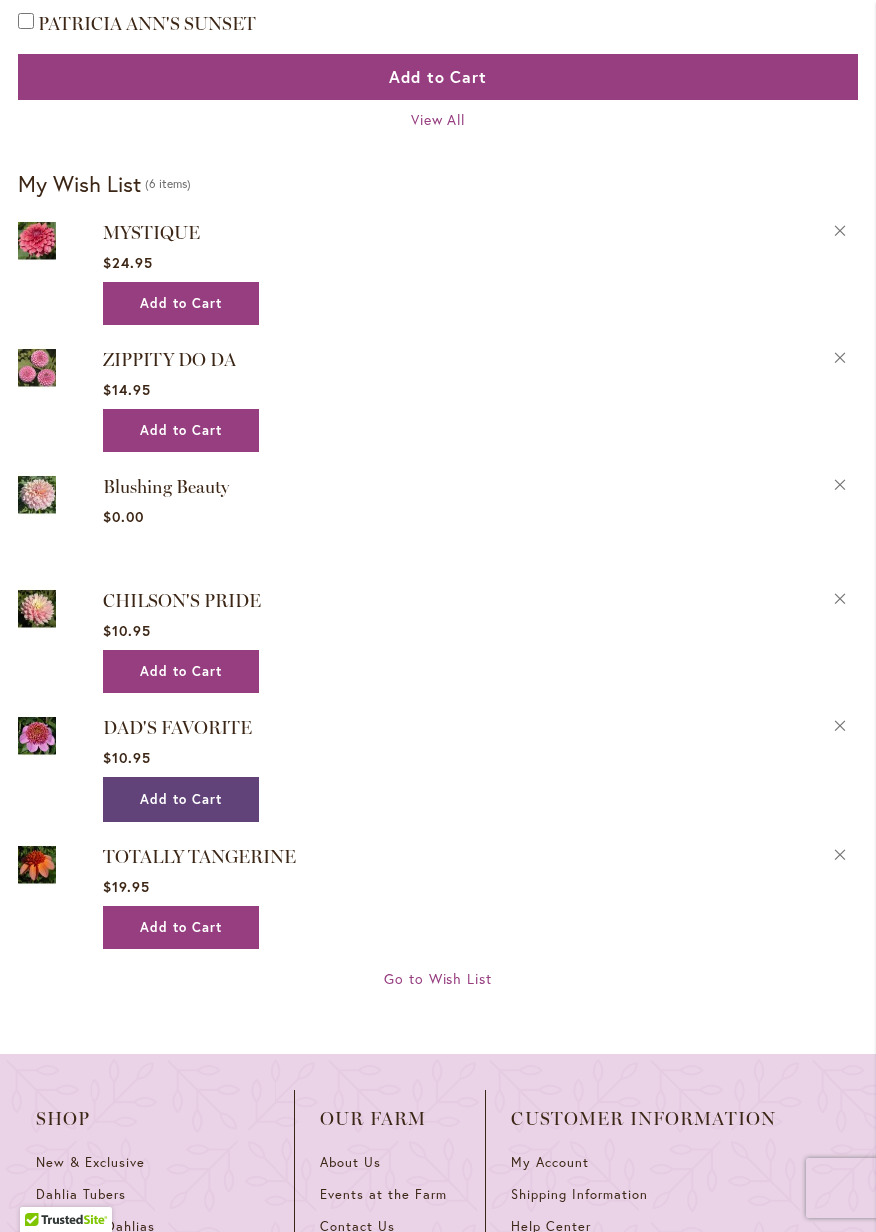 scroll, scrollTop: 1748, scrollLeft: 0, axis: vertical 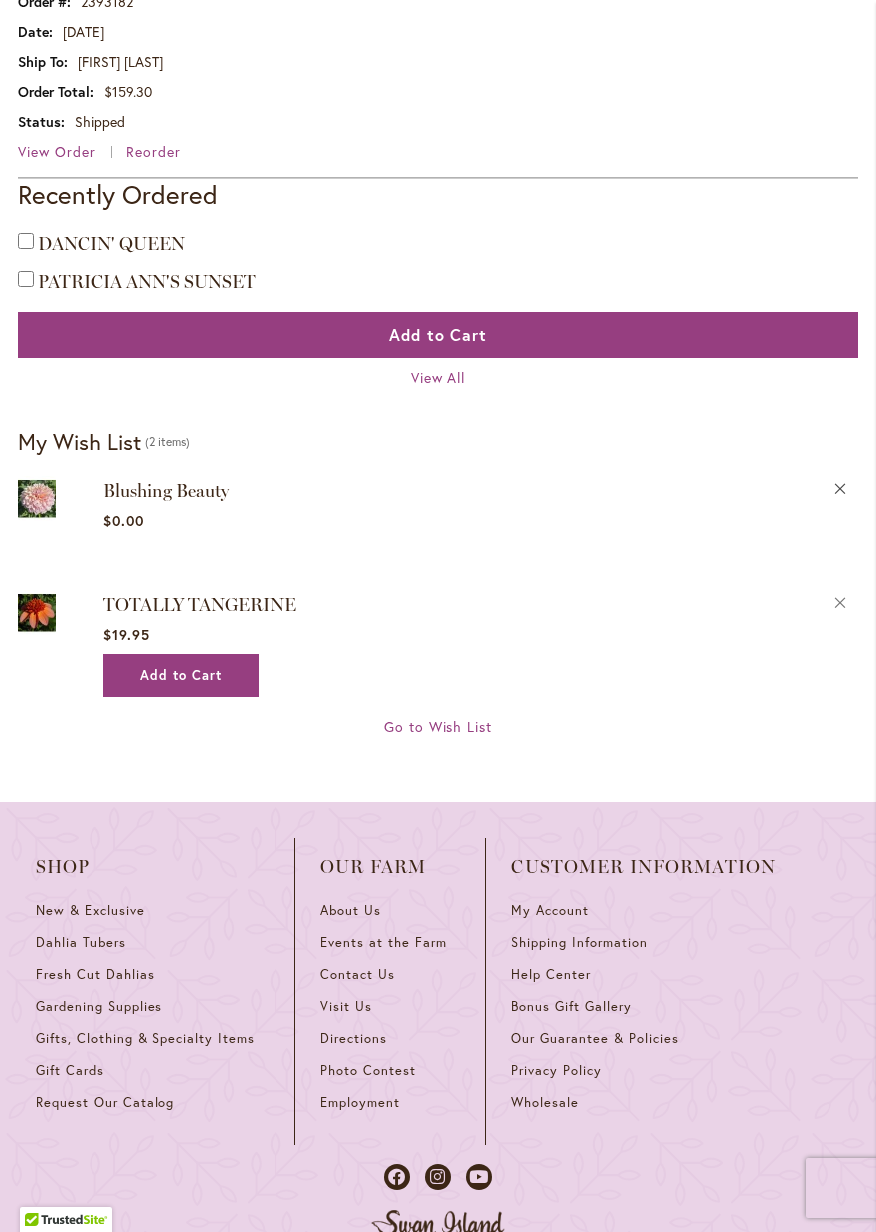 click on "Remove  Blushing Beauty  from Wishlist" at bounding box center [840, 486] 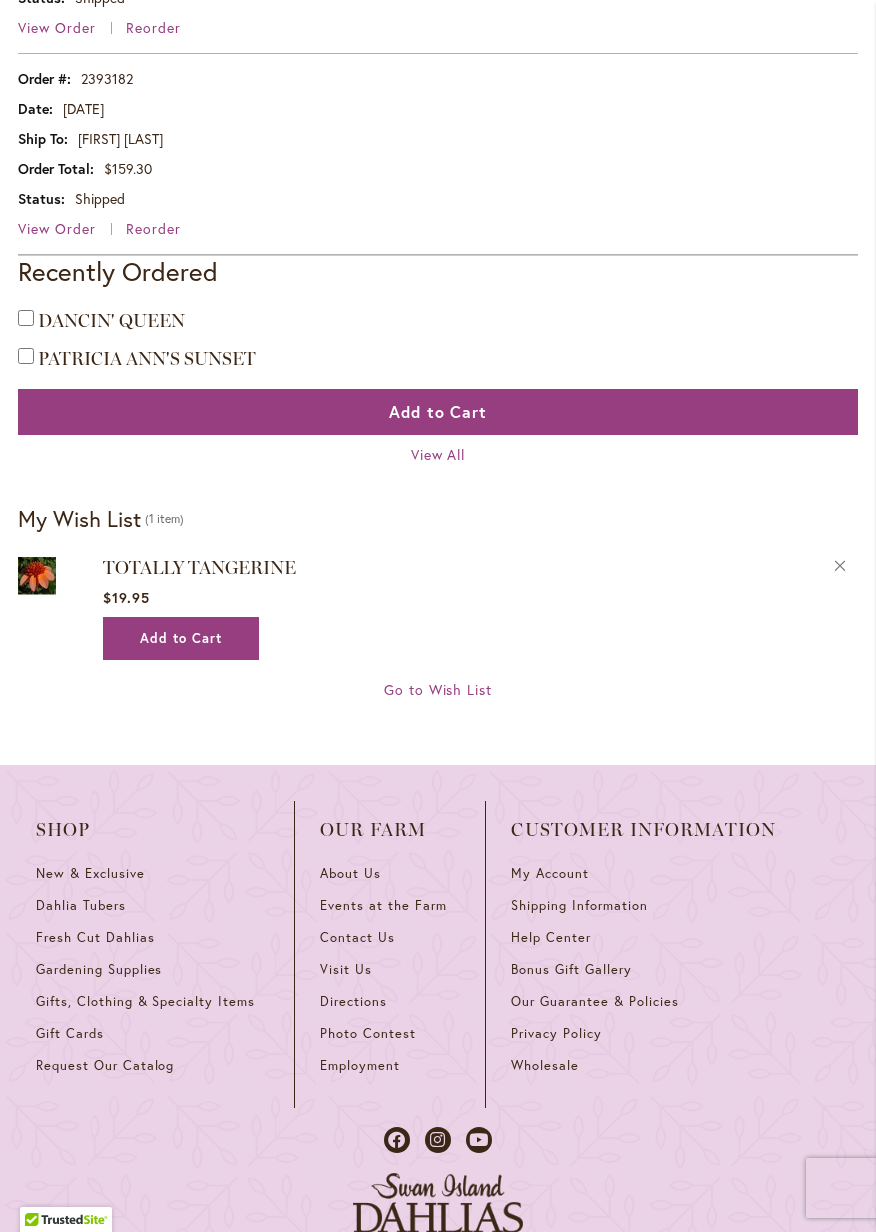 scroll, scrollTop: 1392, scrollLeft: 0, axis: vertical 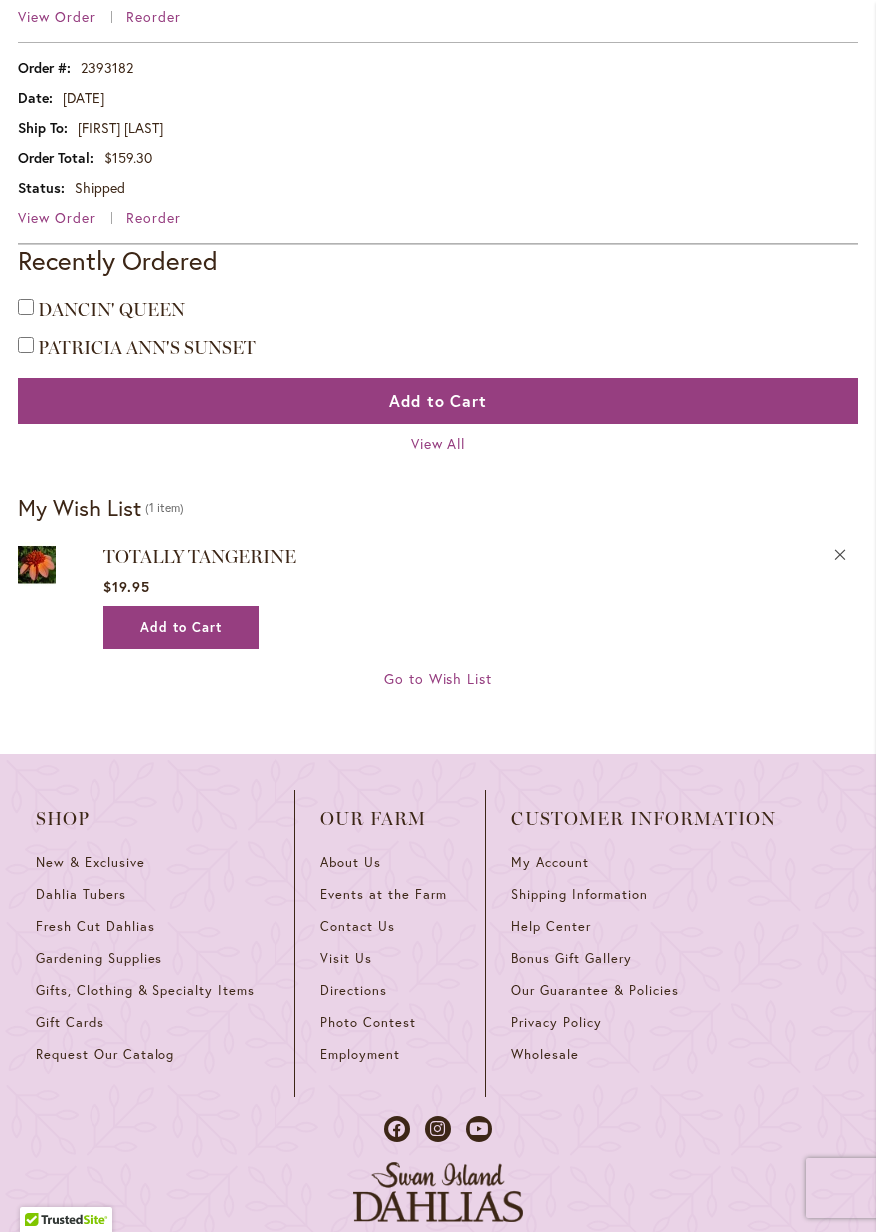 click on "Remove  TOTALLY TANGERINE  from Wishlist" at bounding box center (840, 552) 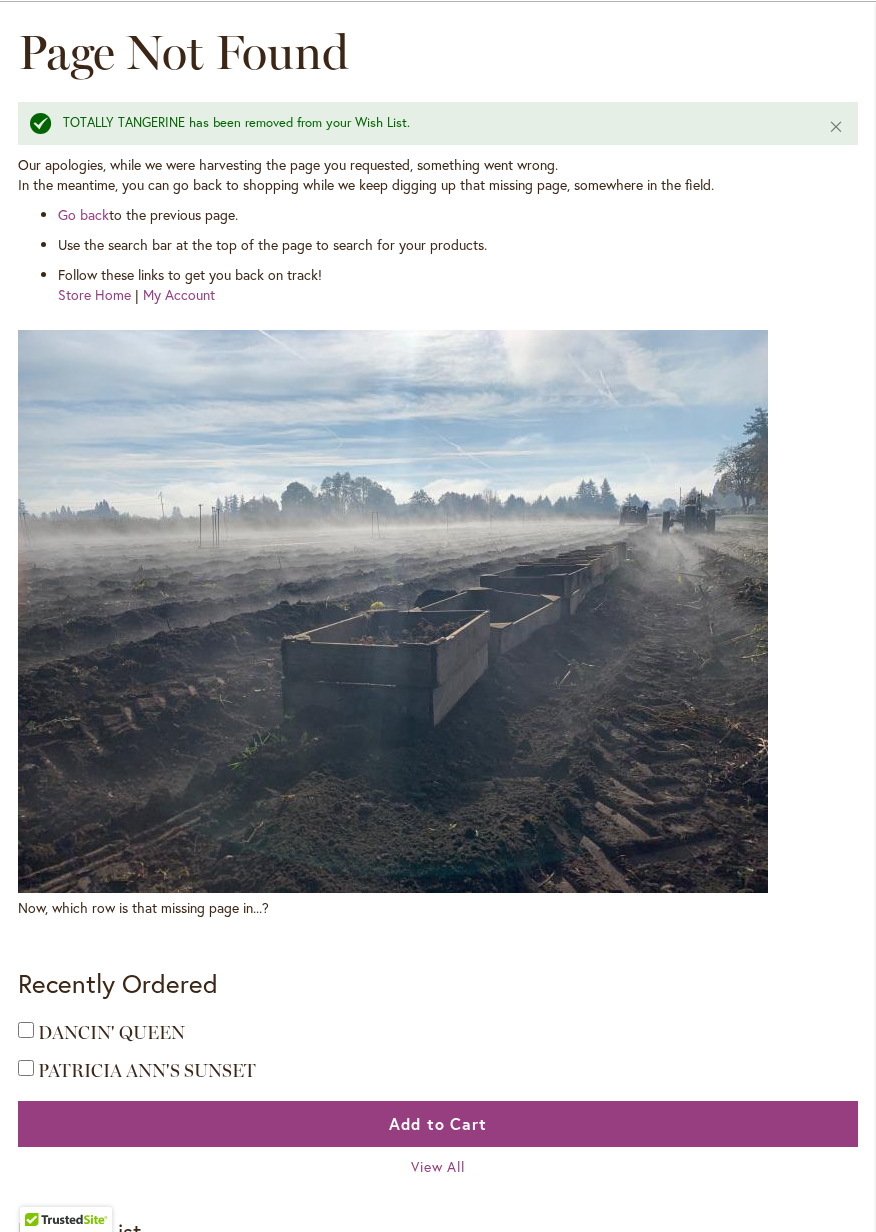 scroll, scrollTop: 0, scrollLeft: 0, axis: both 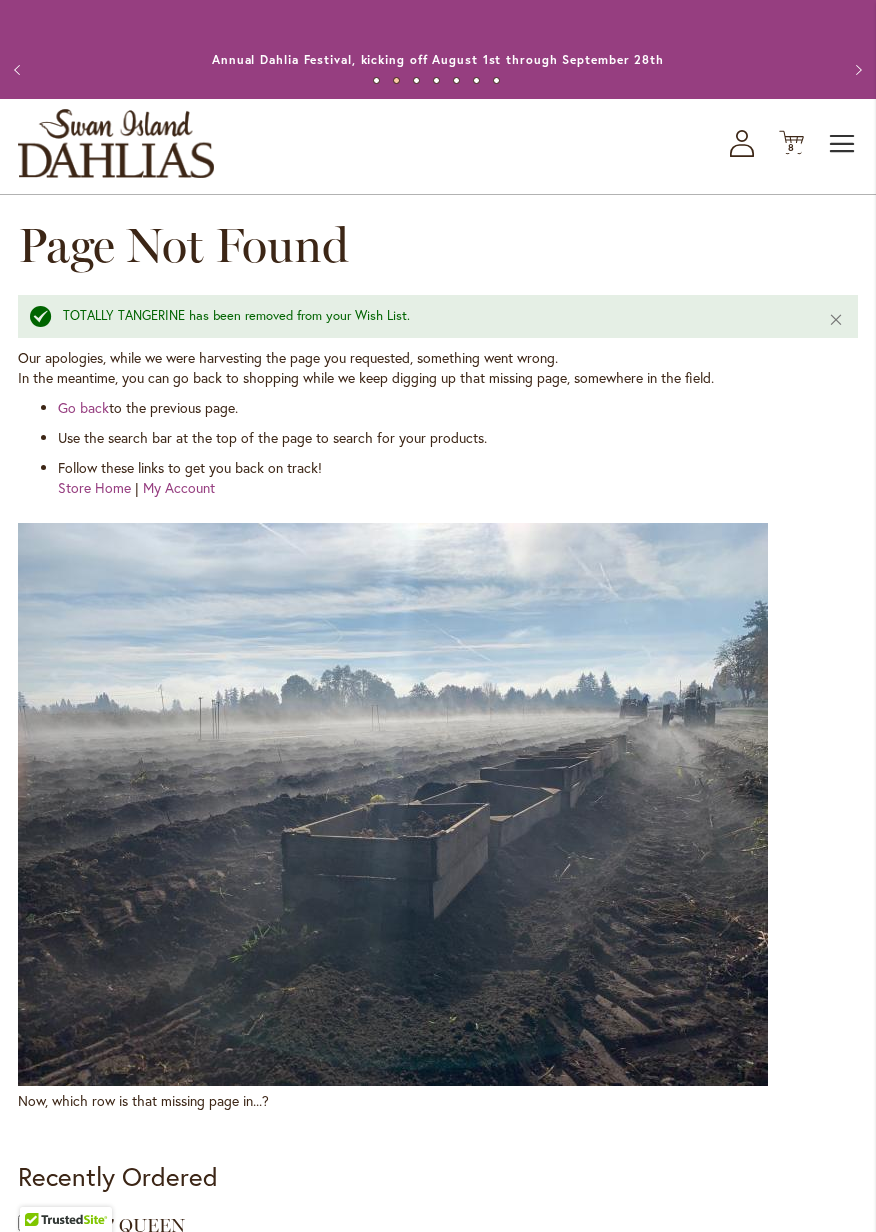 click on "Toggle Nav" at bounding box center (843, 144) 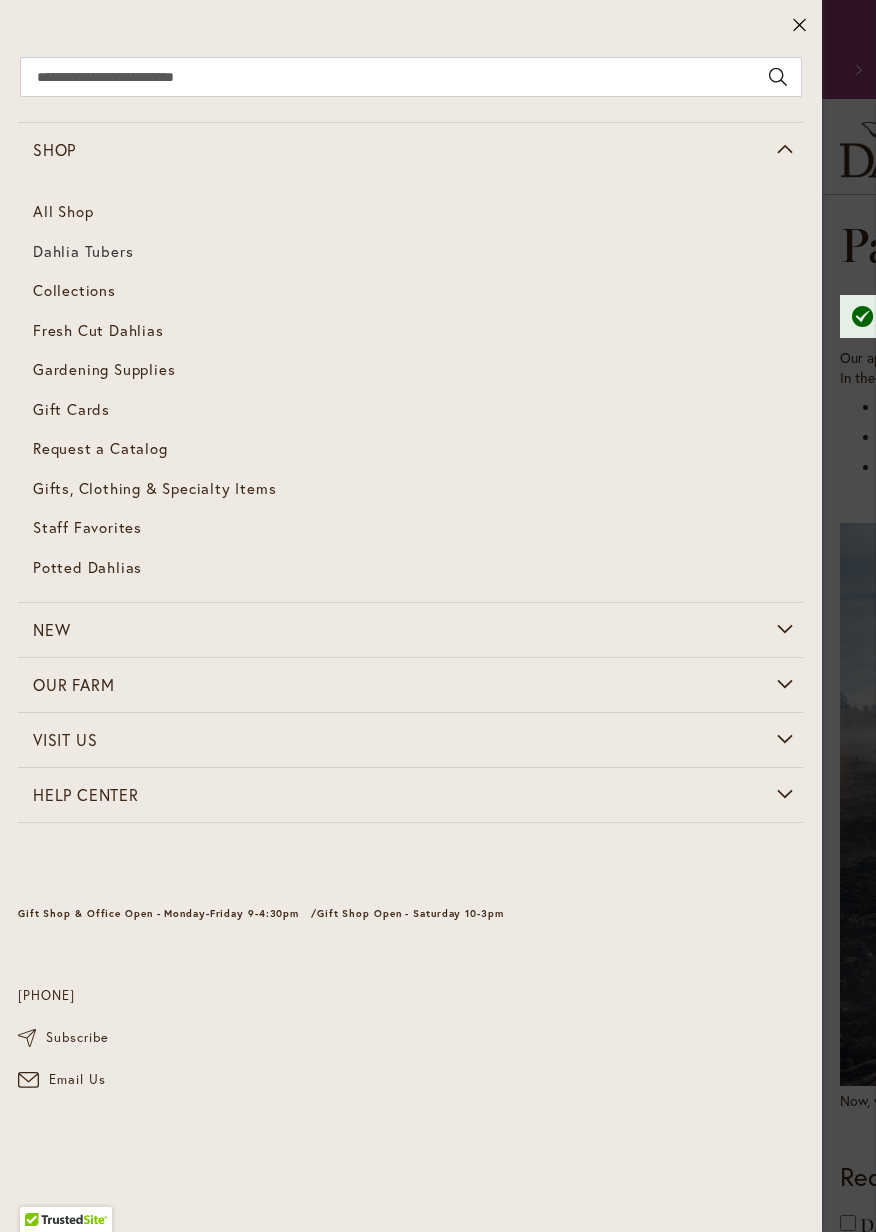 click on "Dahlia Tubers" at bounding box center [83, 251] 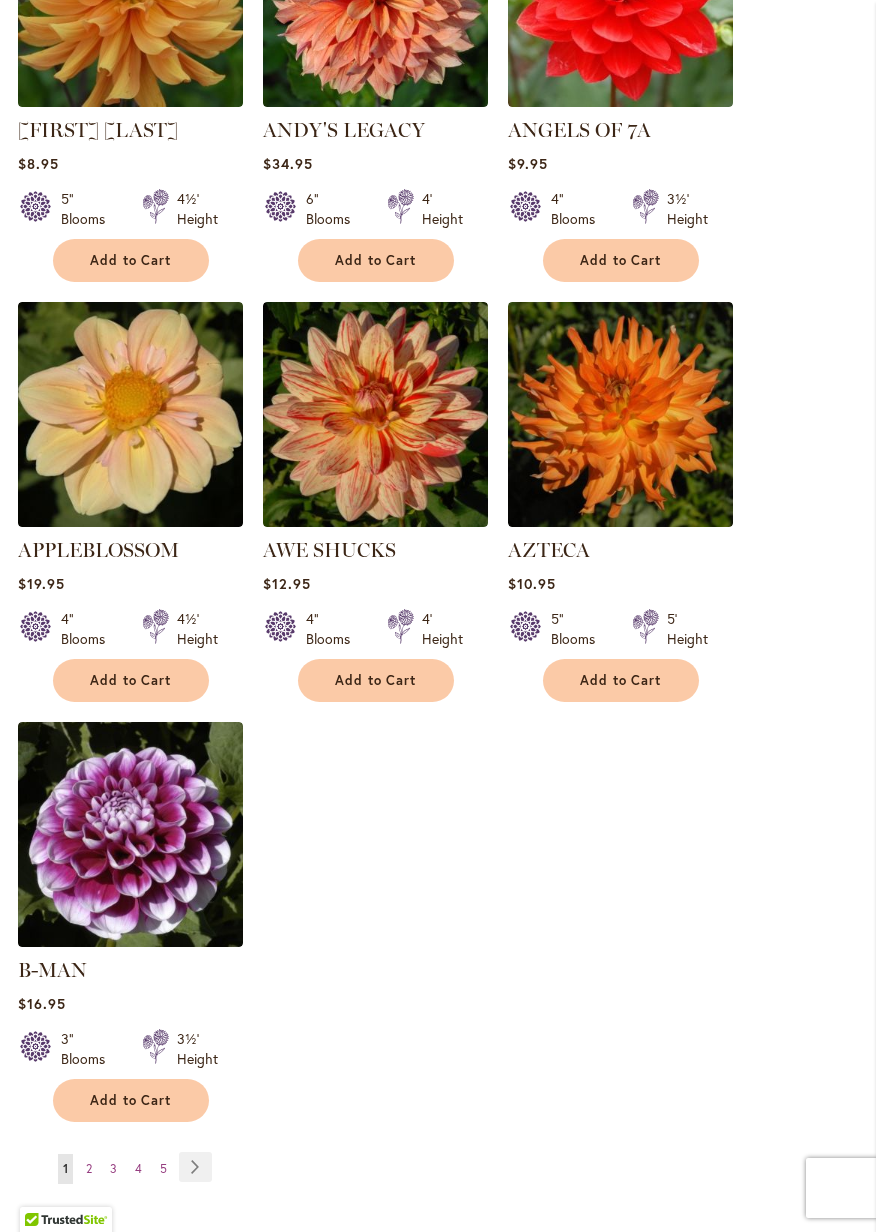 scroll, scrollTop: 2203, scrollLeft: 0, axis: vertical 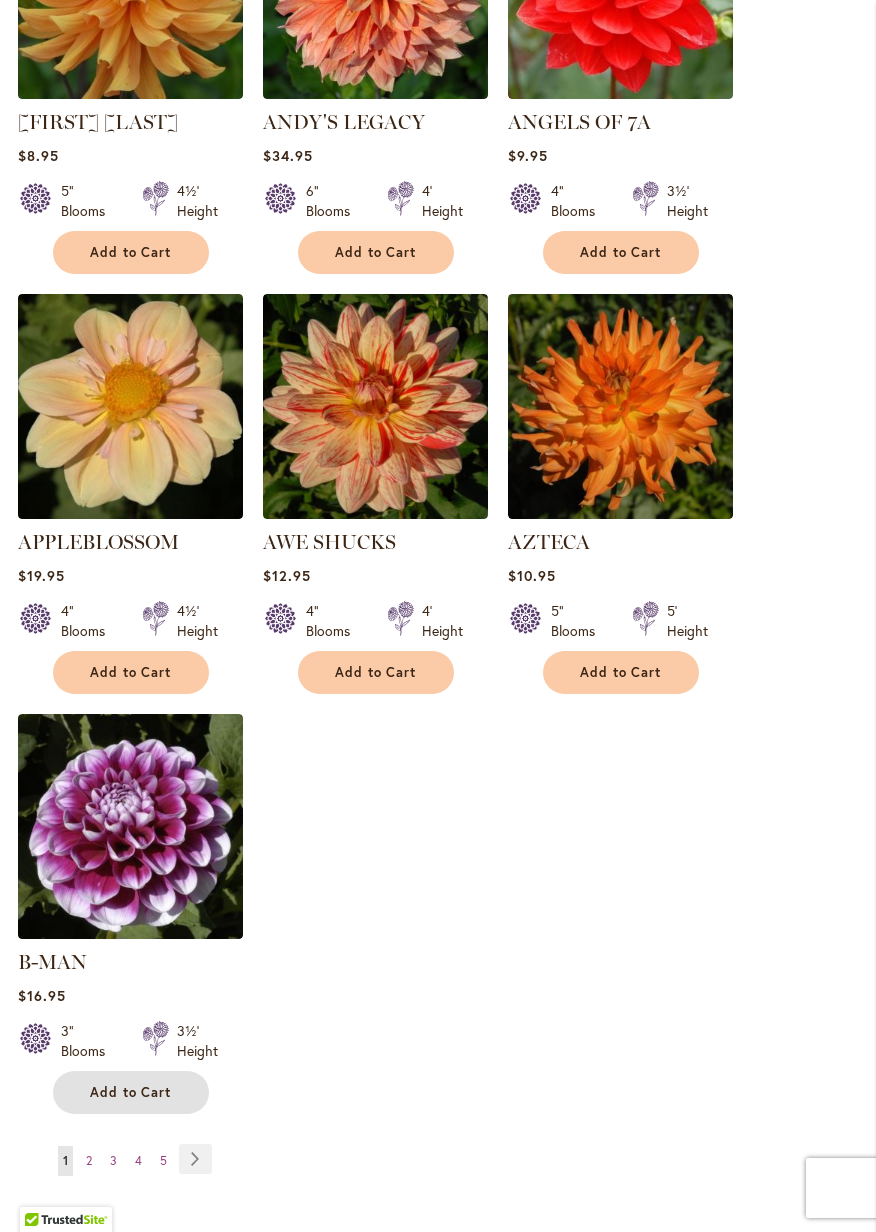 click on "Add to Cart" at bounding box center (131, 1092) 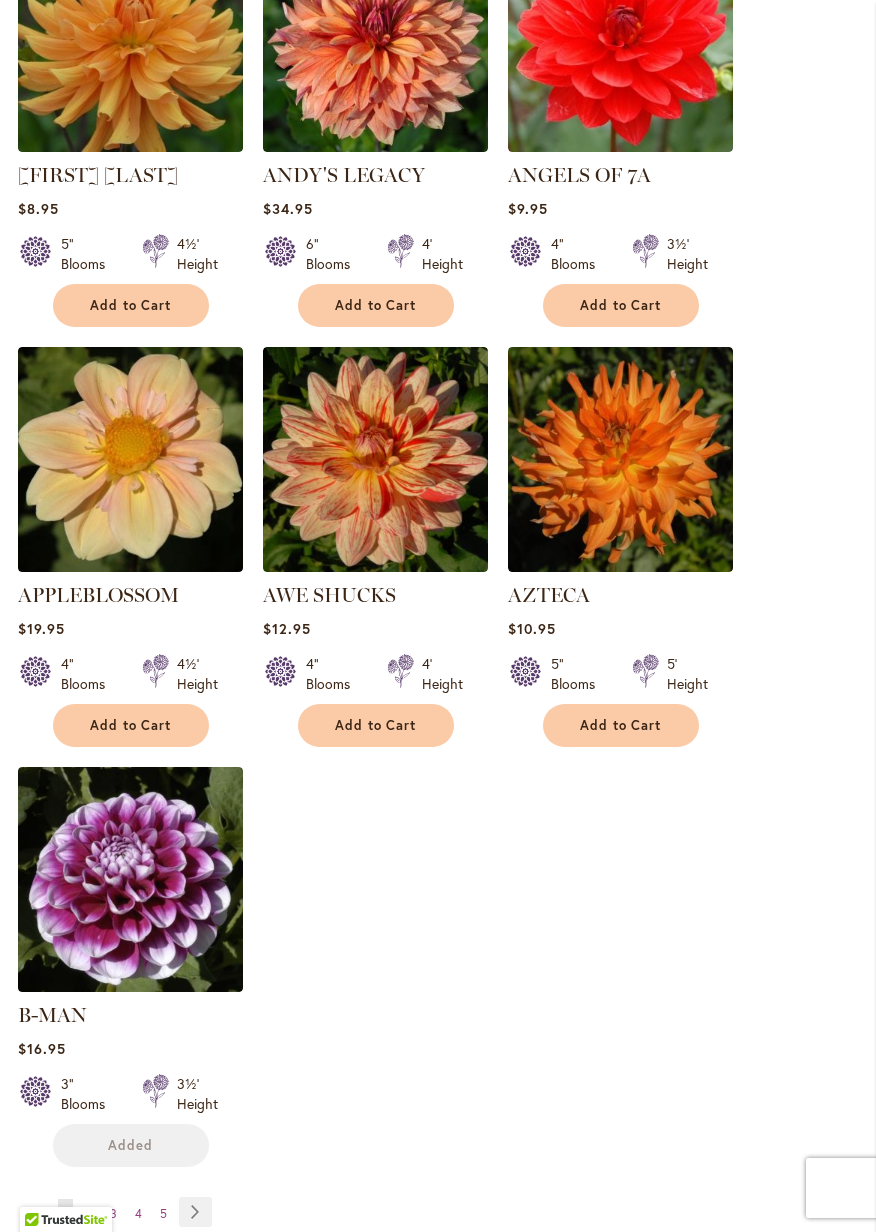 scroll, scrollTop: 2256, scrollLeft: 0, axis: vertical 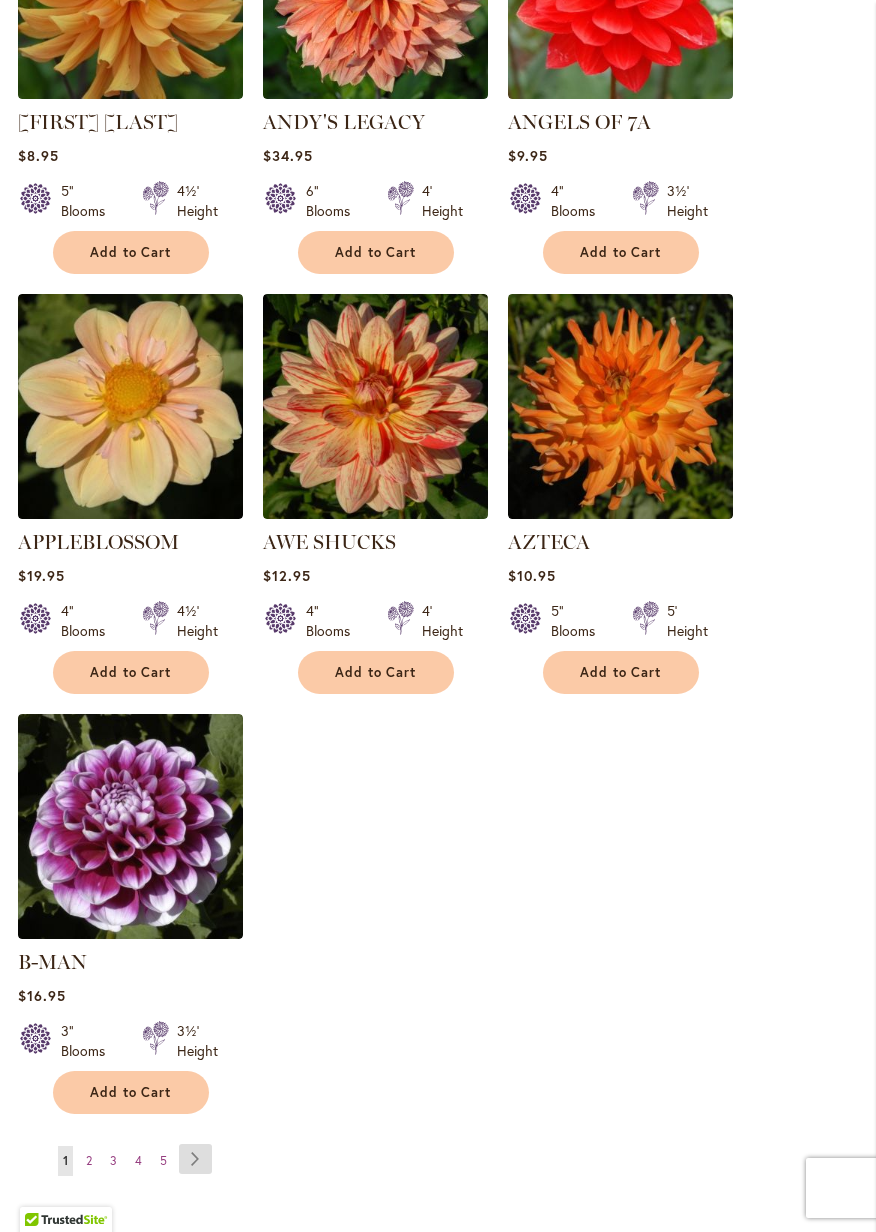 click on "Page
Next" at bounding box center (195, 1159) 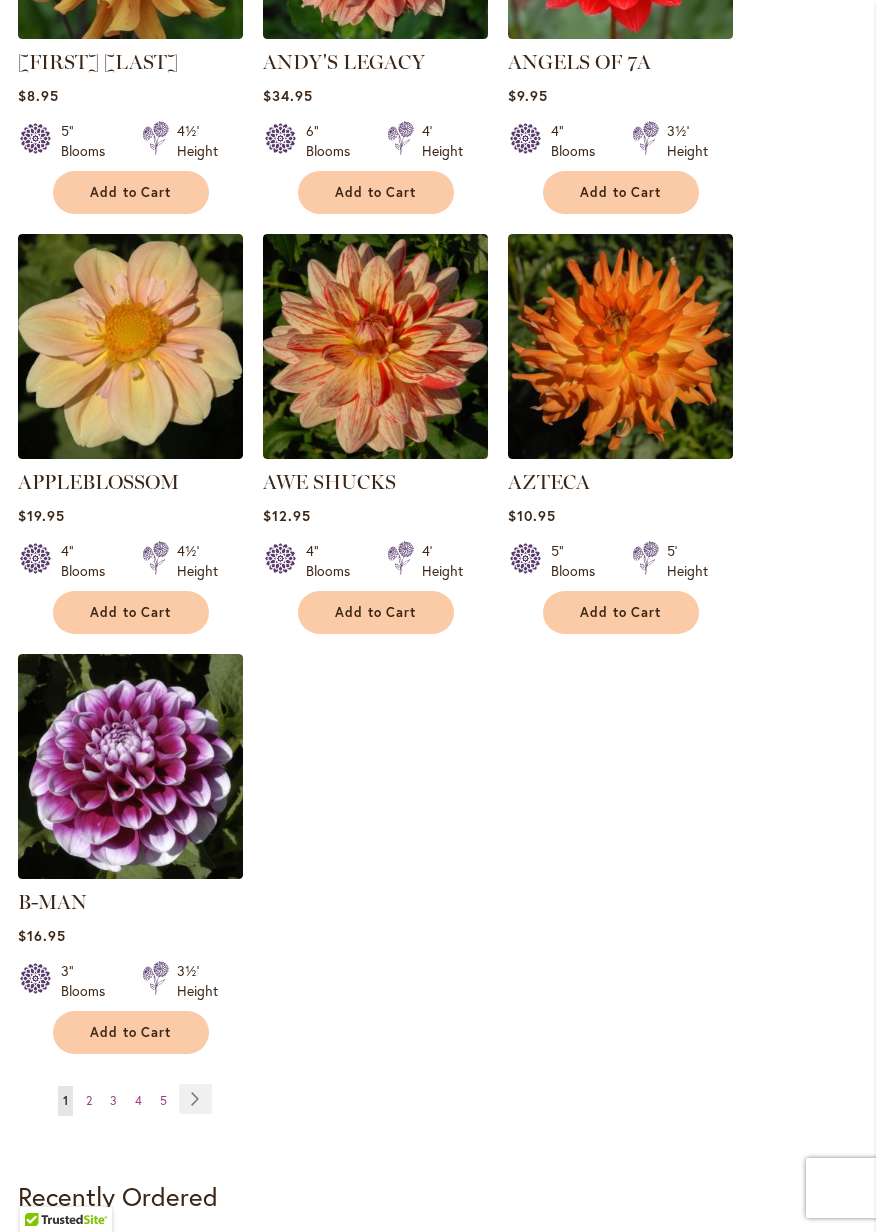 scroll, scrollTop: 2352, scrollLeft: 0, axis: vertical 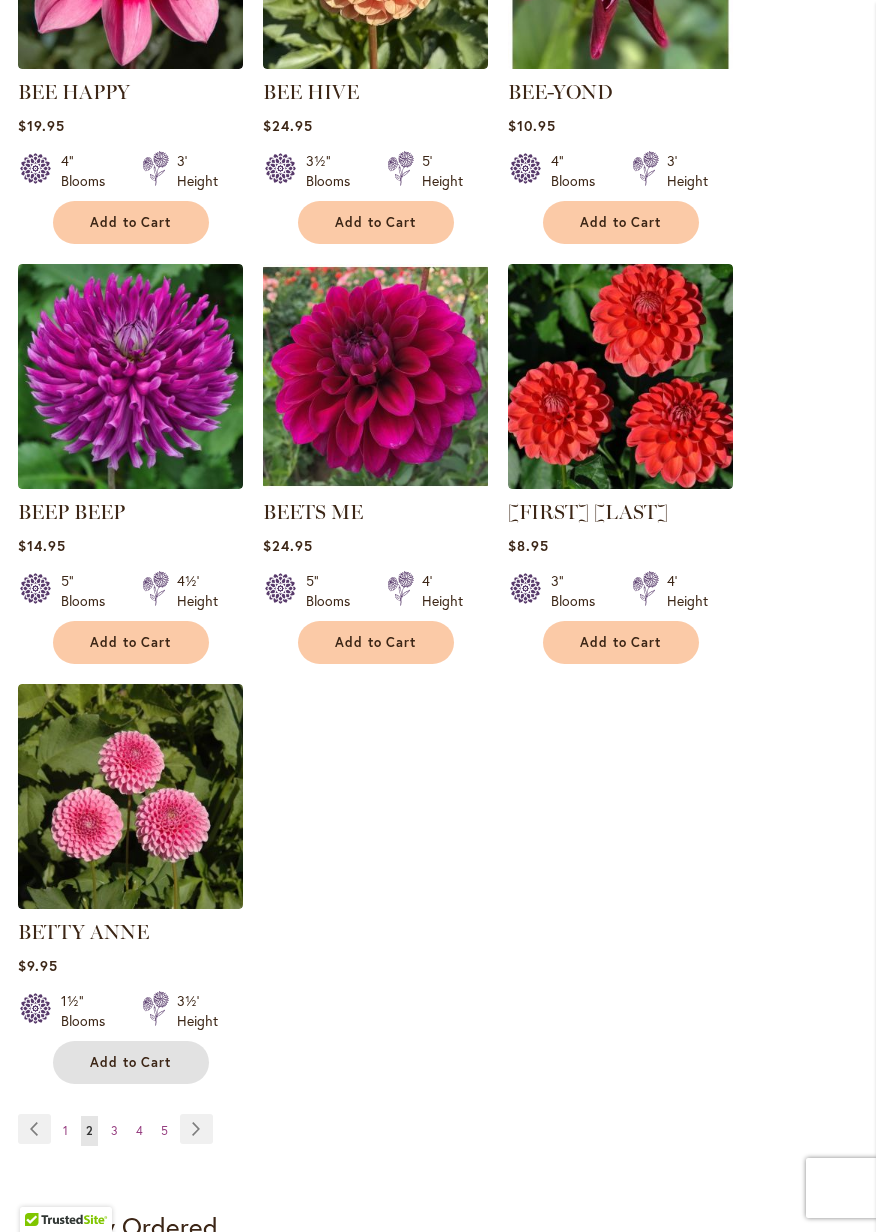 click on "Add to Cart" at bounding box center [131, 1062] 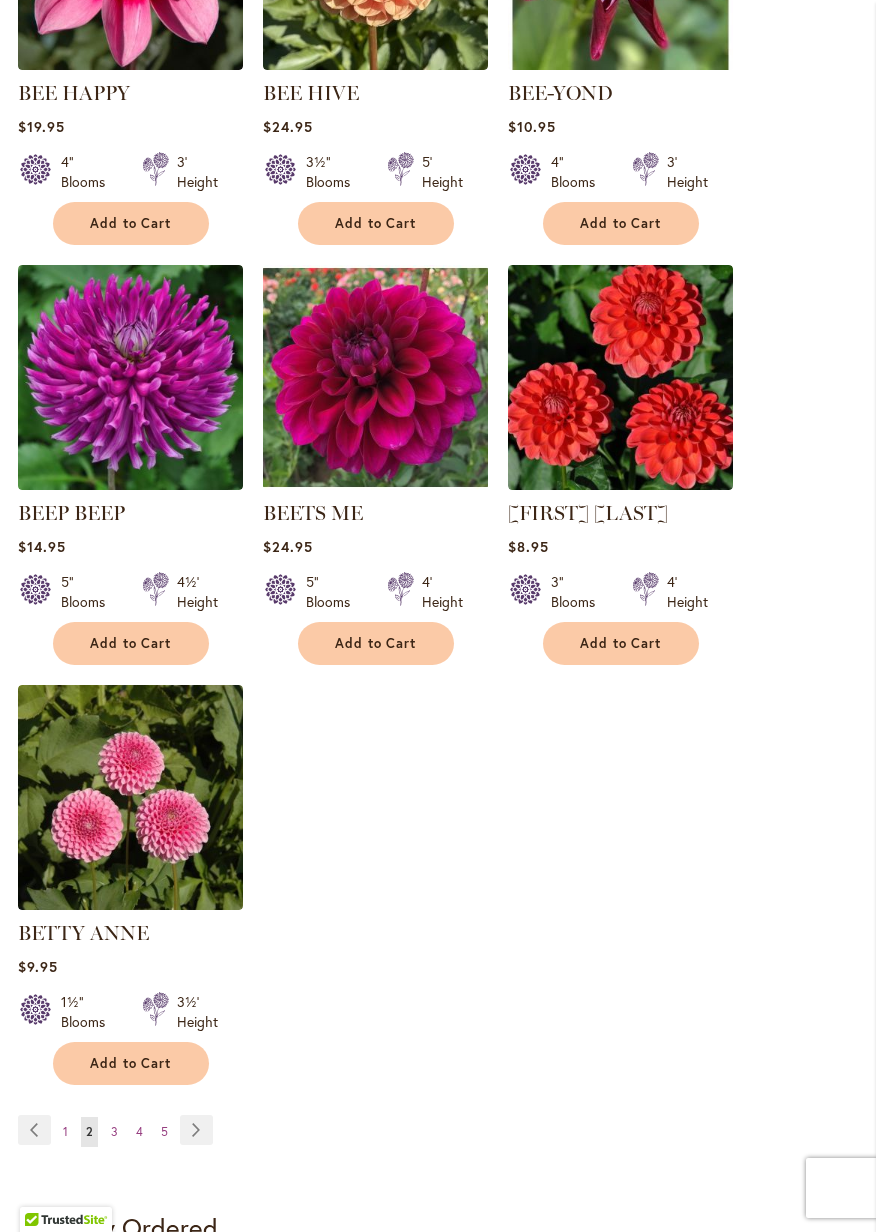 click on "Page
Next" at bounding box center [196, 1130] 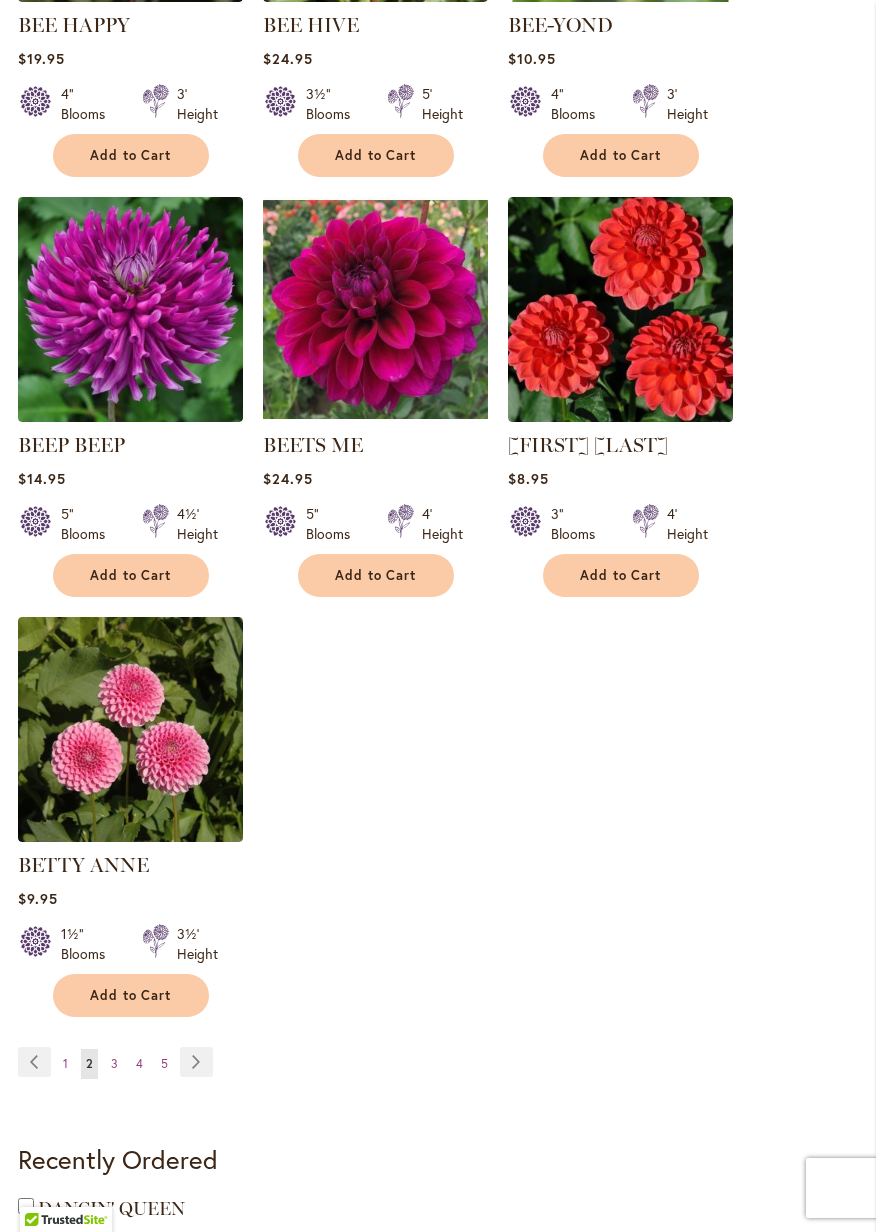 scroll, scrollTop: 2381, scrollLeft: 0, axis: vertical 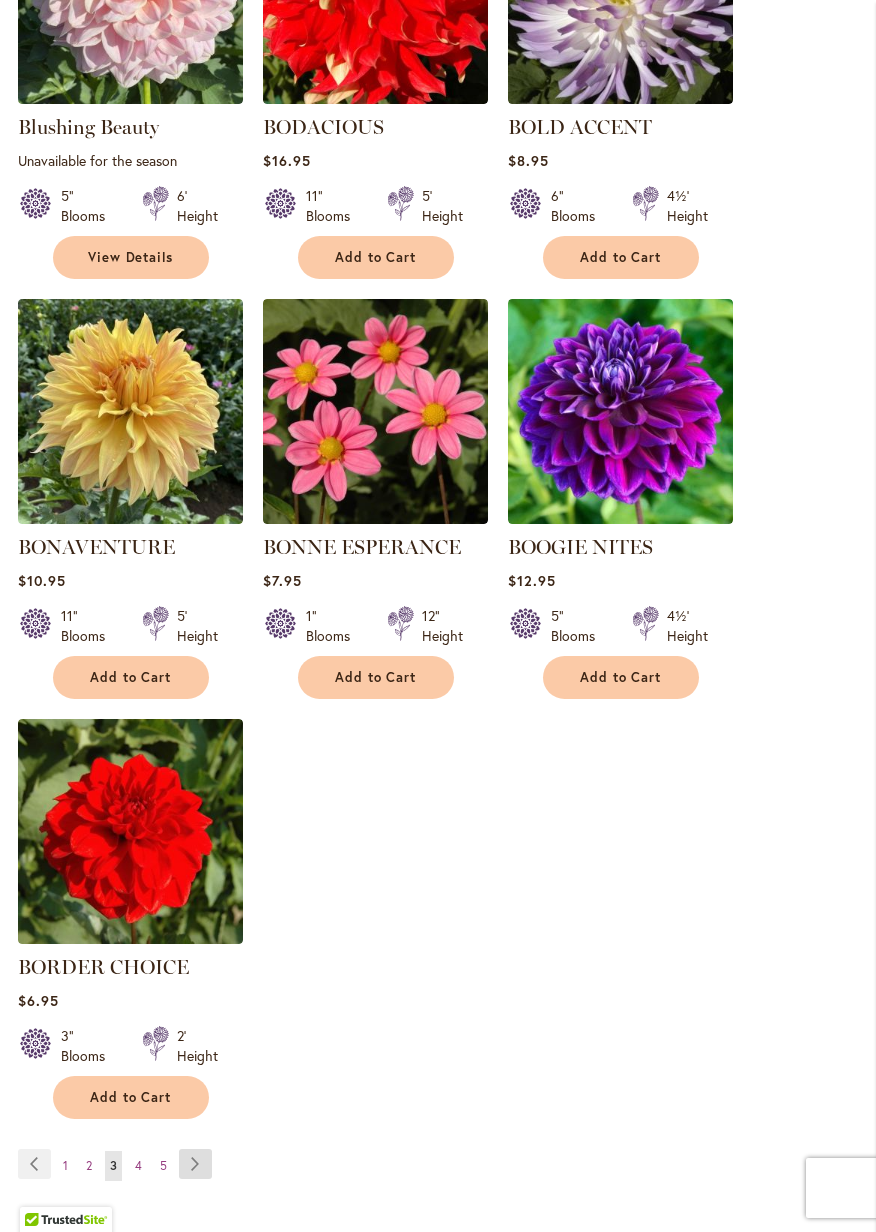 click on "Page
Next" at bounding box center [195, 1164] 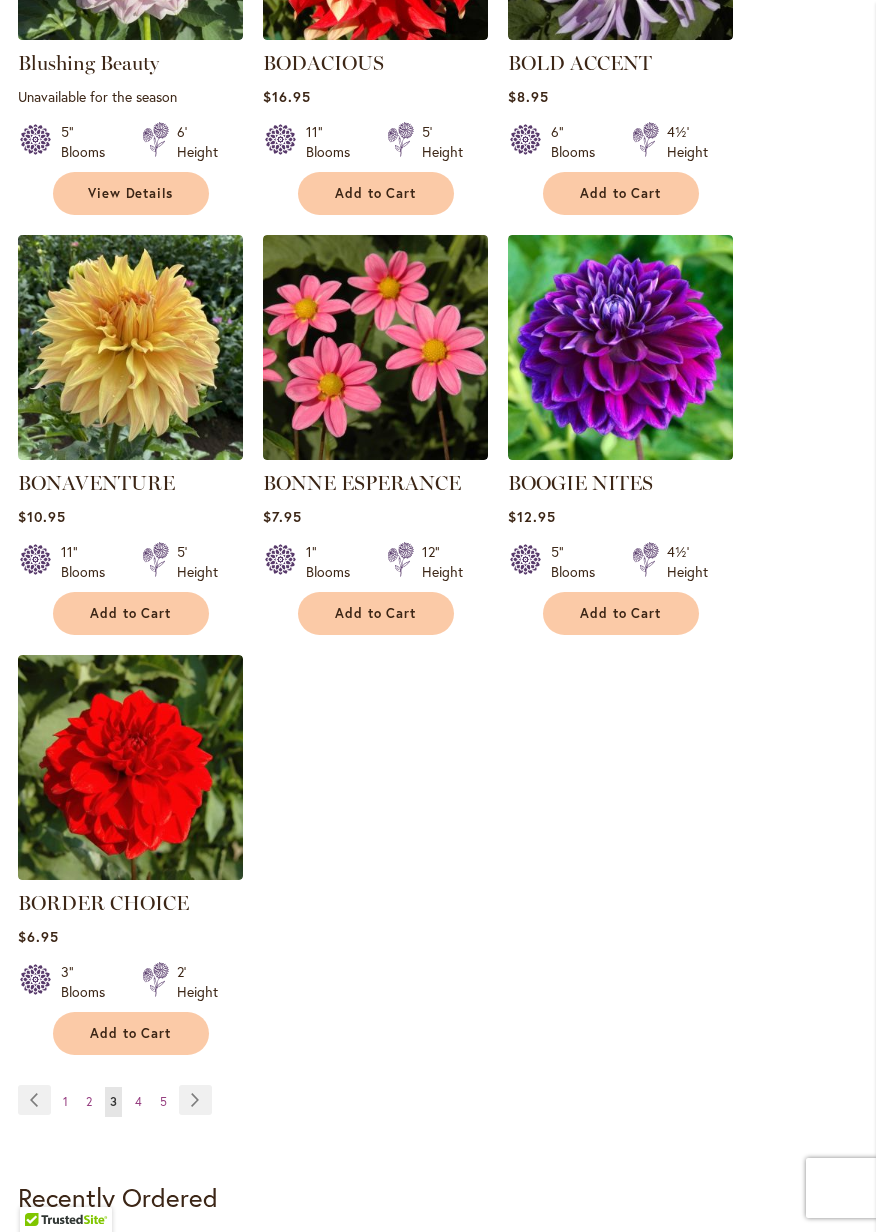 scroll, scrollTop: 2294, scrollLeft: 0, axis: vertical 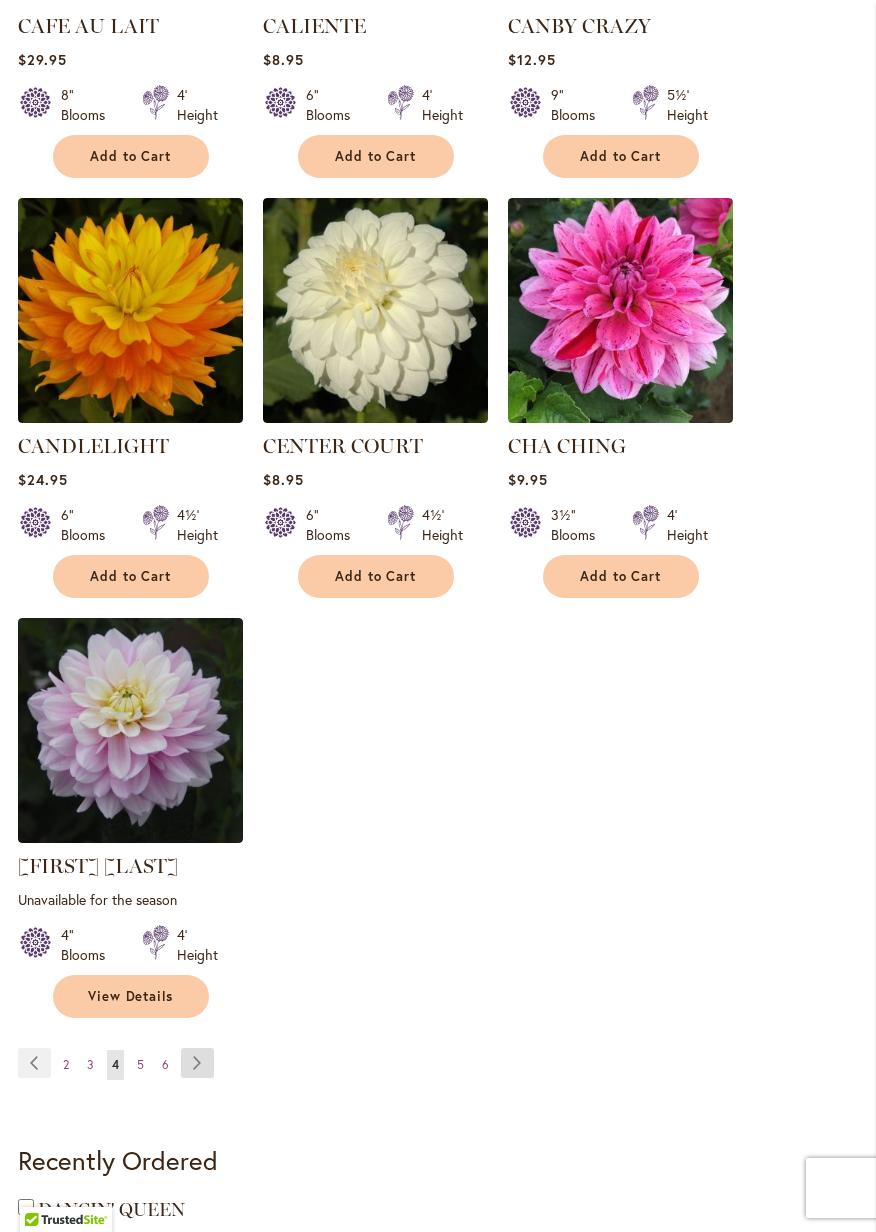 click on "Page
Next" at bounding box center [197, 1063] 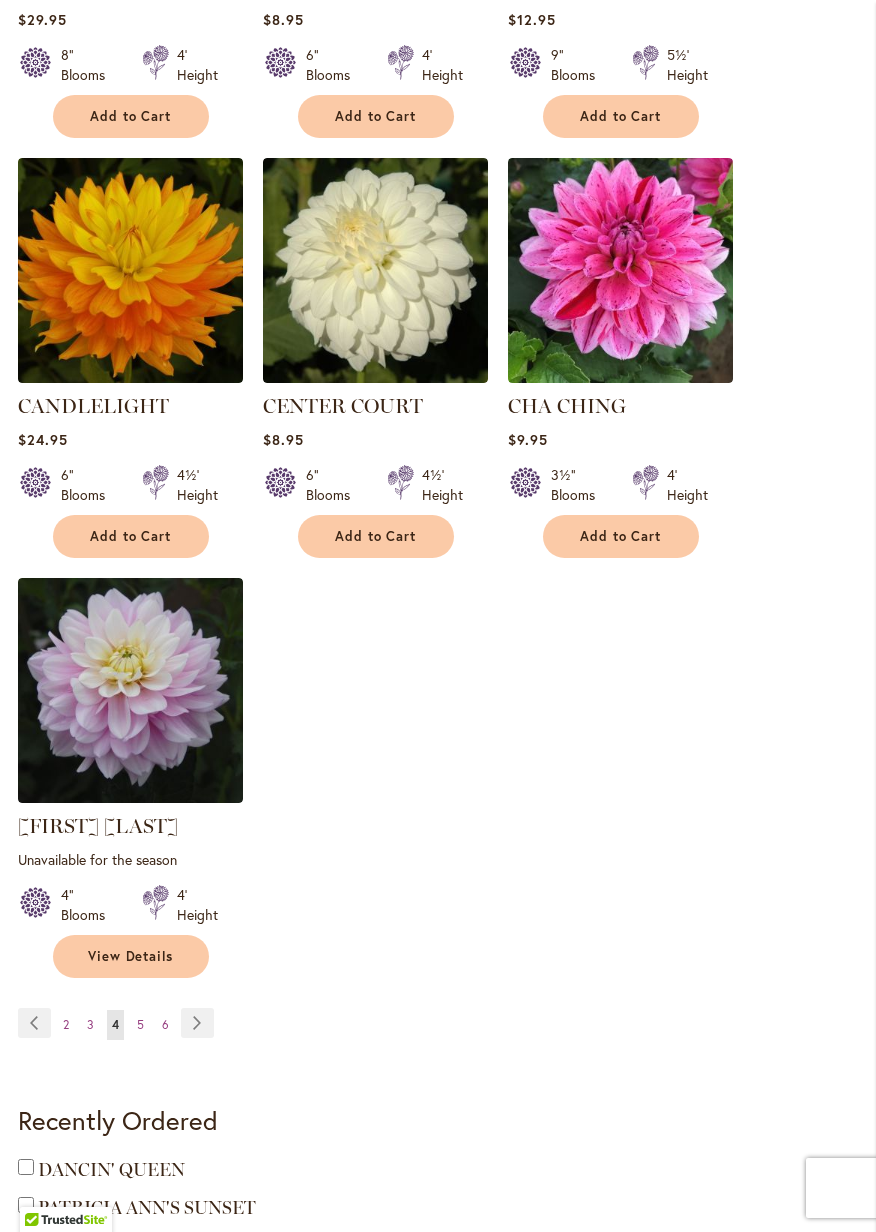 scroll, scrollTop: 2423, scrollLeft: 0, axis: vertical 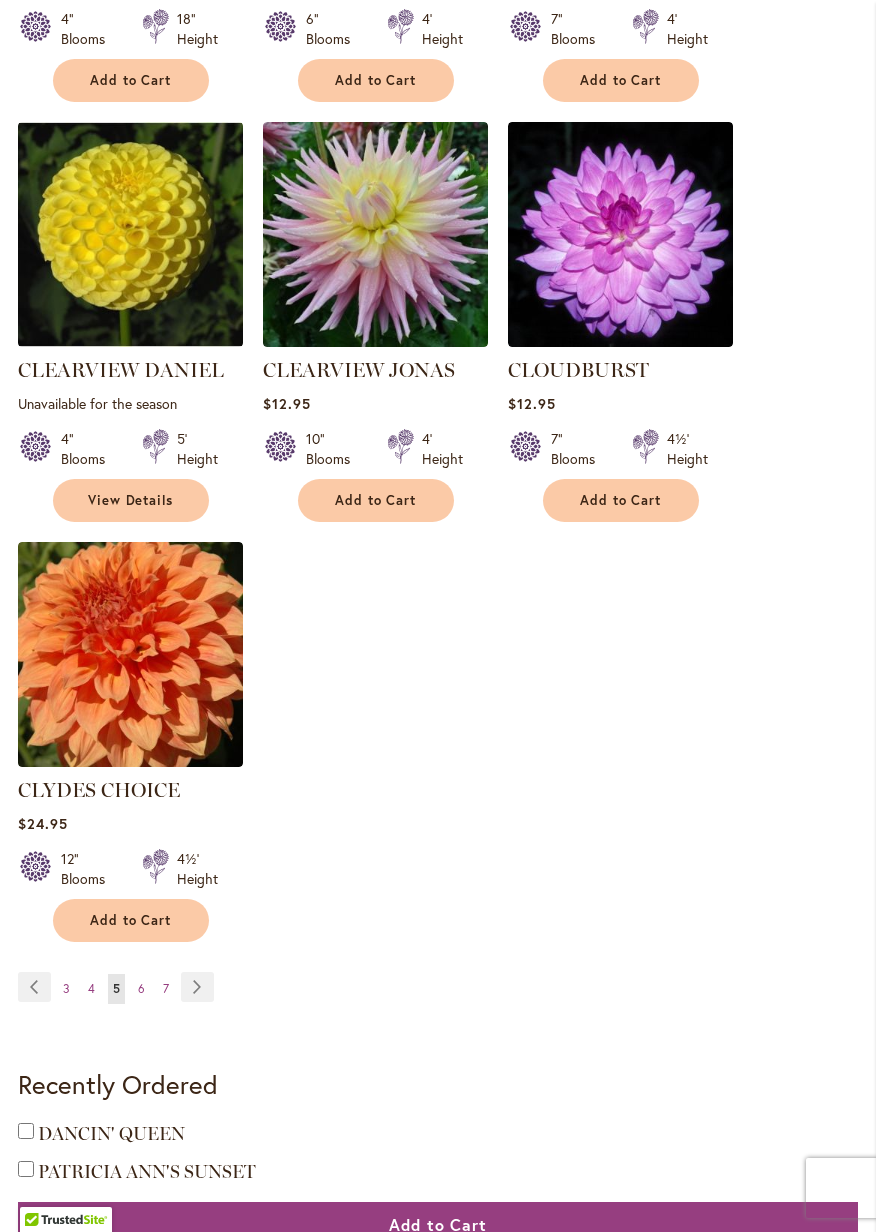 click on "Page
Next" at bounding box center [197, 987] 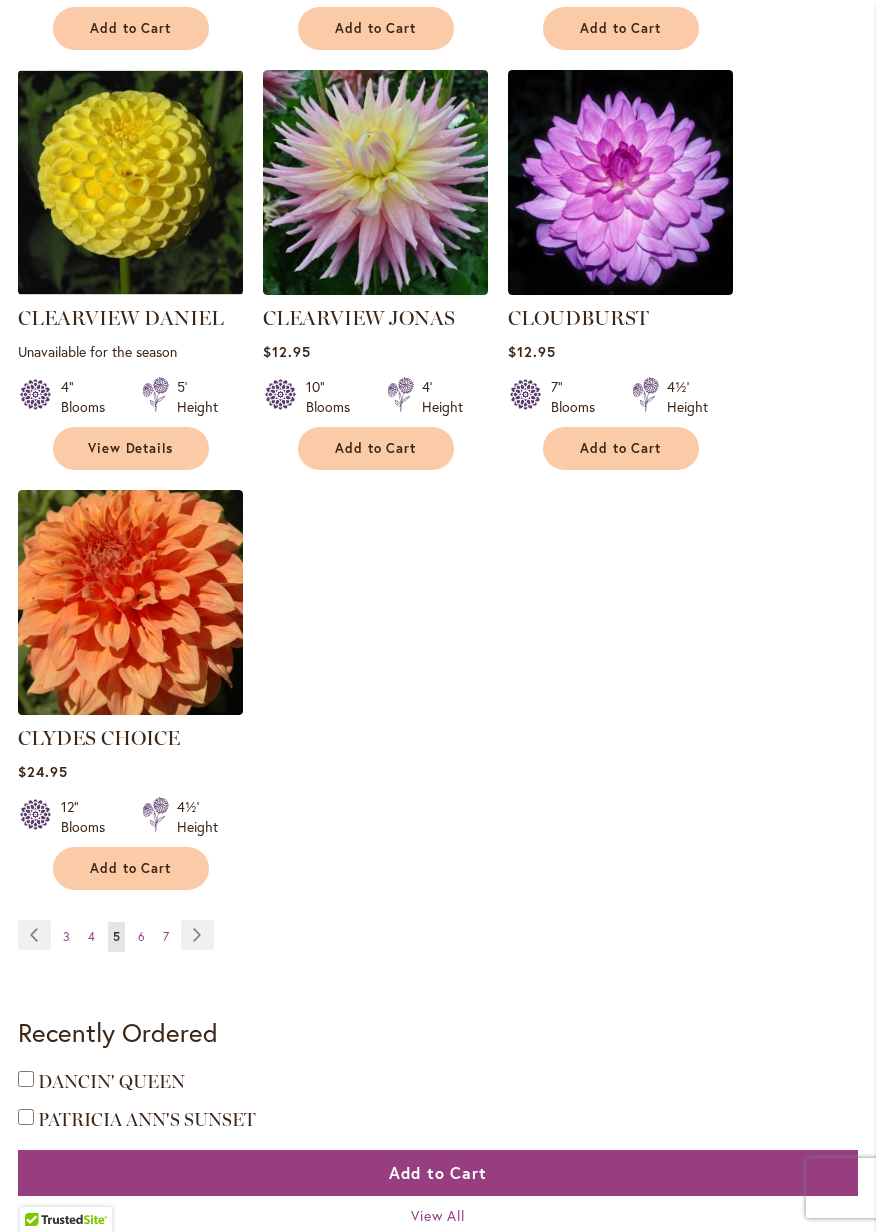 scroll, scrollTop: 2471, scrollLeft: 0, axis: vertical 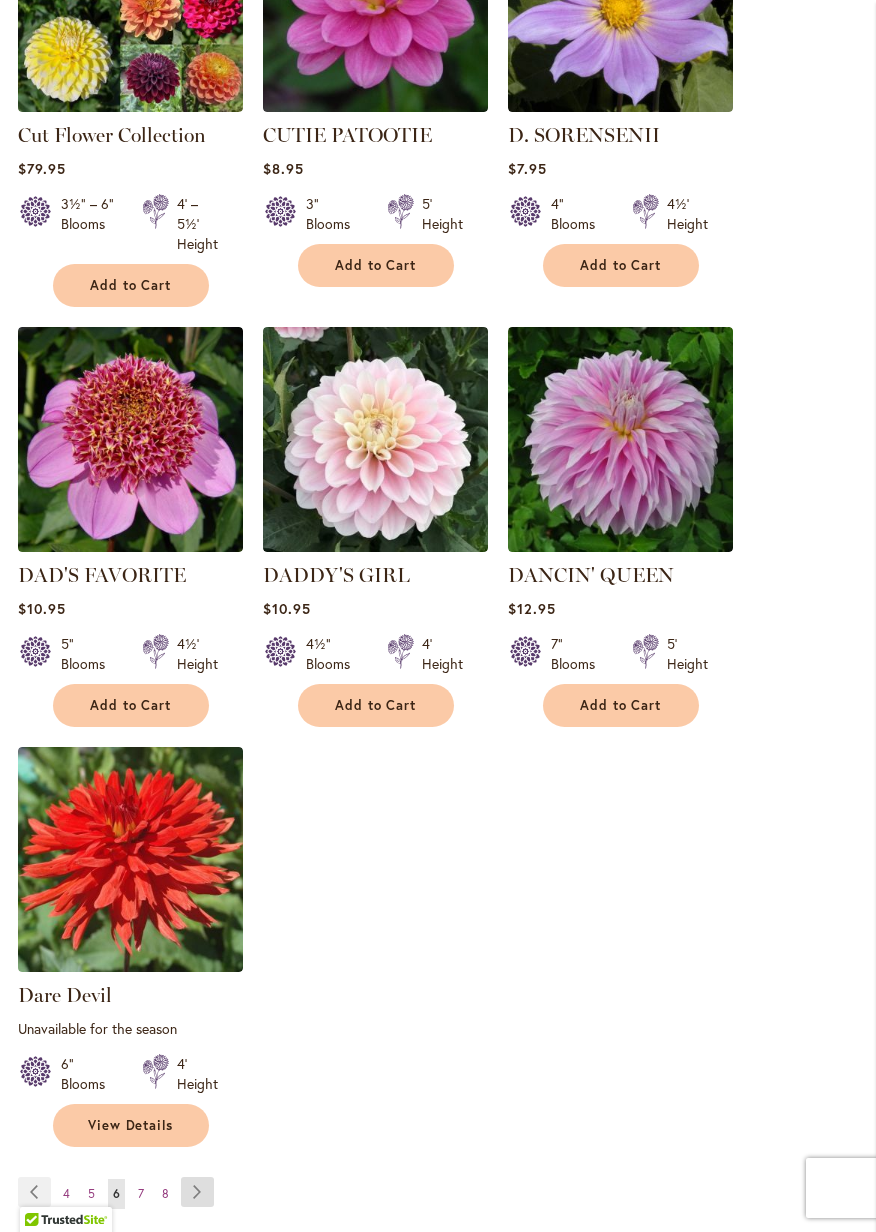 click on "Page
Next" at bounding box center (197, 1192) 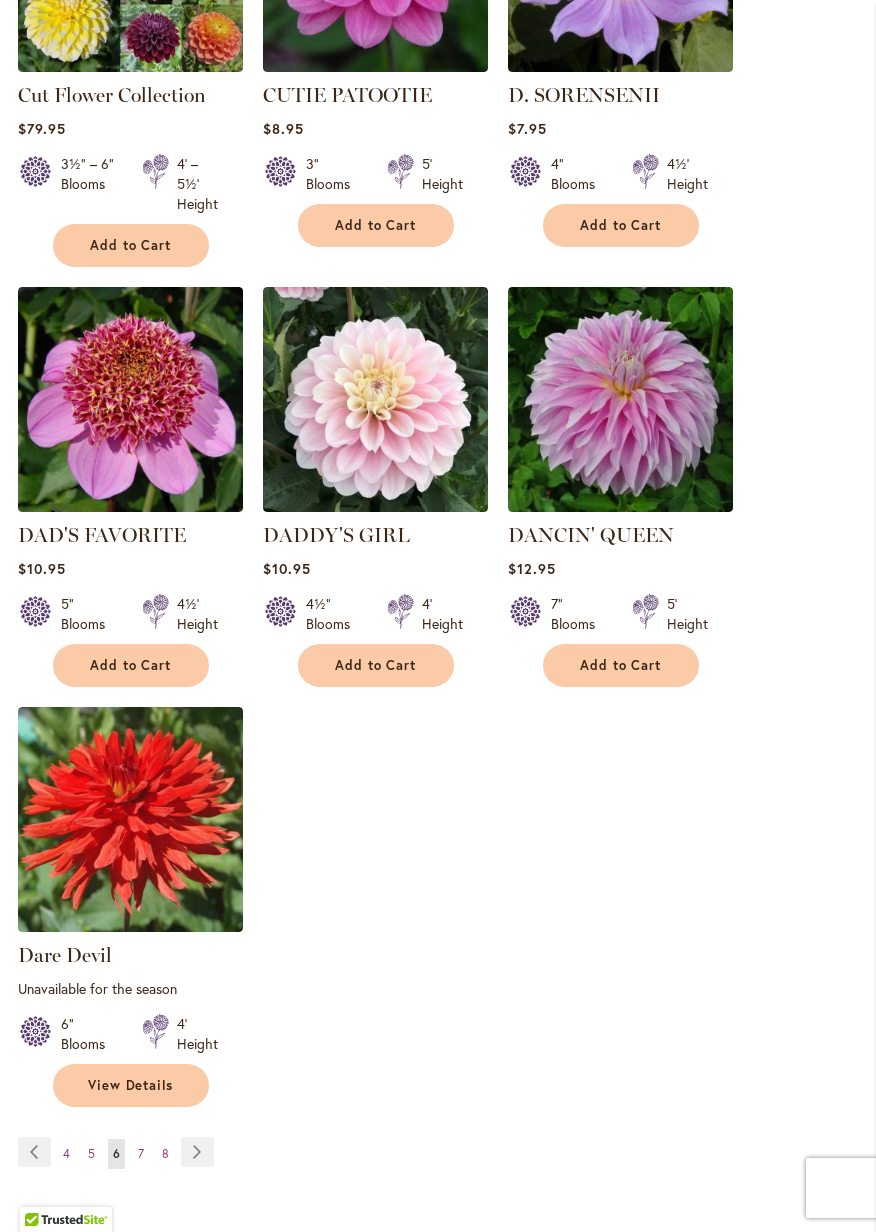 scroll, scrollTop: 2314, scrollLeft: 0, axis: vertical 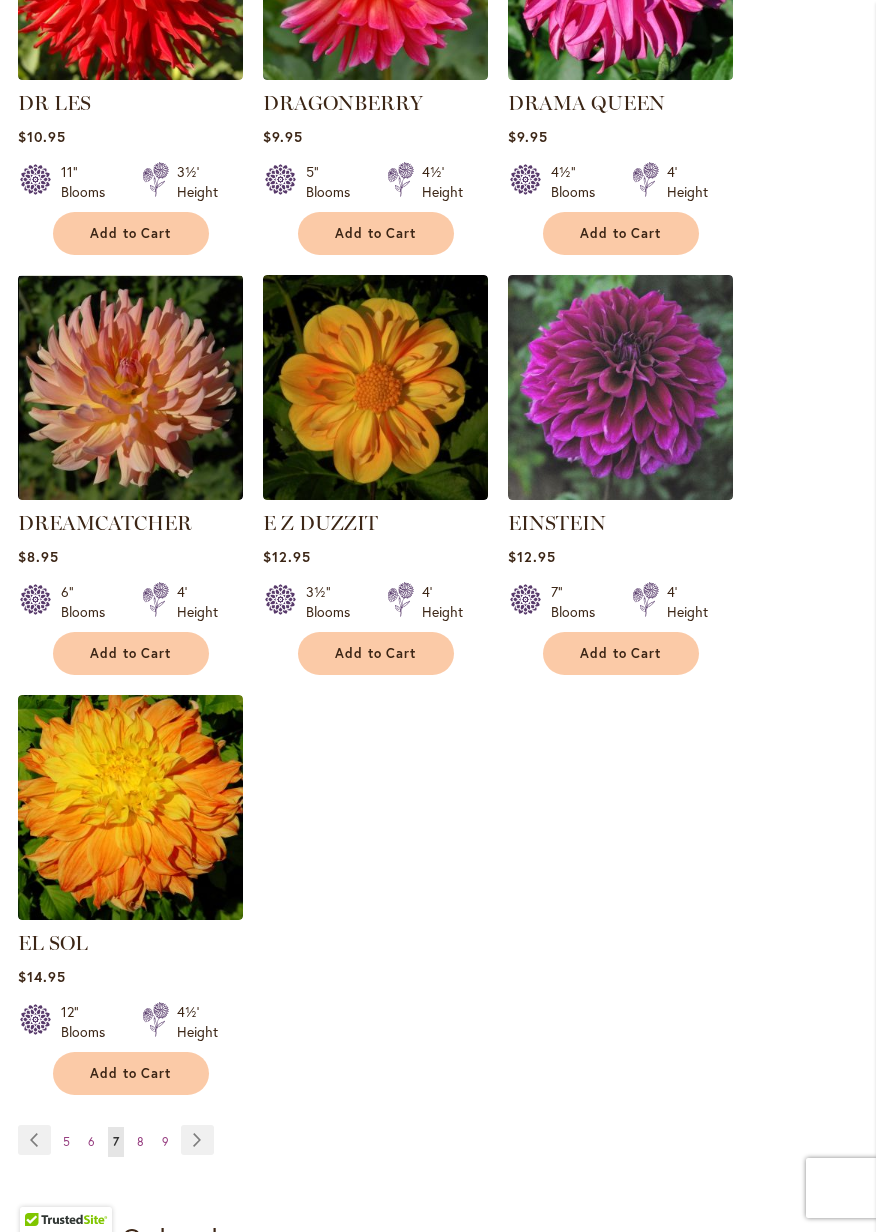 click on "Page
Next" at bounding box center (197, 1140) 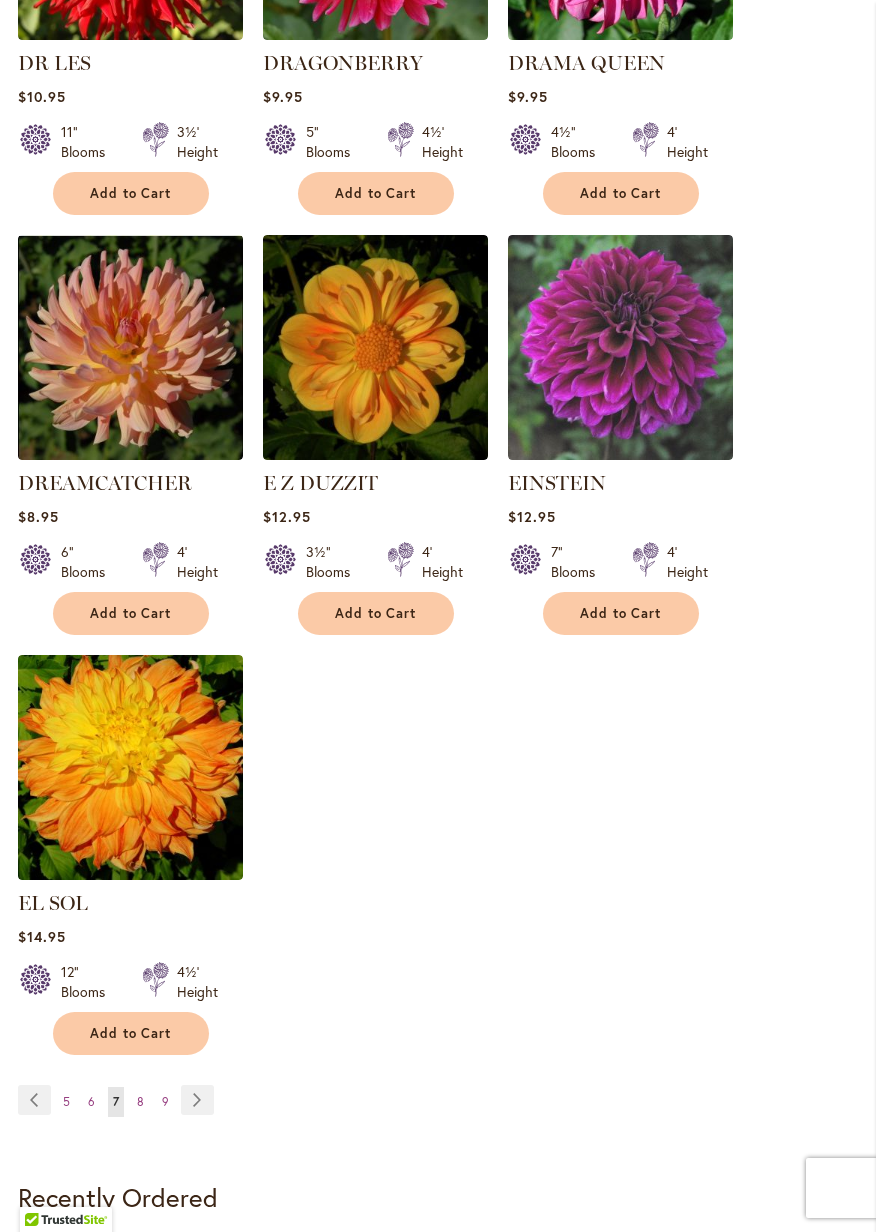 scroll, scrollTop: 2318, scrollLeft: 0, axis: vertical 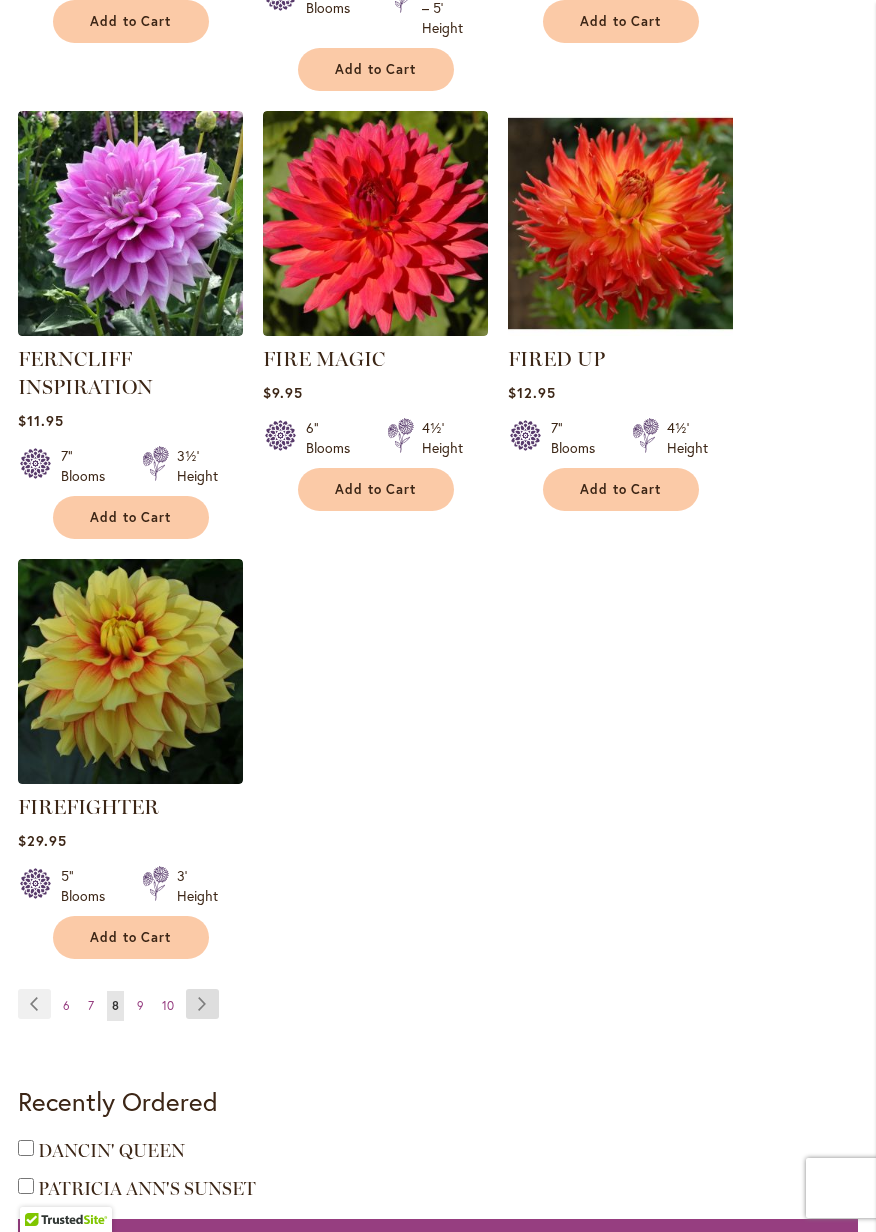 click on "Page
Next" at bounding box center (202, 1004) 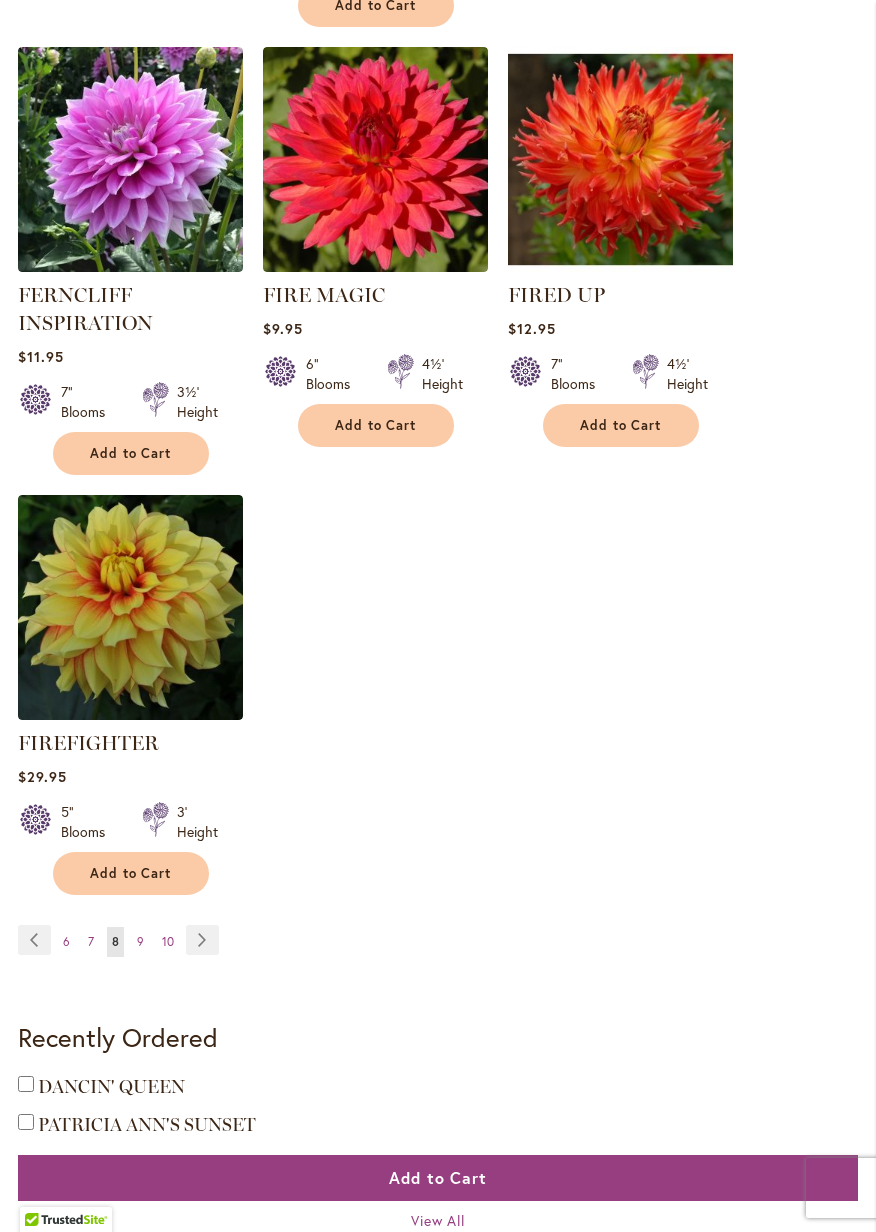 scroll, scrollTop: 2550, scrollLeft: 0, axis: vertical 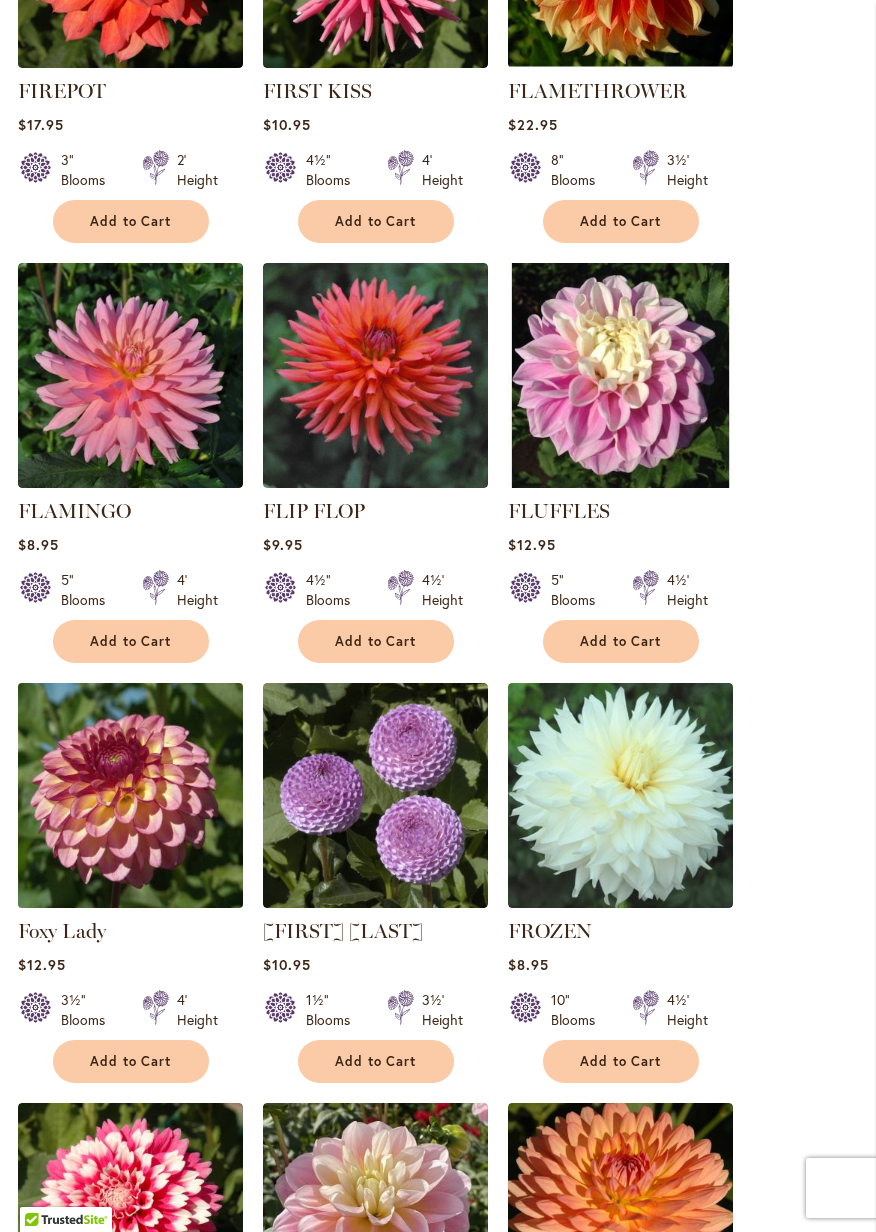 click at bounding box center [130, 795] 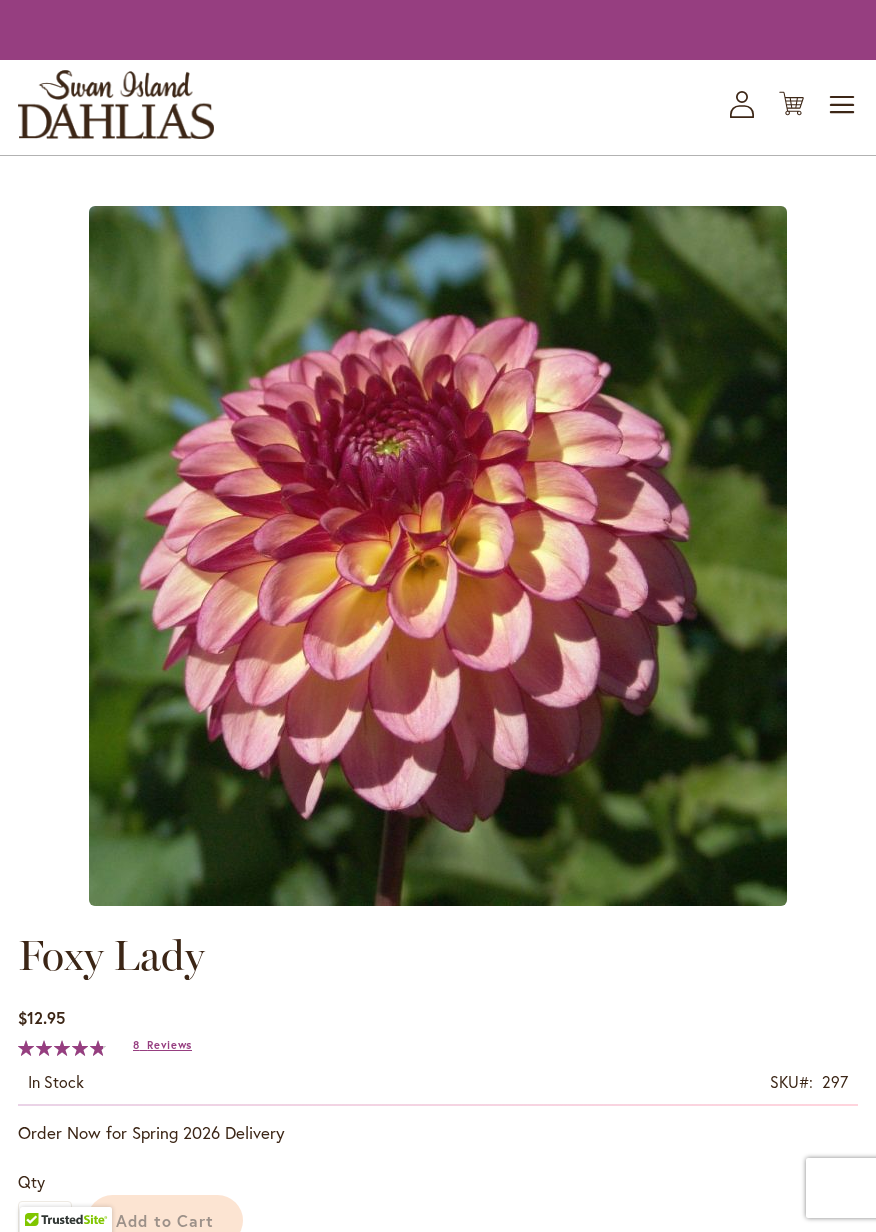 scroll, scrollTop: 0, scrollLeft: 0, axis: both 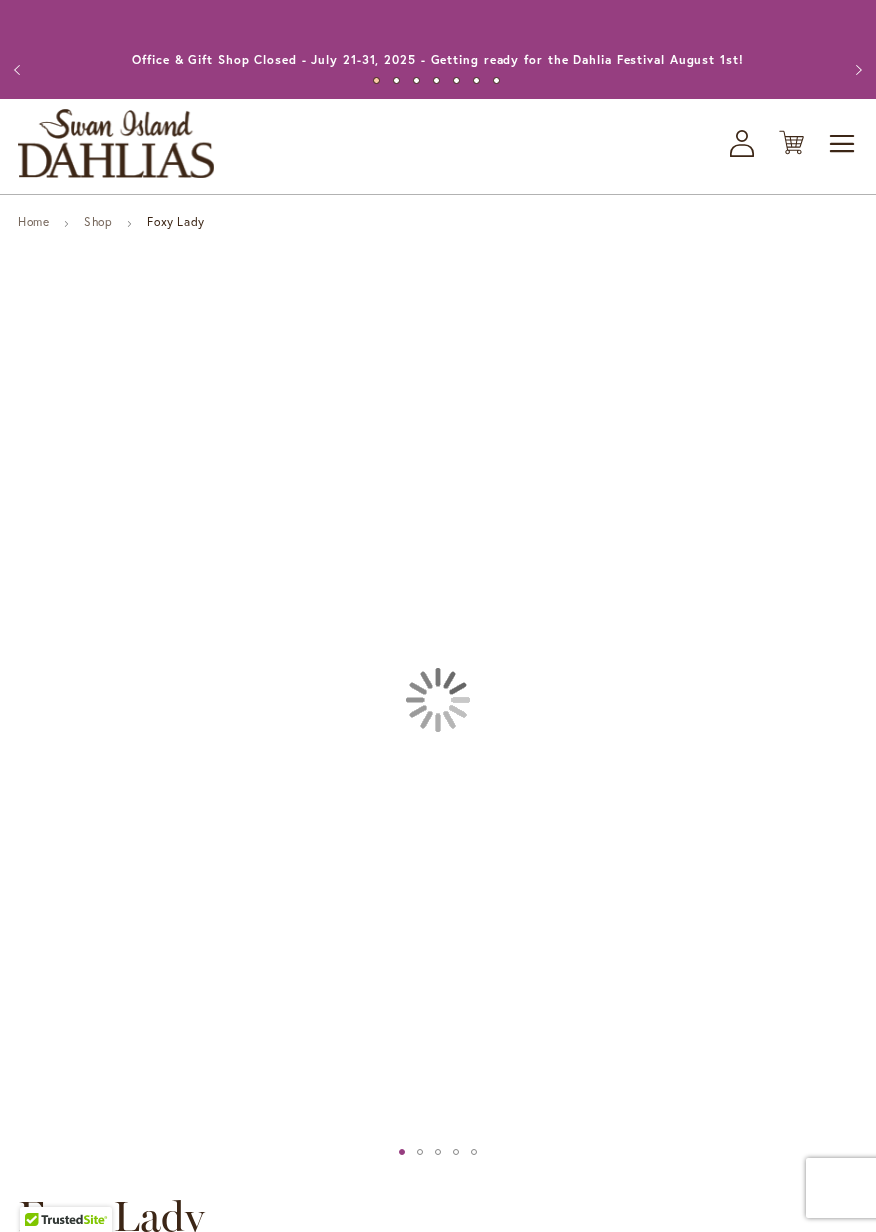 type on "*****" 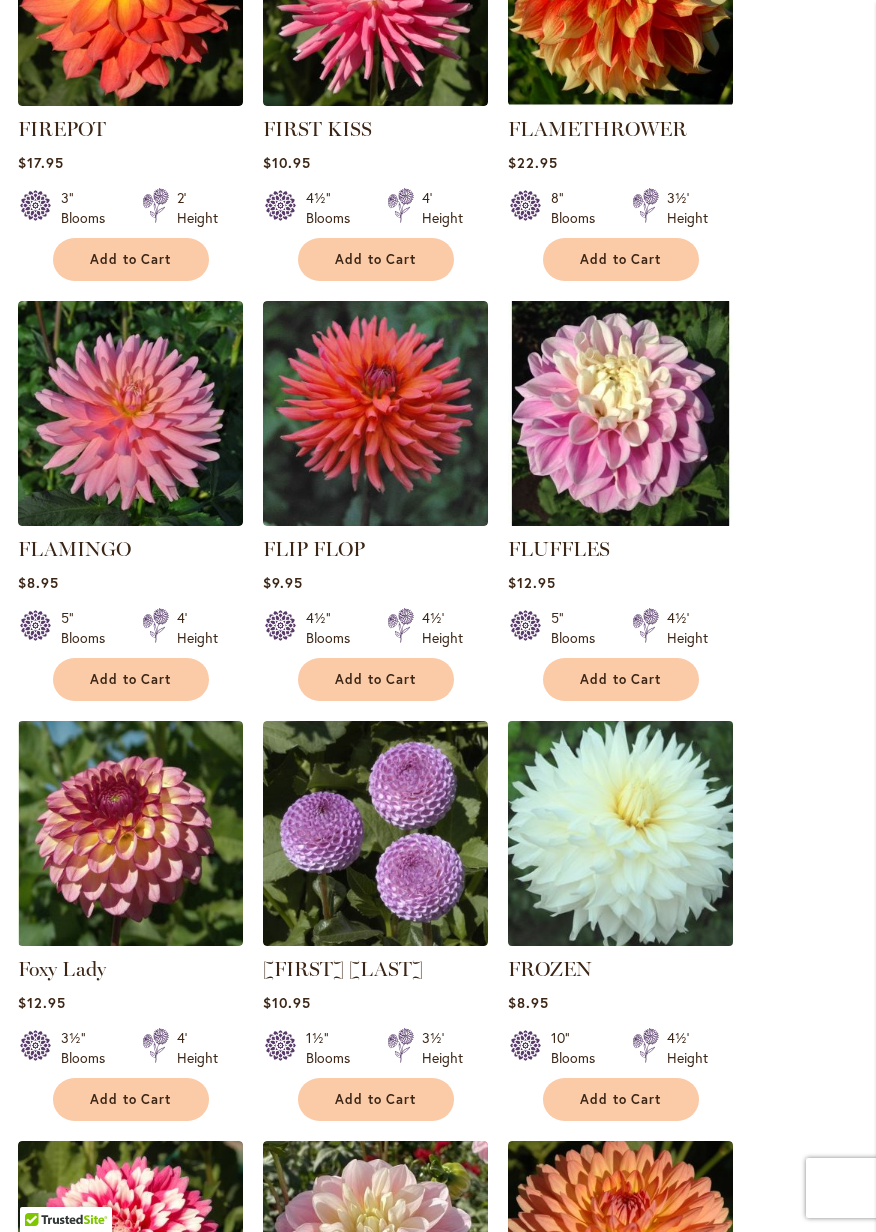 scroll, scrollTop: 964, scrollLeft: 0, axis: vertical 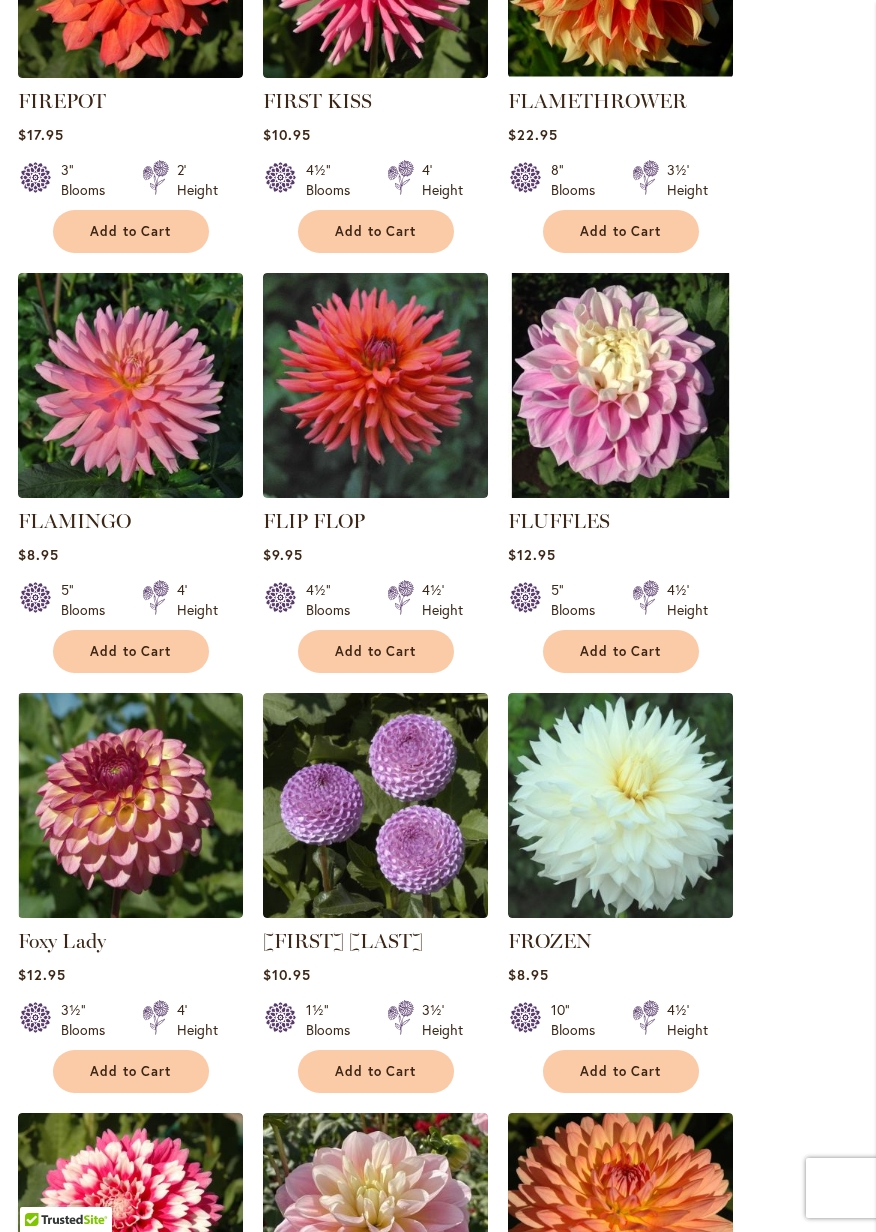 click on "Add to Cart" at bounding box center (131, 1071) 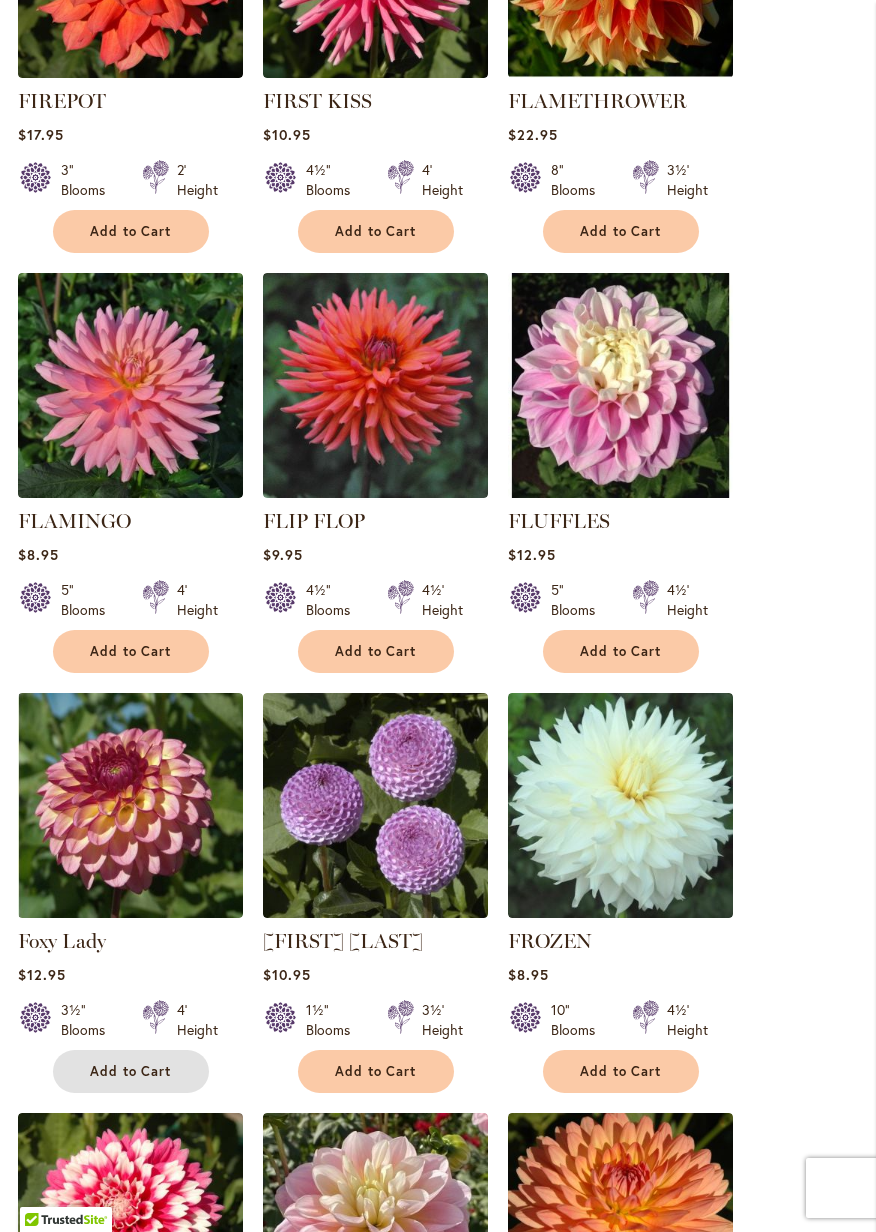 scroll, scrollTop: 1005, scrollLeft: 0, axis: vertical 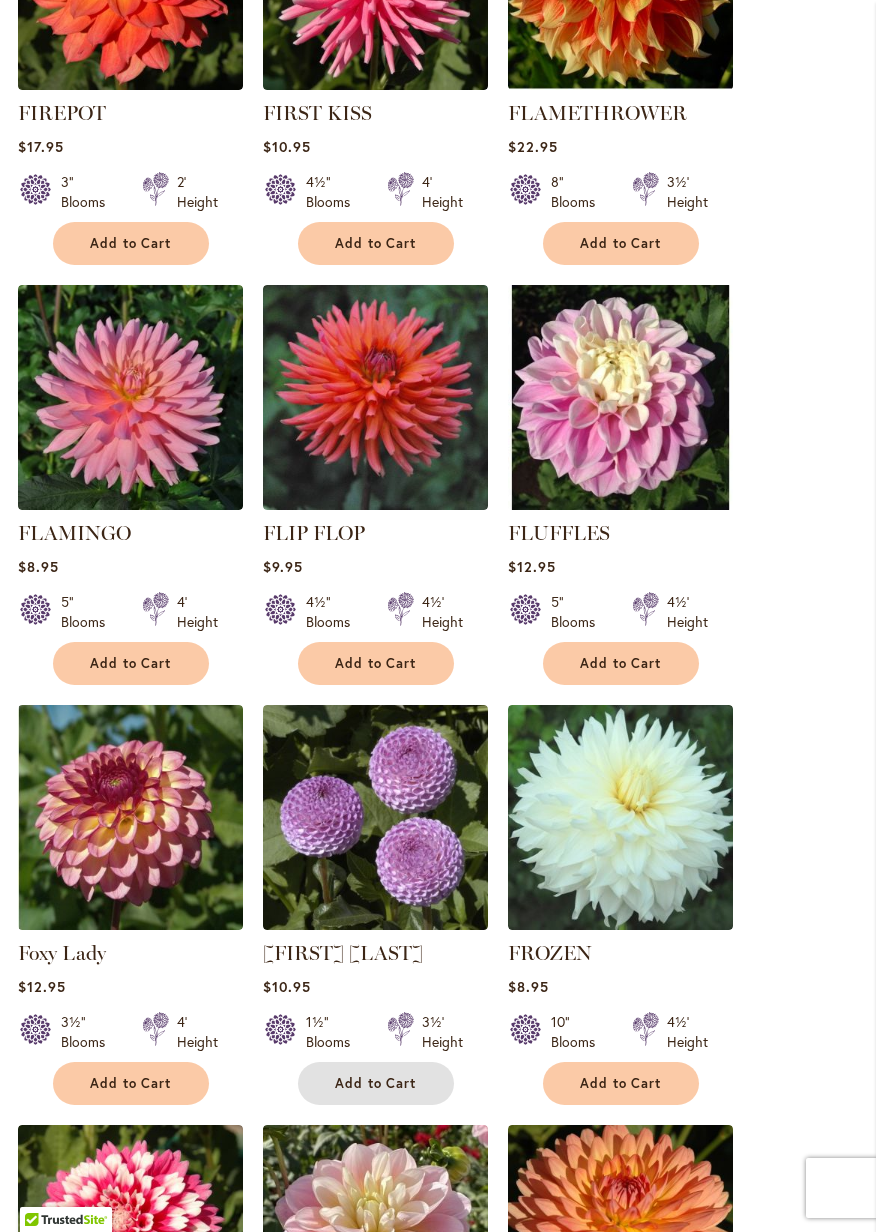 click on "Add to Cart" at bounding box center [376, 1083] 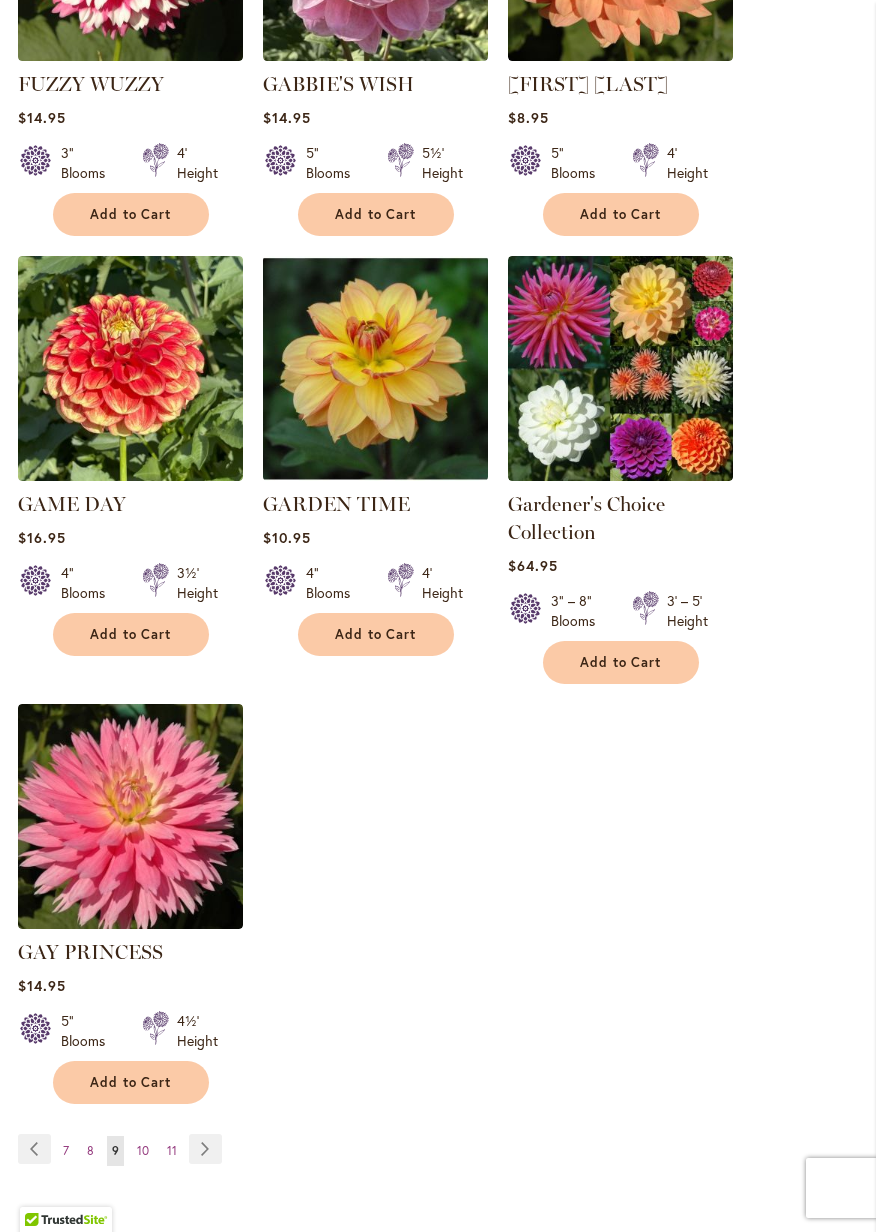 scroll, scrollTop: 2297, scrollLeft: 0, axis: vertical 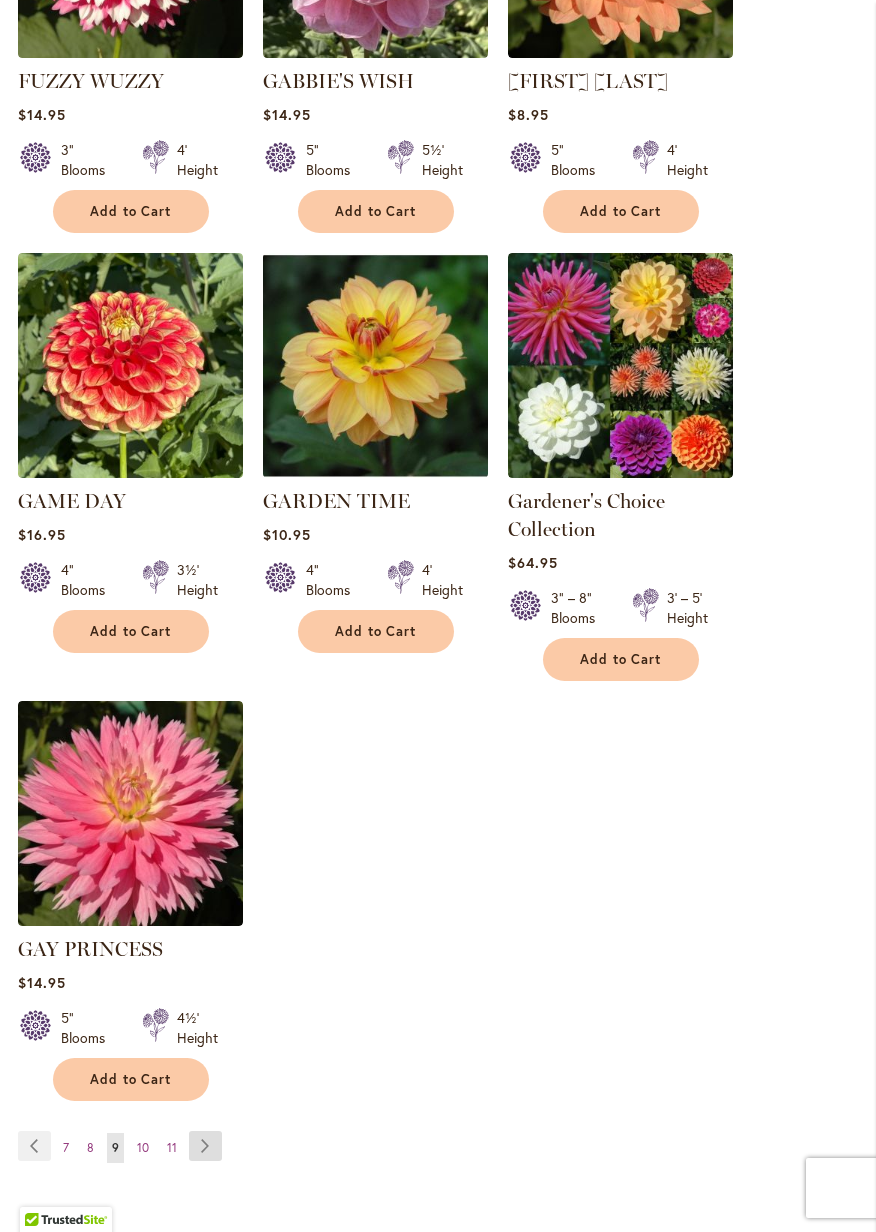 click on "Page
Next" at bounding box center [205, 1146] 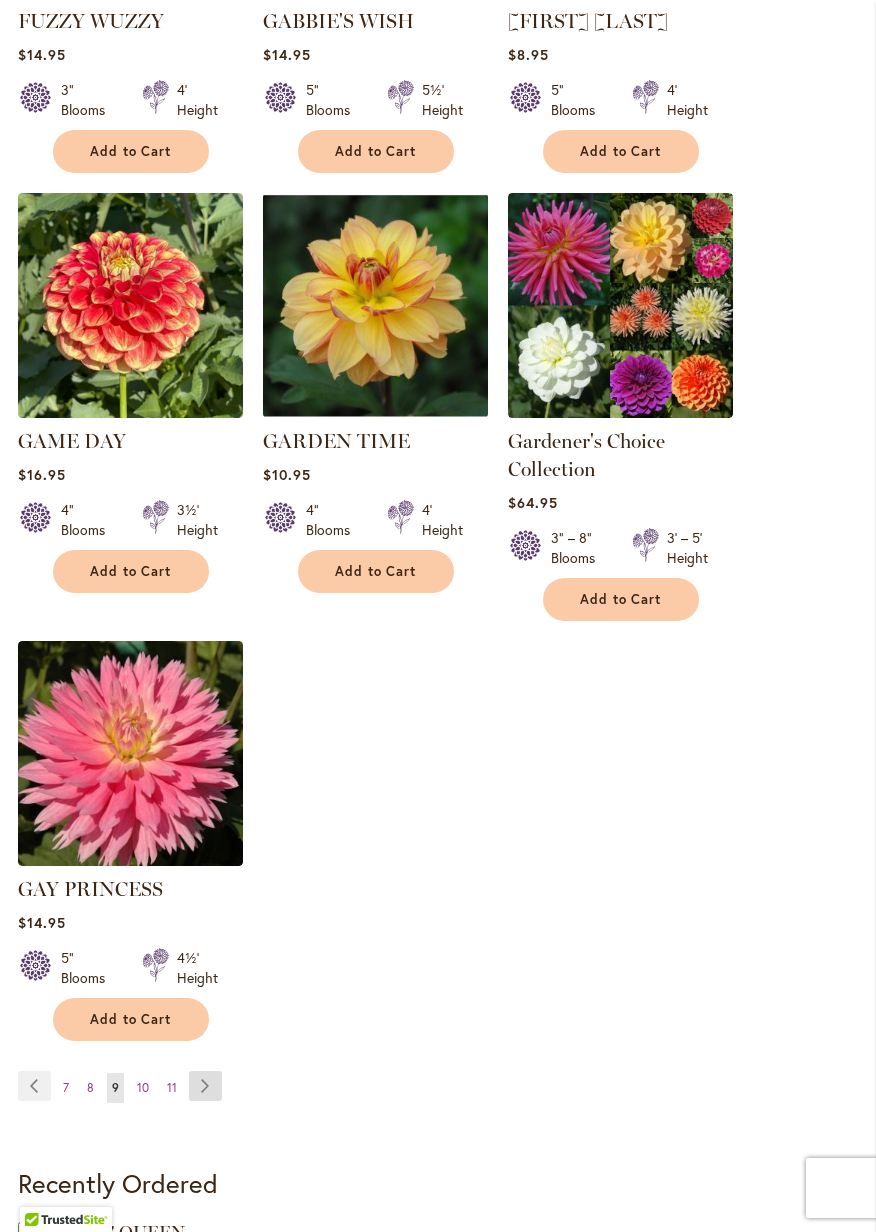scroll, scrollTop: 2393, scrollLeft: 0, axis: vertical 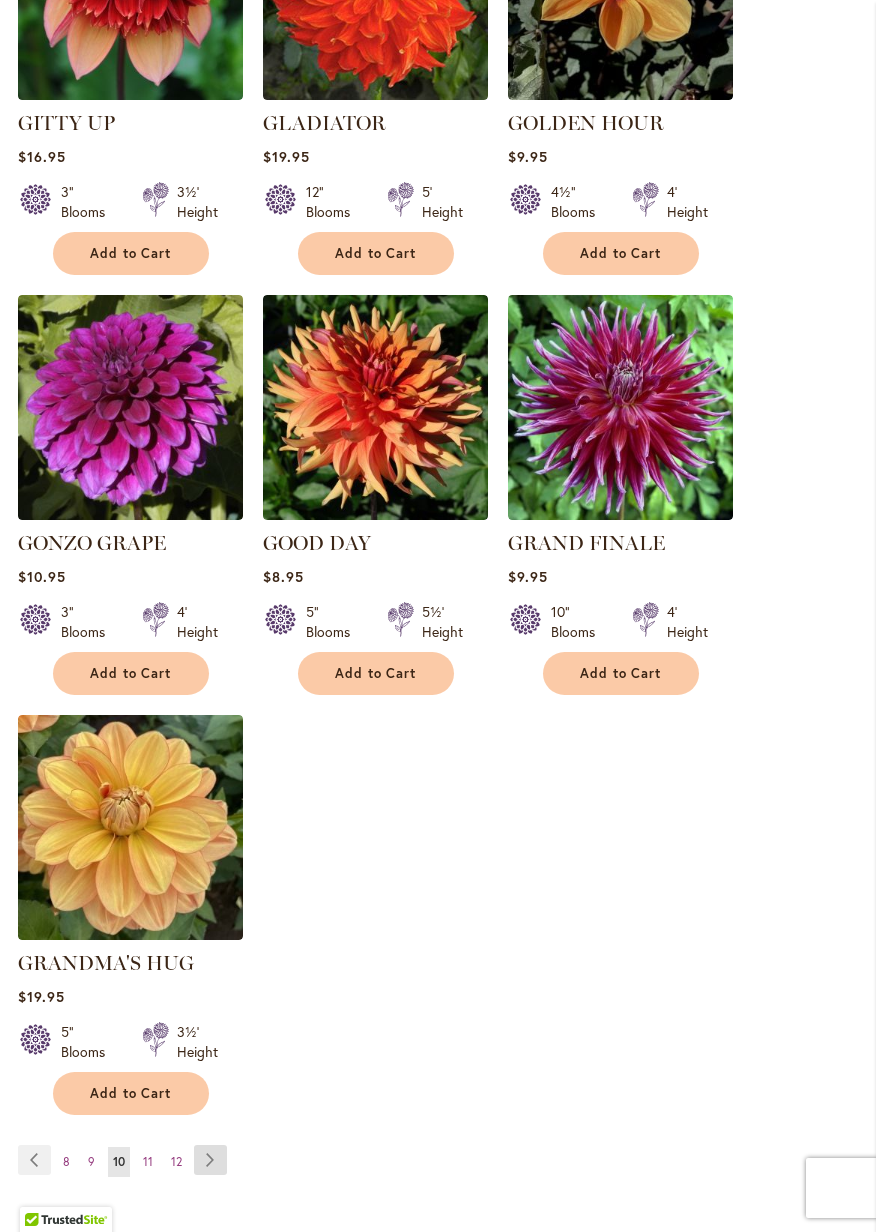 click on "Page
Next" at bounding box center [210, 1160] 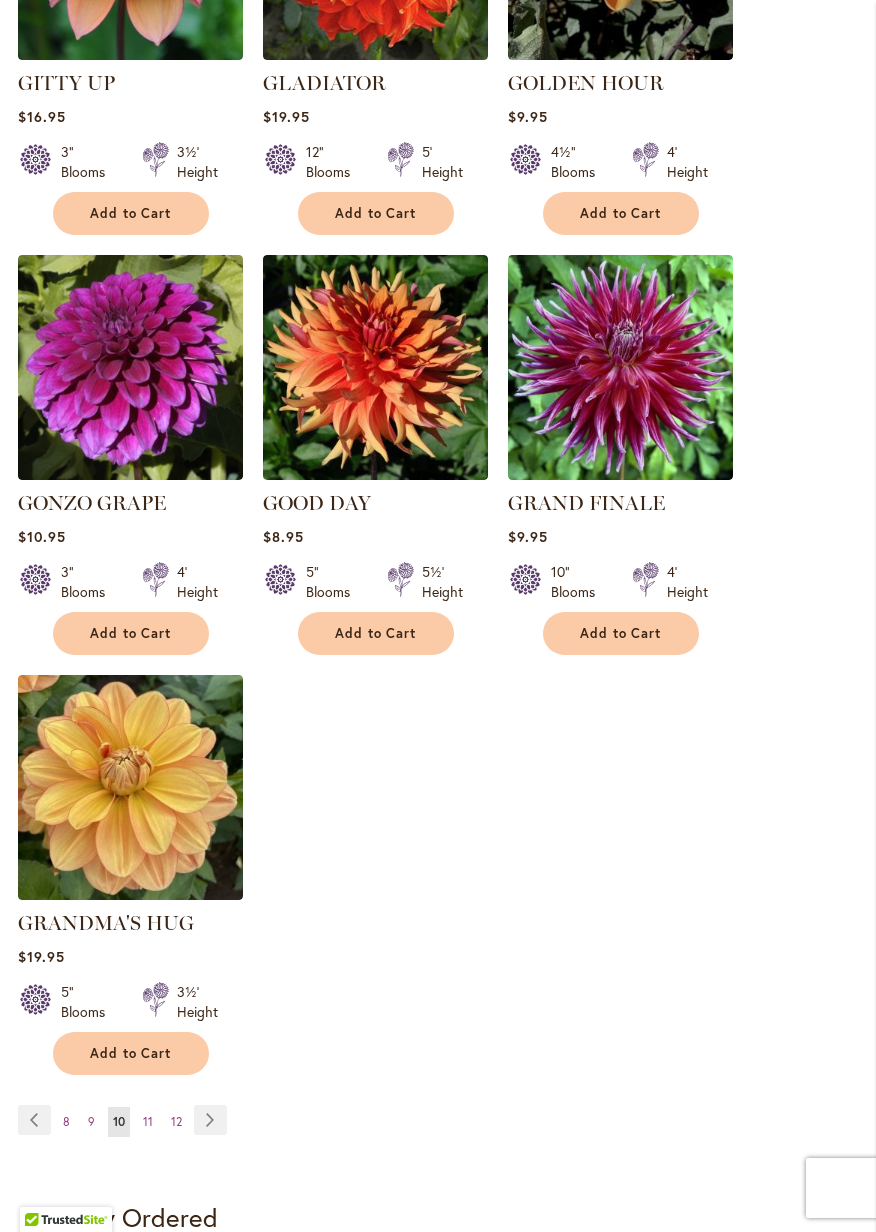 scroll, scrollTop: 2298, scrollLeft: 0, axis: vertical 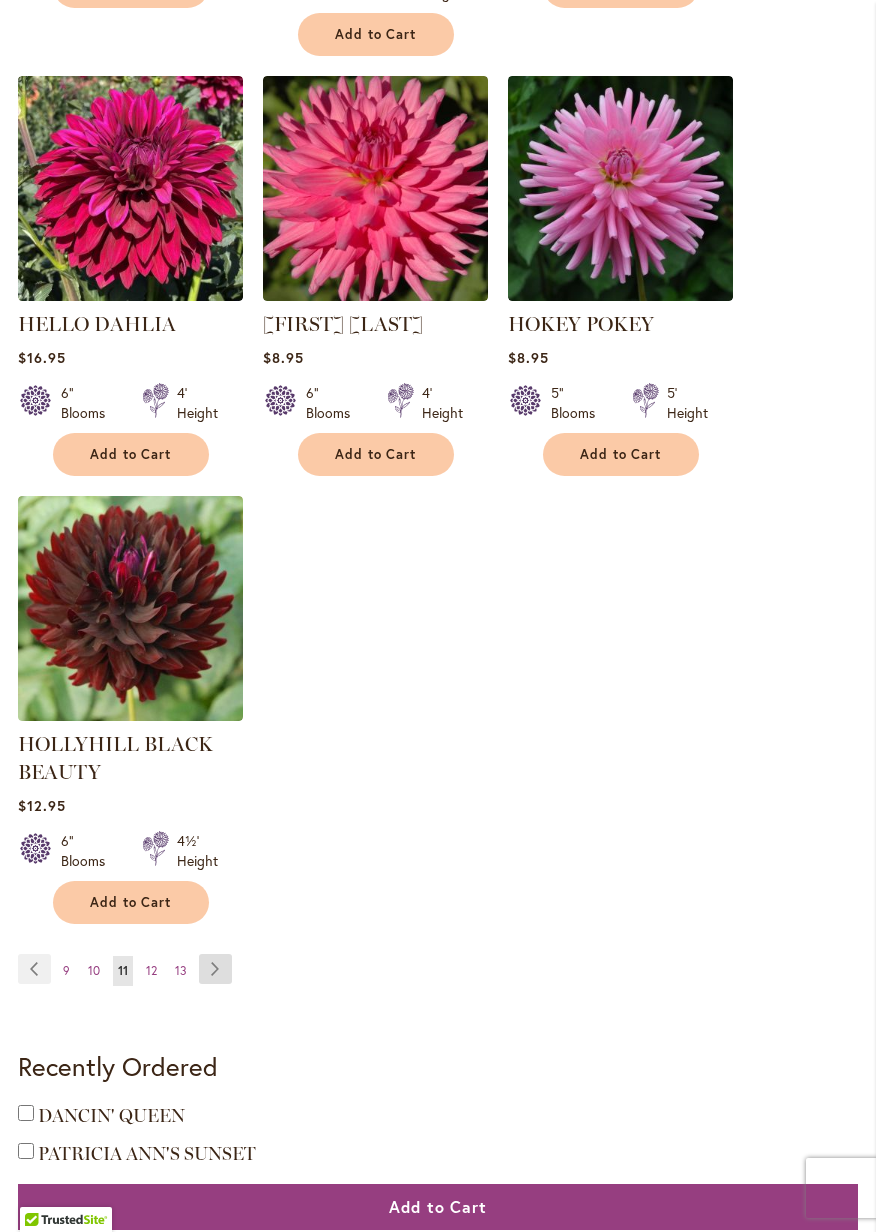 click on "Page
Next" at bounding box center (215, 969) 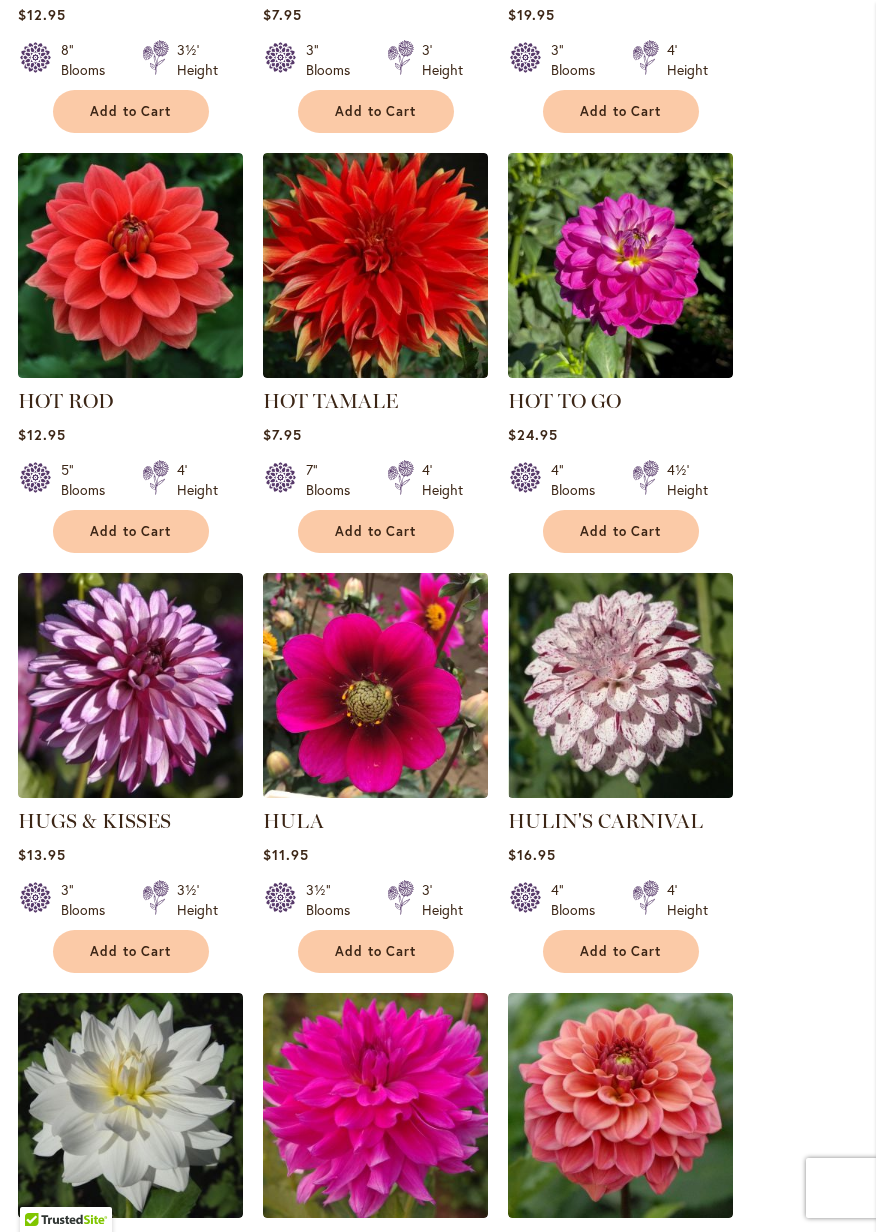 scroll, scrollTop: 1503, scrollLeft: 0, axis: vertical 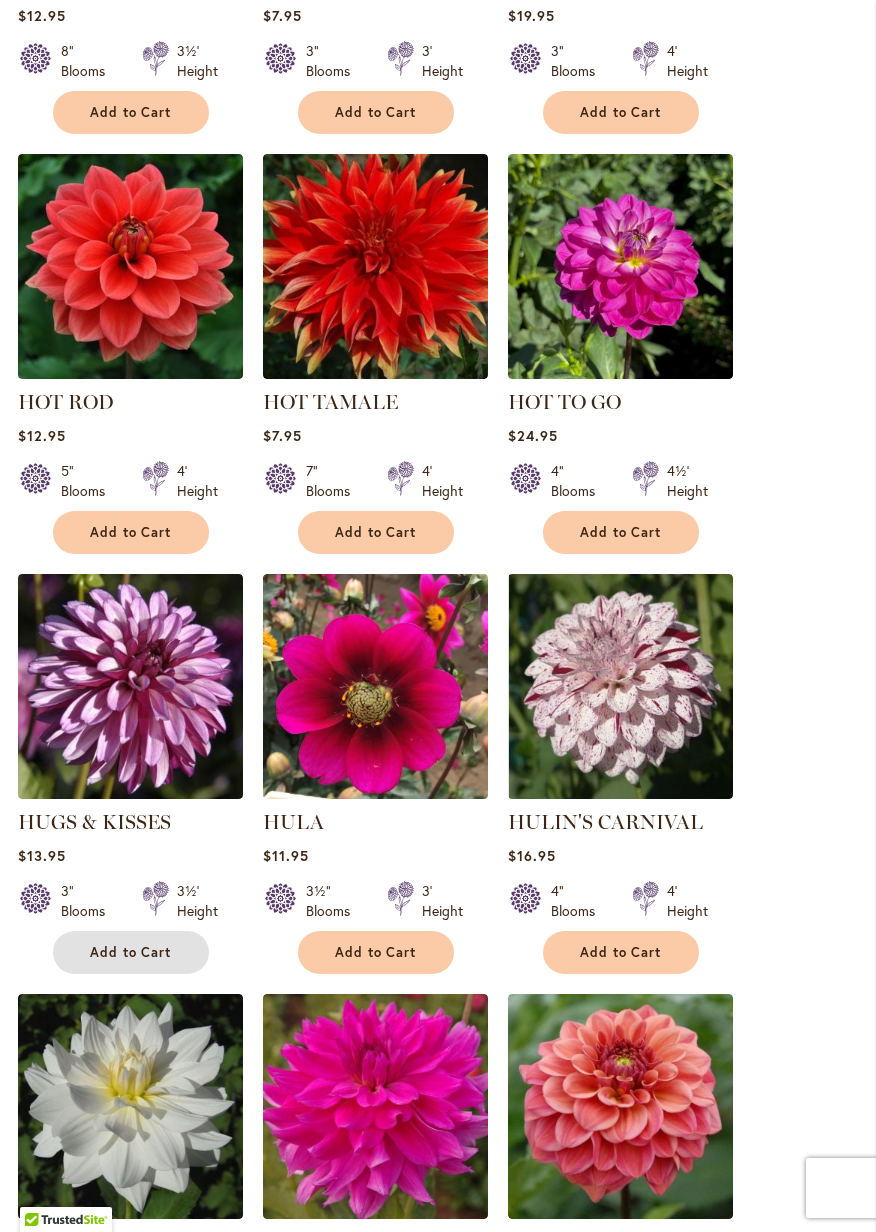 click on "Add to Cart" at bounding box center [131, 952] 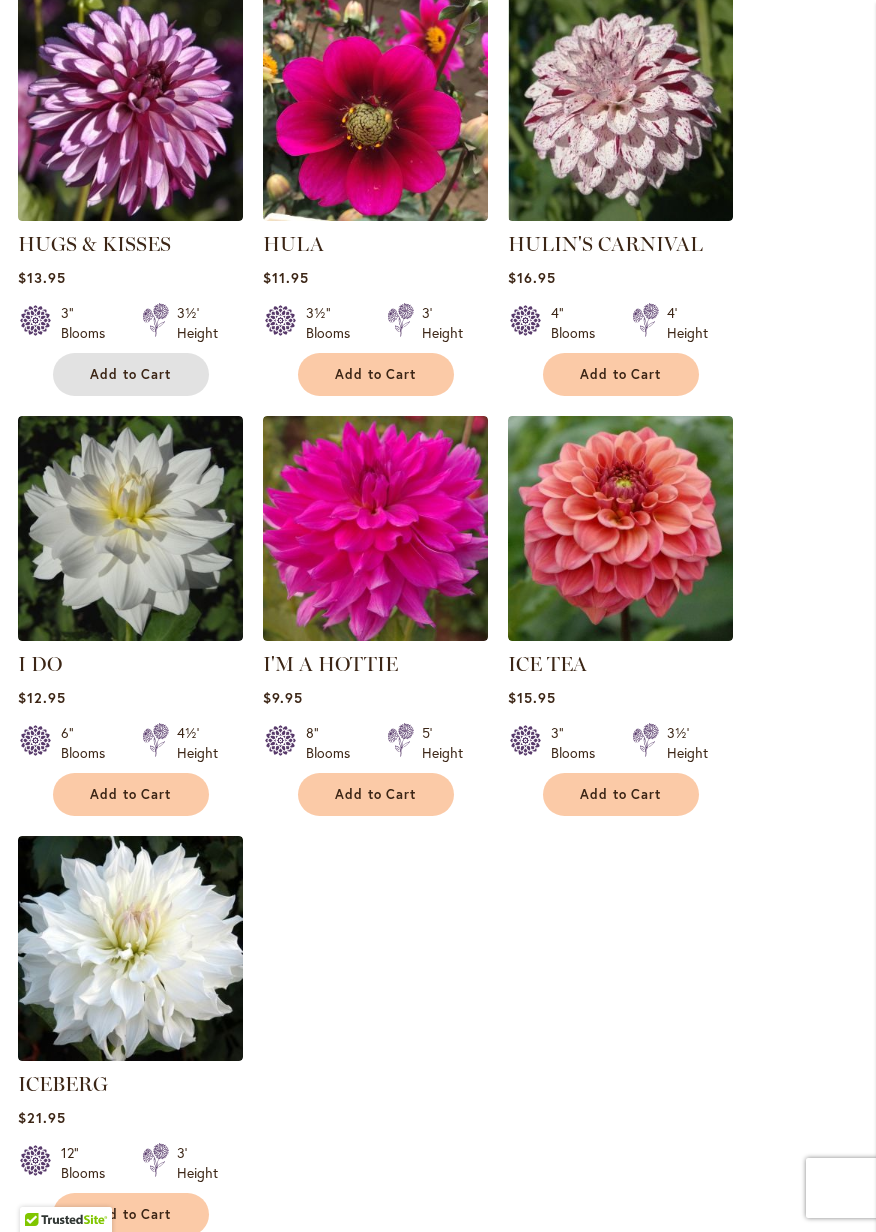 scroll, scrollTop: 2134, scrollLeft: 0, axis: vertical 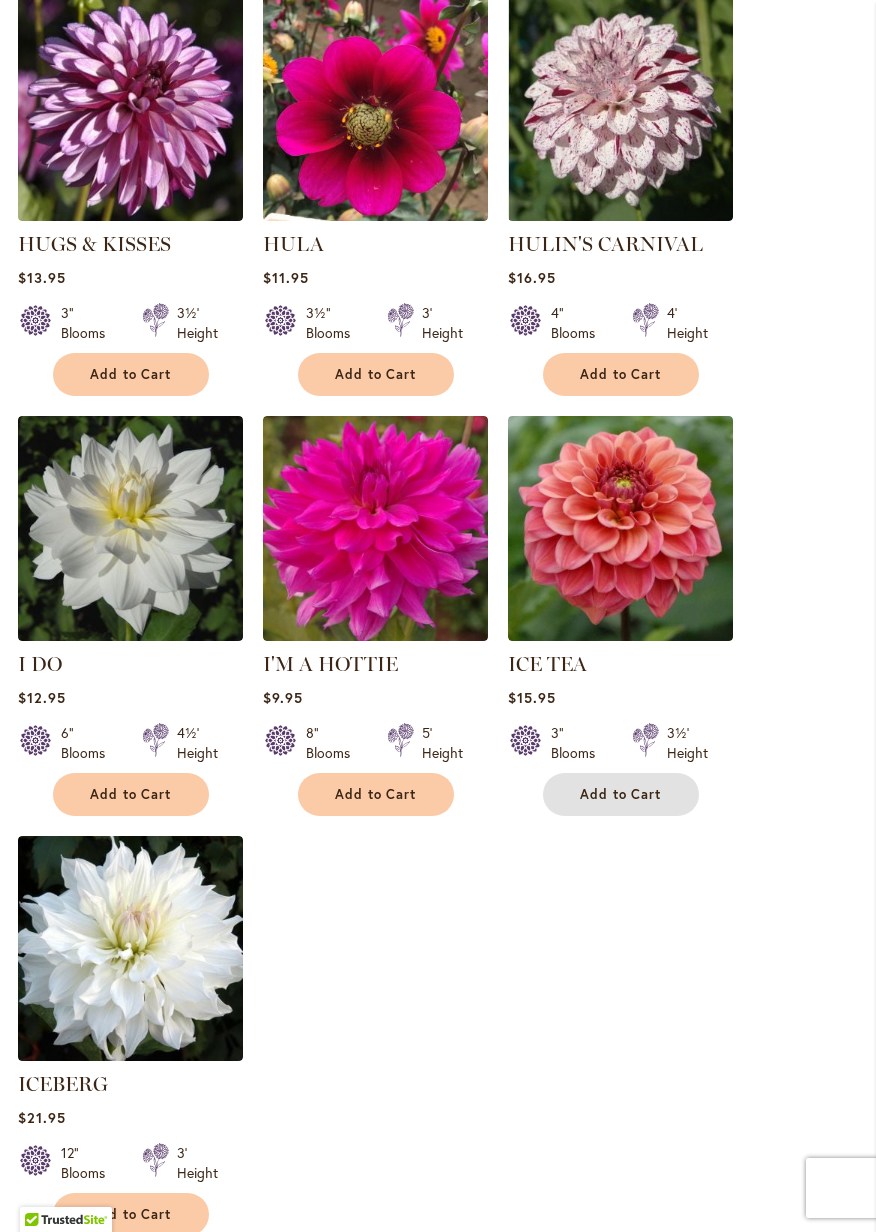 click on "Add to Cart" at bounding box center [621, 794] 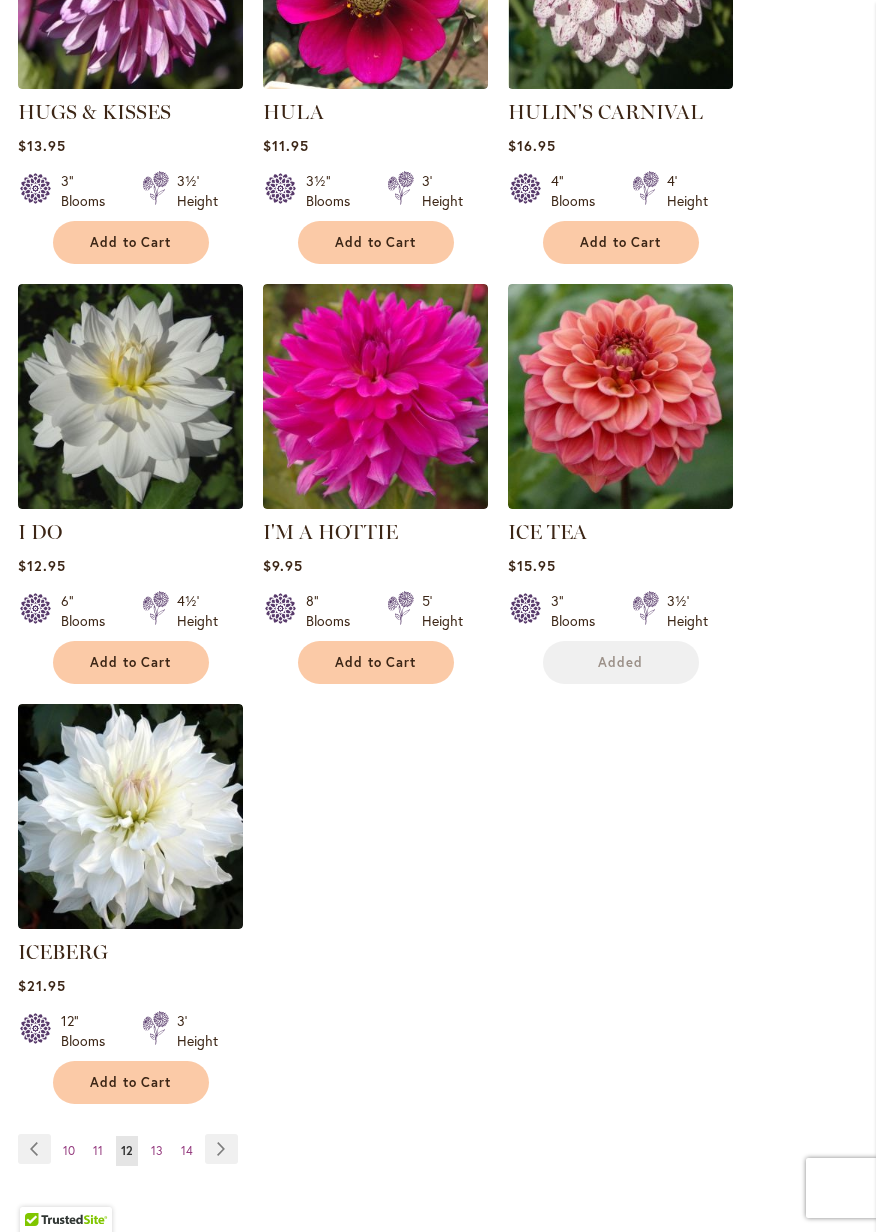 scroll, scrollTop: 2268, scrollLeft: 0, axis: vertical 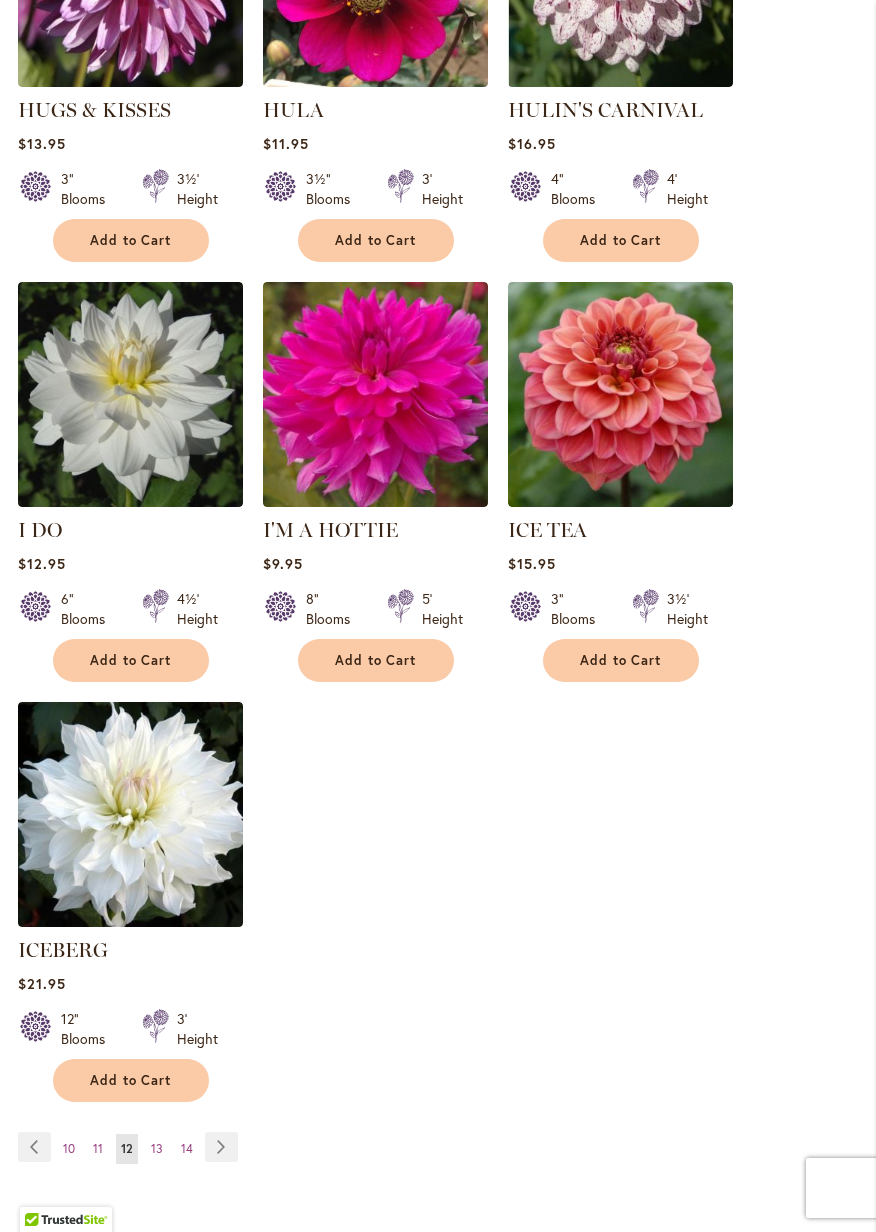 click on "Page
Next" at bounding box center (221, 1147) 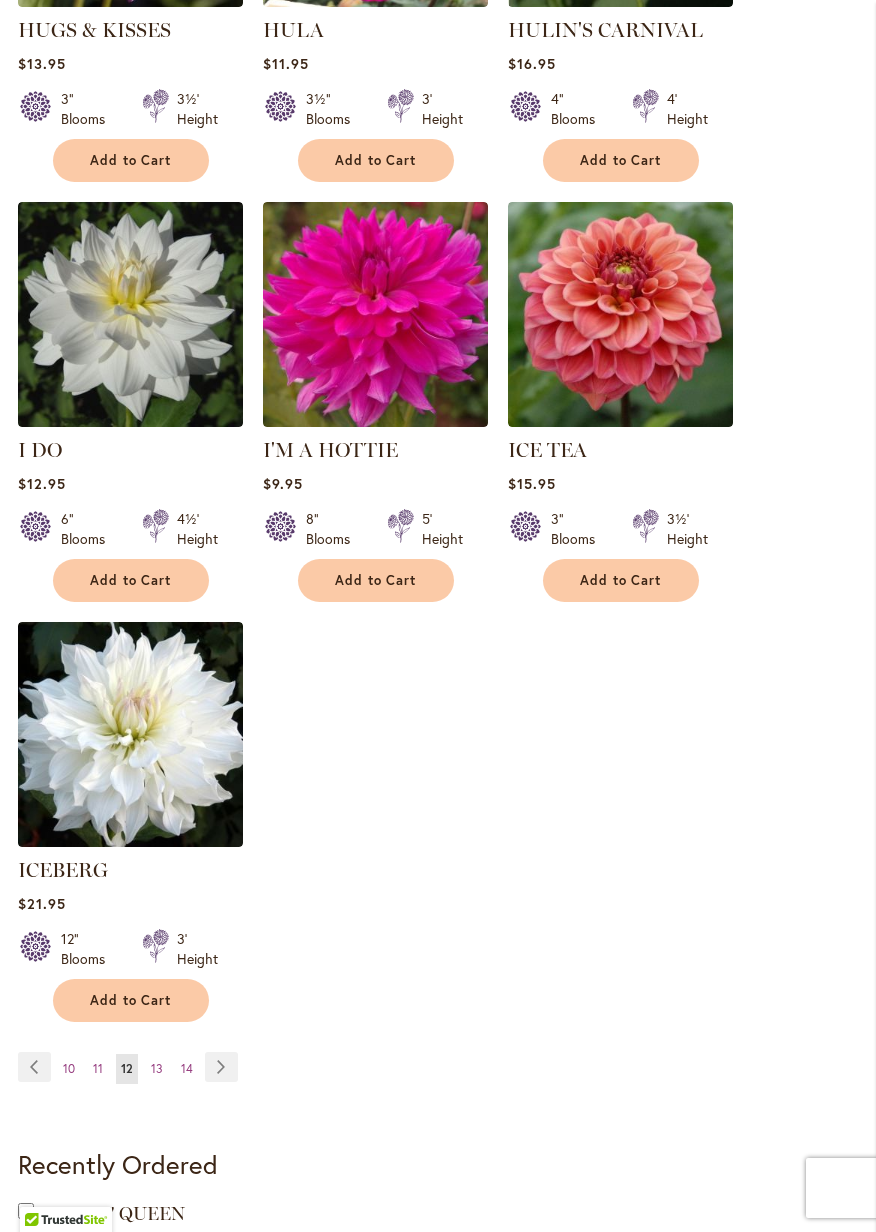 scroll, scrollTop: 2364, scrollLeft: 0, axis: vertical 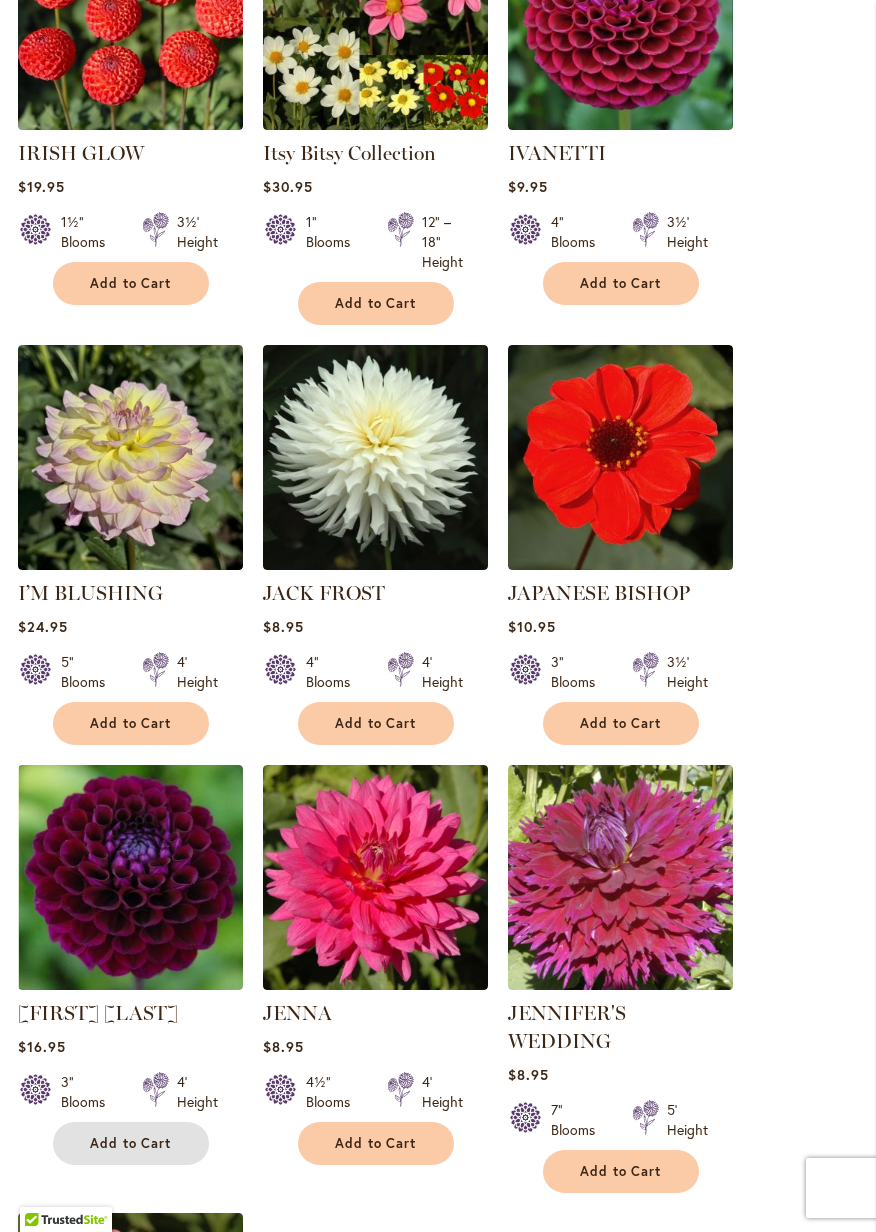 click on "Add to Cart" at bounding box center [131, 1143] 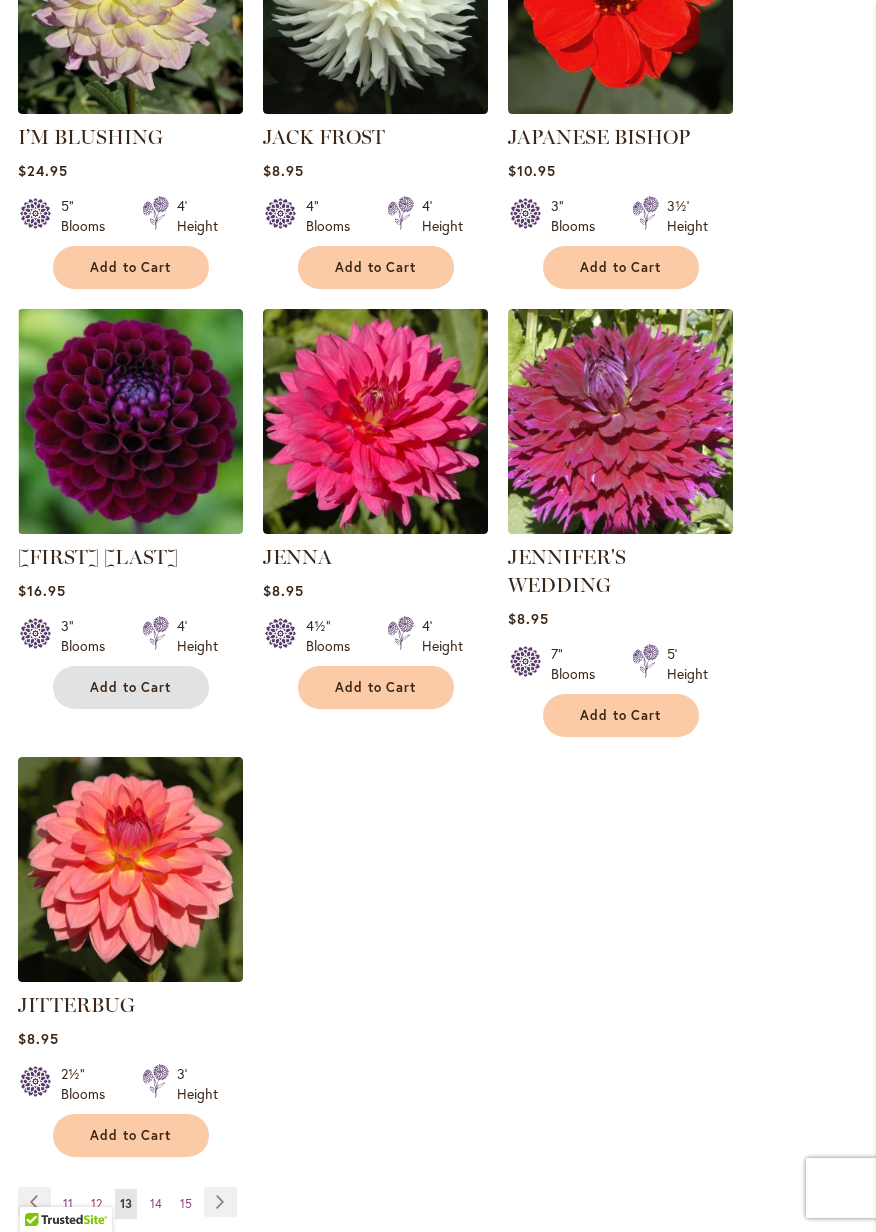 scroll, scrollTop: 2265, scrollLeft: 0, axis: vertical 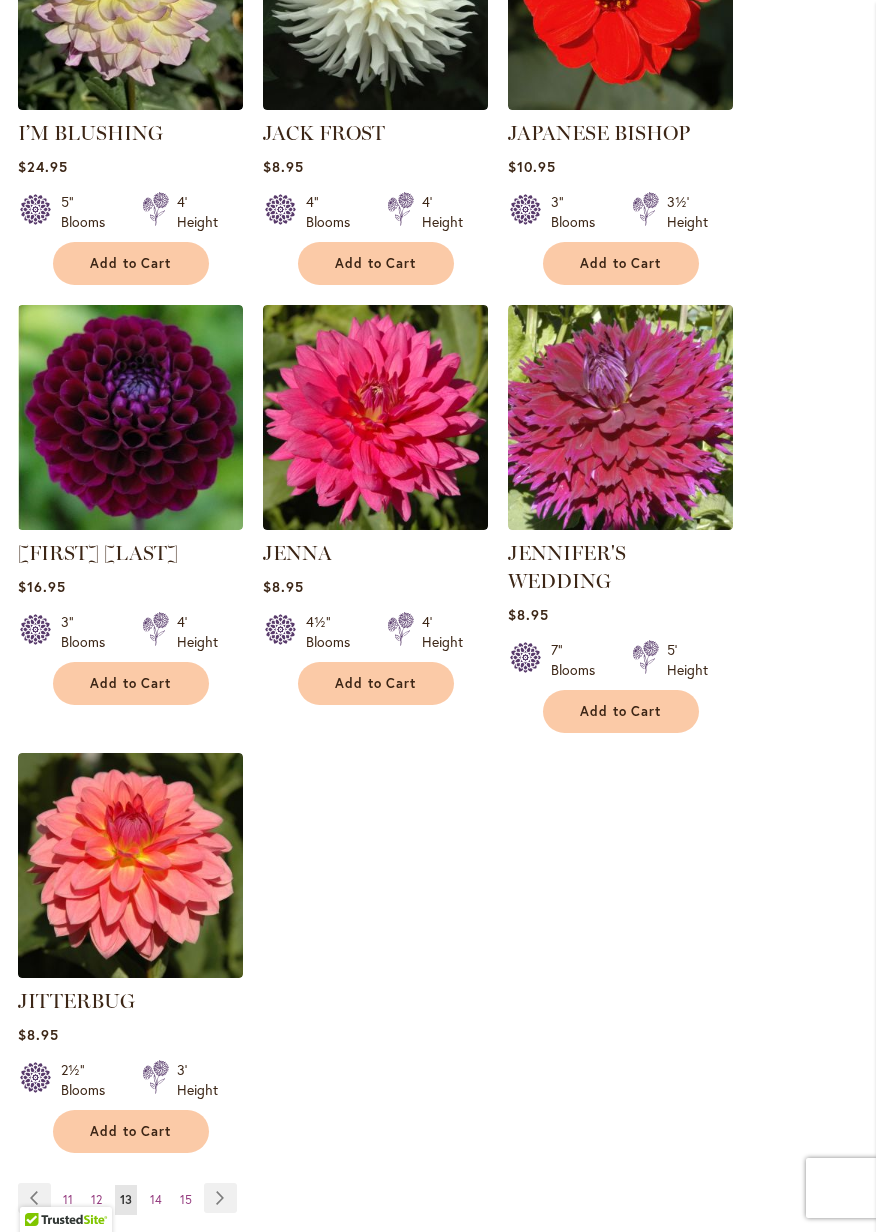click on "Page
Next" at bounding box center [220, 1198] 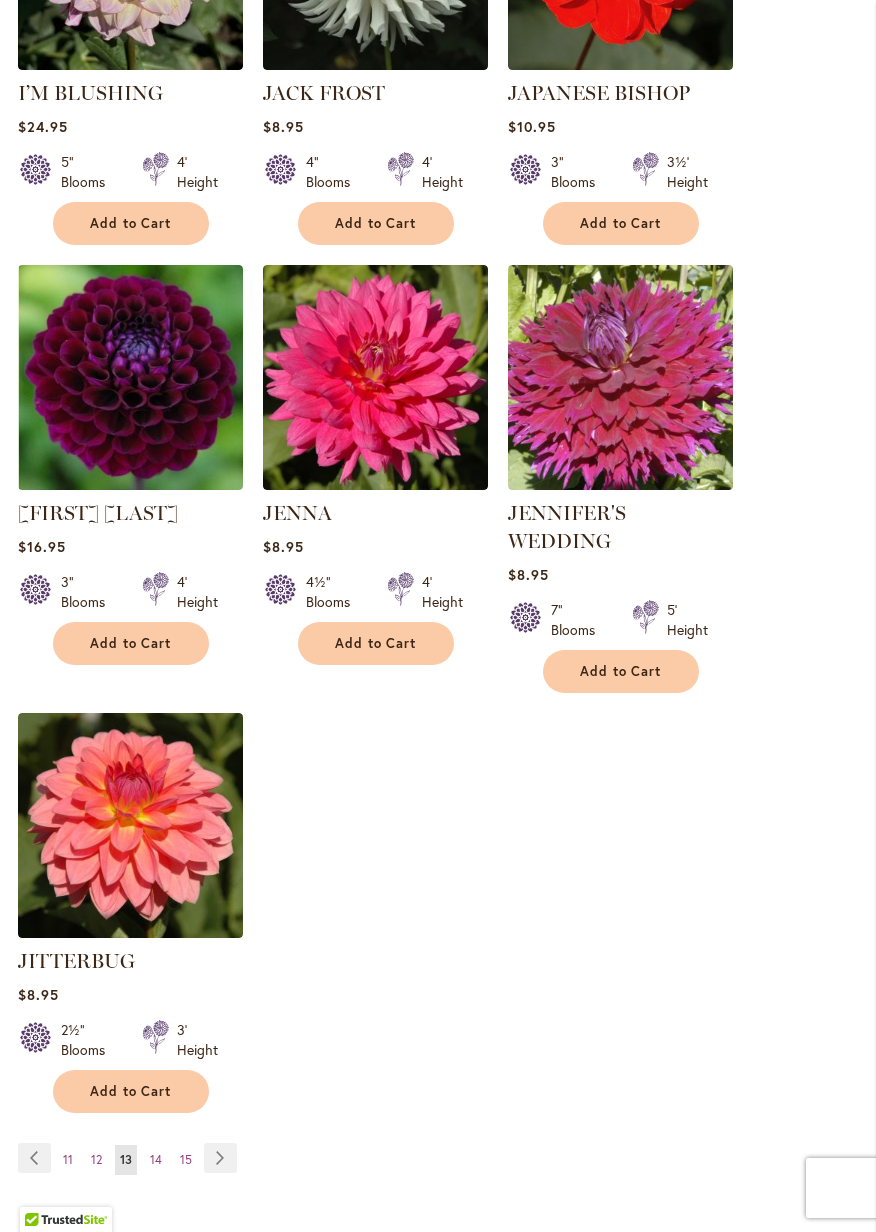 scroll, scrollTop: 2361, scrollLeft: 0, axis: vertical 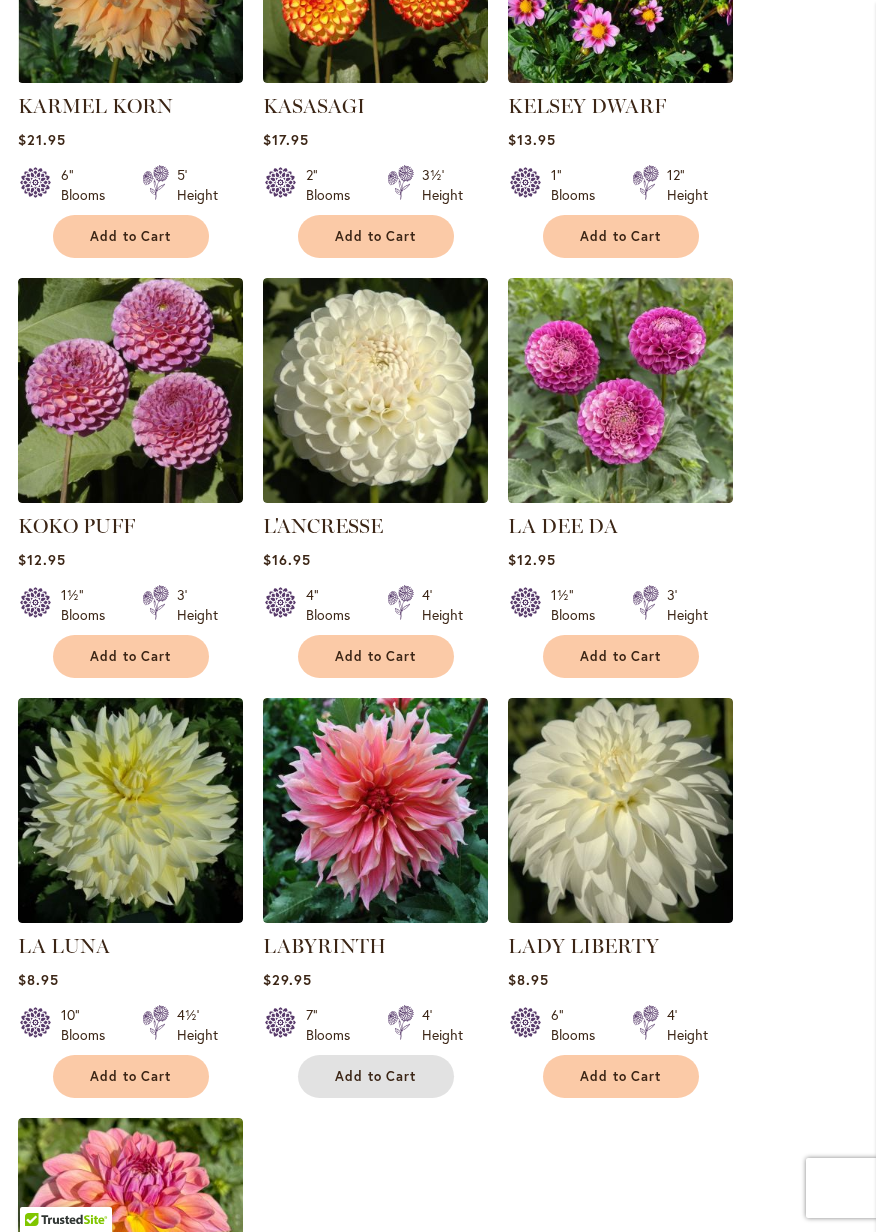 click on "Add to Cart" at bounding box center (376, 1076) 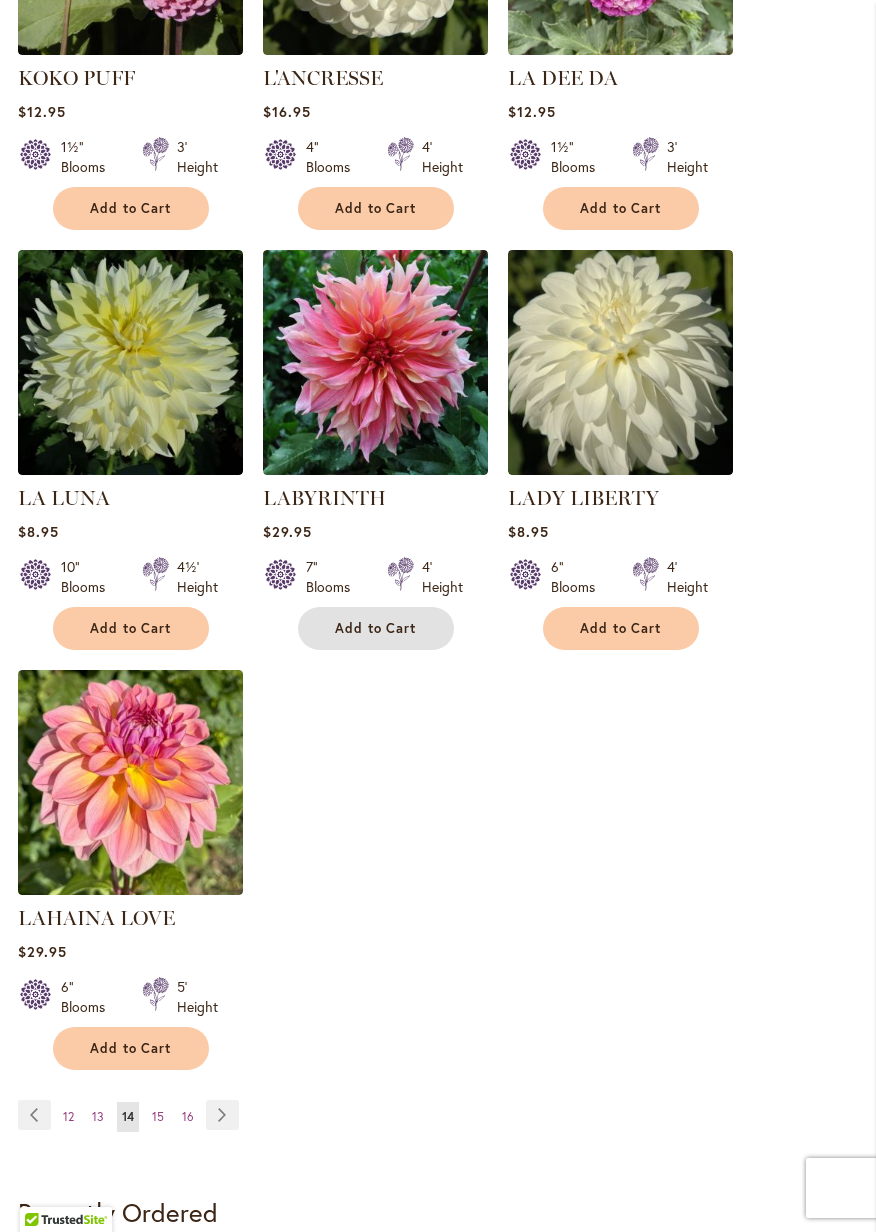 scroll, scrollTop: 2313, scrollLeft: 0, axis: vertical 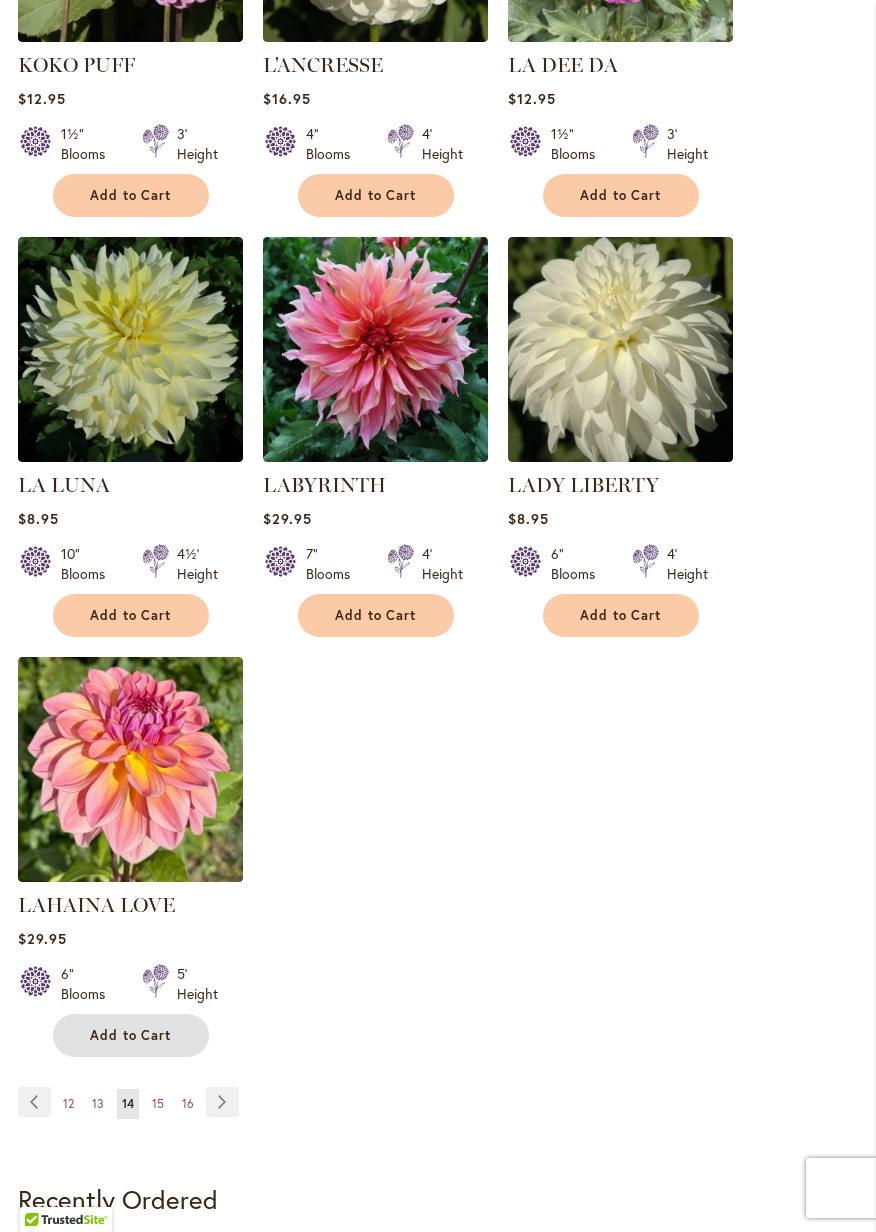click on "Add to Cart" at bounding box center [131, 1035] 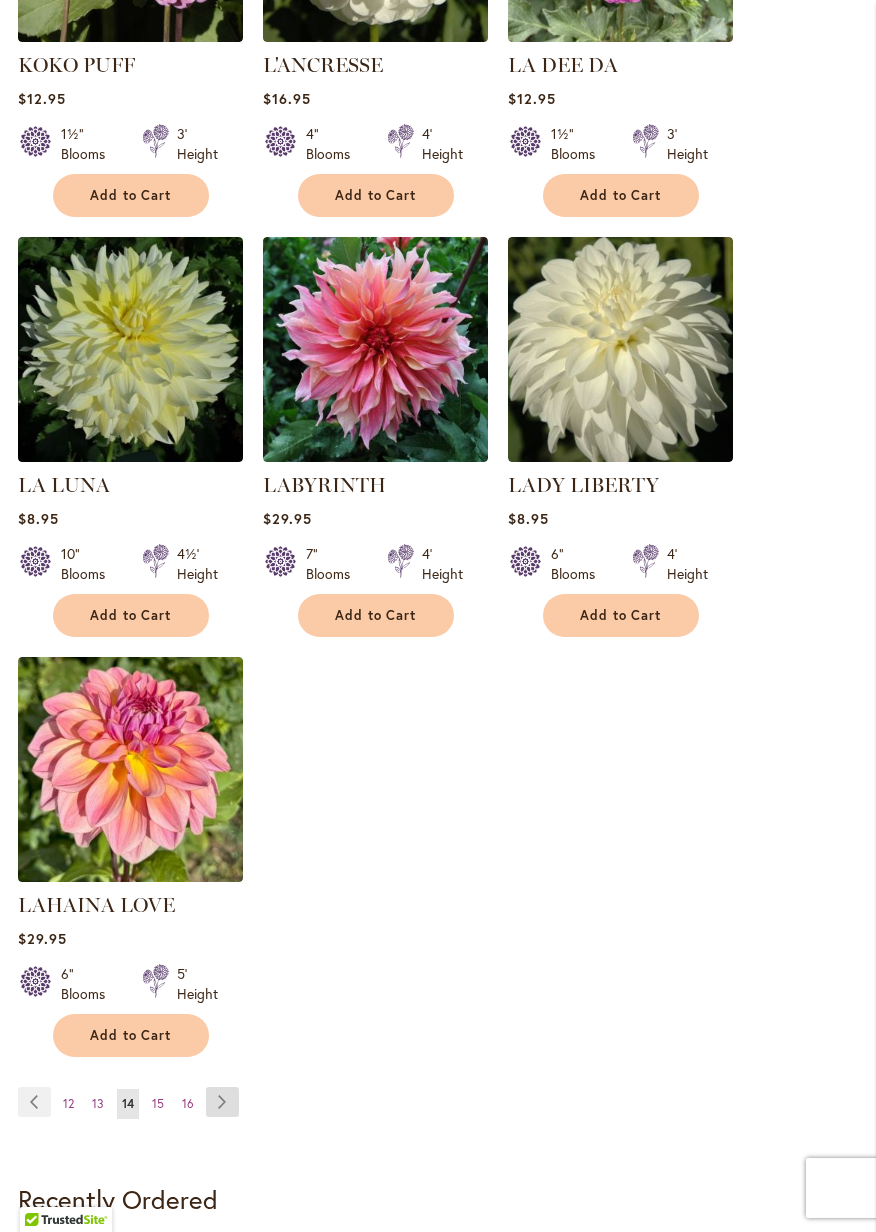 click on "Page
Next" at bounding box center (222, 1102) 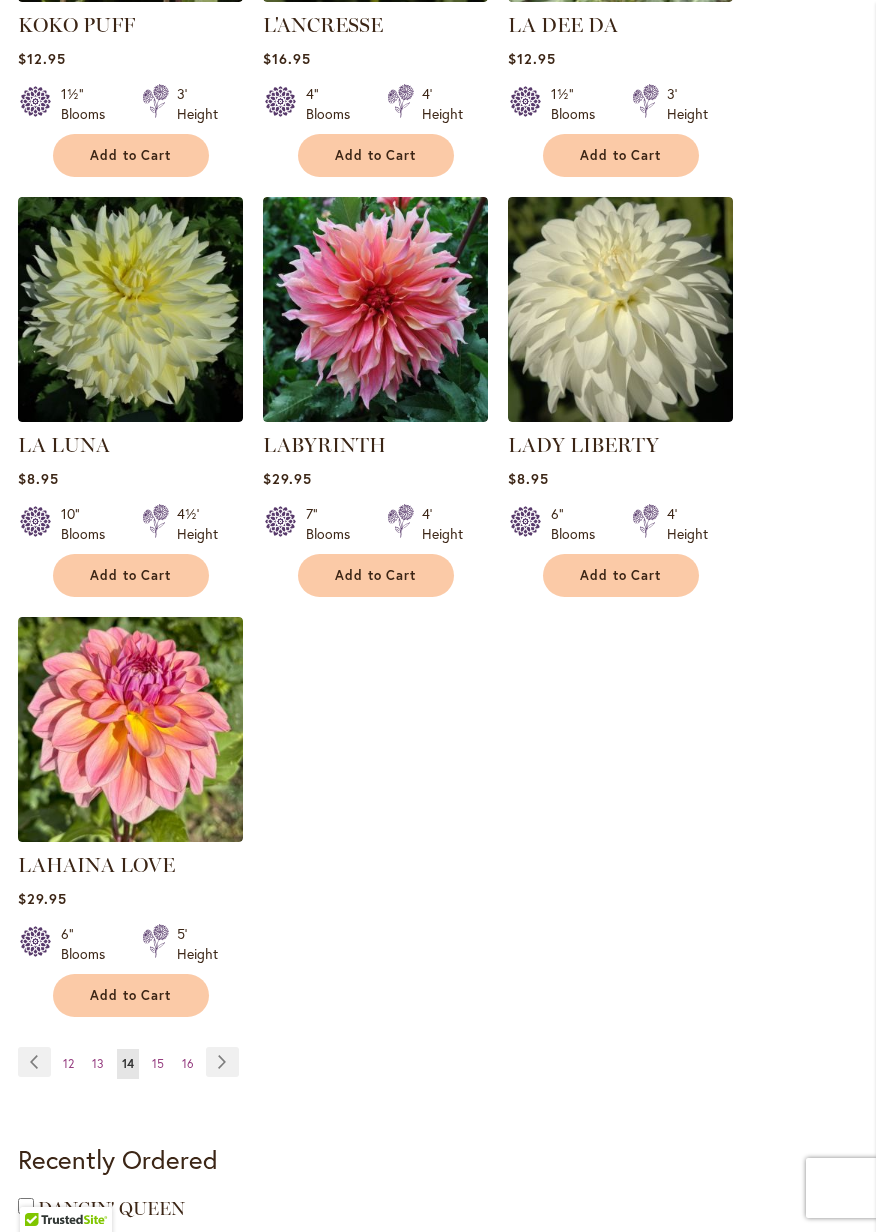 scroll, scrollTop: 2409, scrollLeft: 0, axis: vertical 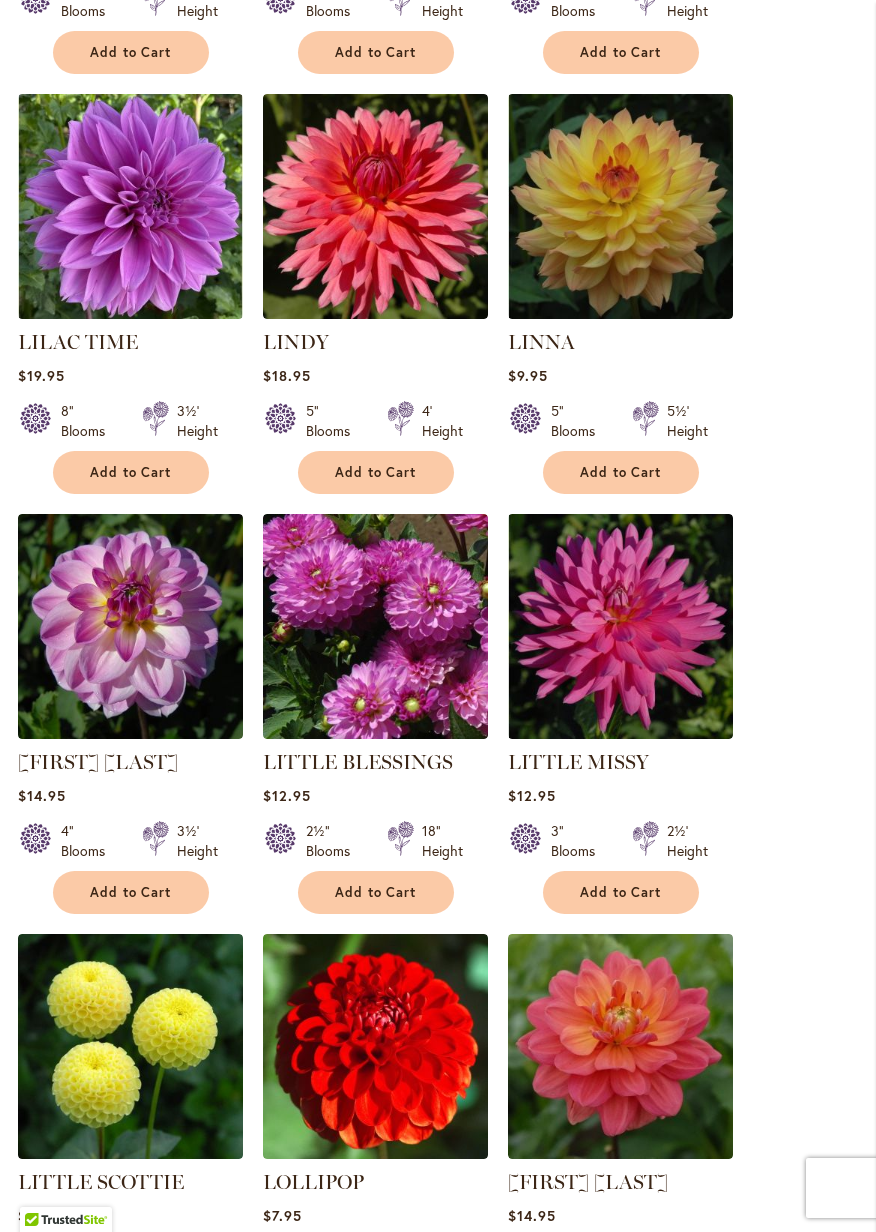 click on "LAUREN MICHELE
Rating:
93%
1                  Review
$23.95
3½" Blooms 4' Height" at bounding box center [438, 490] 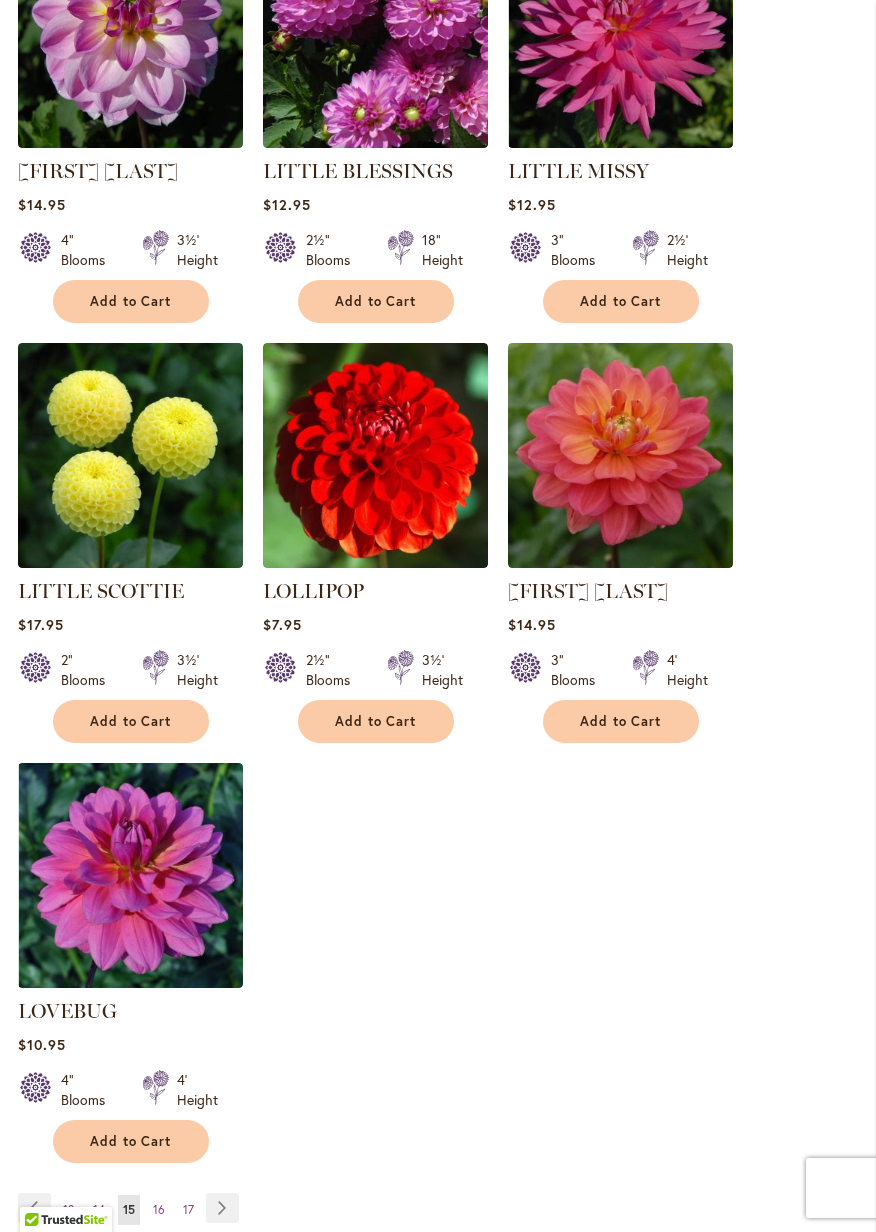 scroll, scrollTop: 2193, scrollLeft: 0, axis: vertical 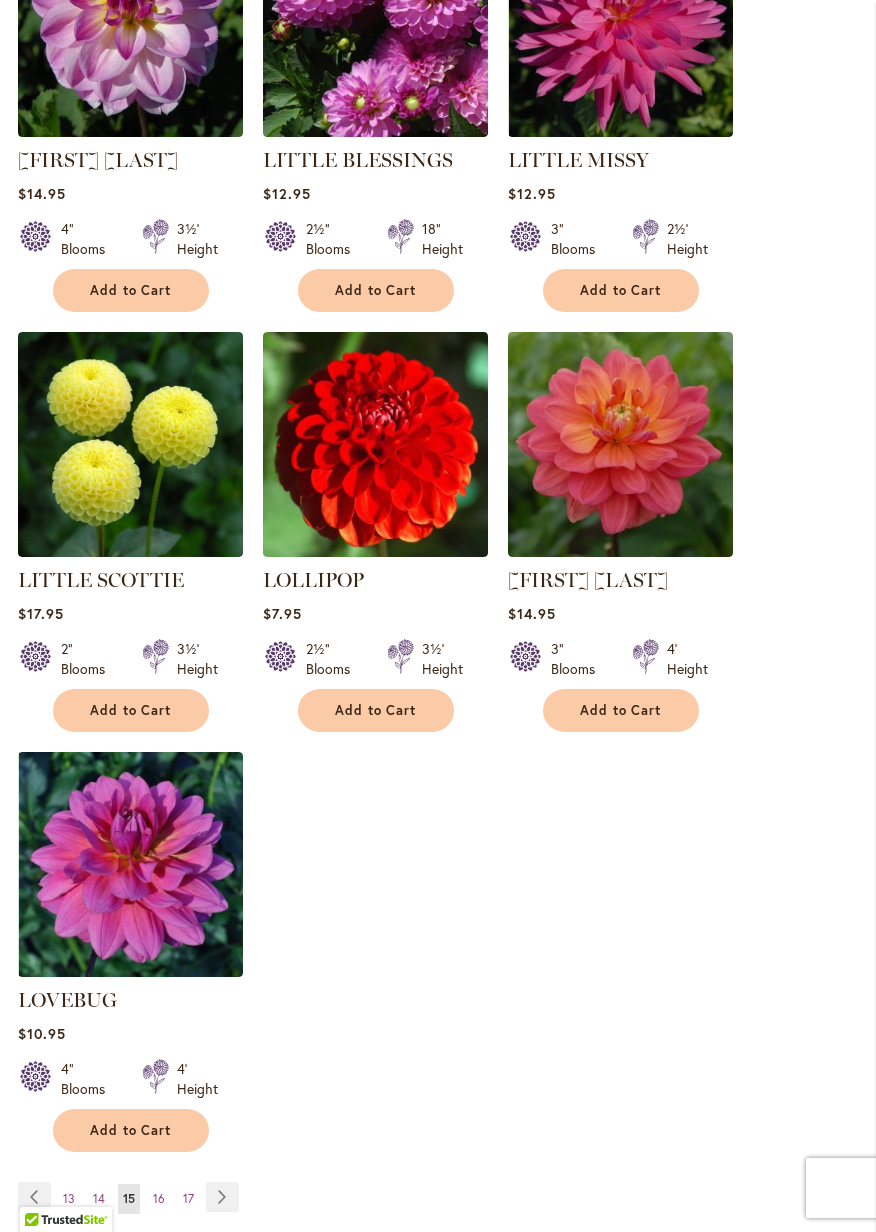 click on "Page
Next" at bounding box center (222, 1197) 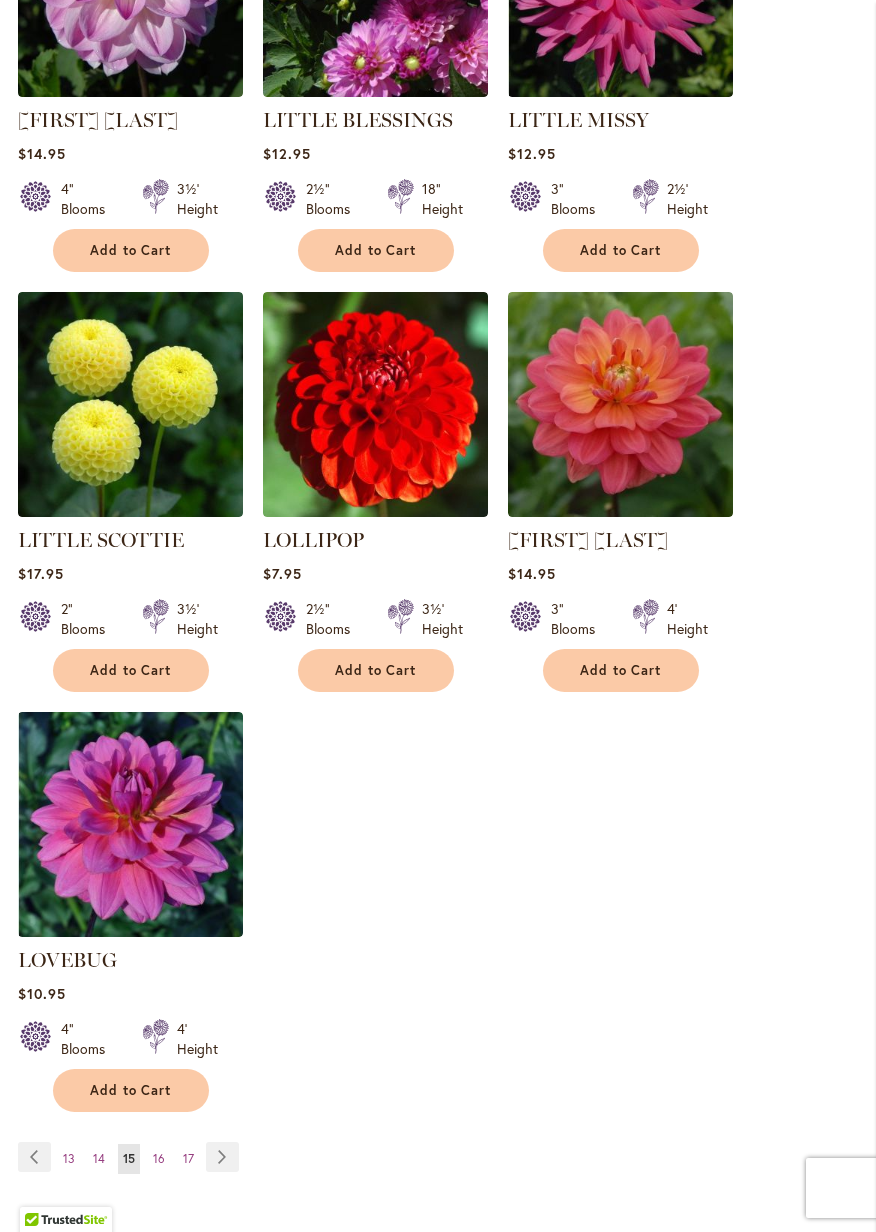 scroll, scrollTop: 2289, scrollLeft: 0, axis: vertical 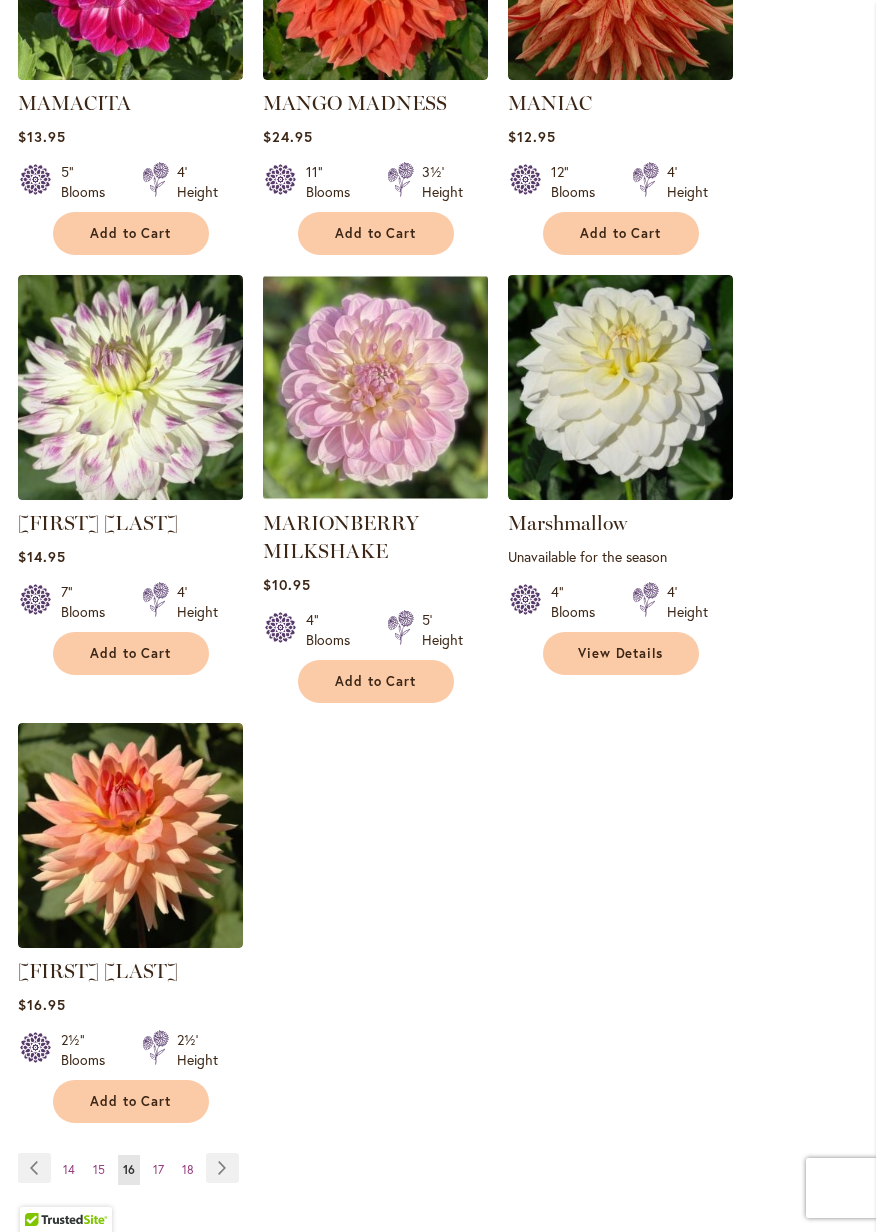 click on "Page
Next" at bounding box center [222, 1168] 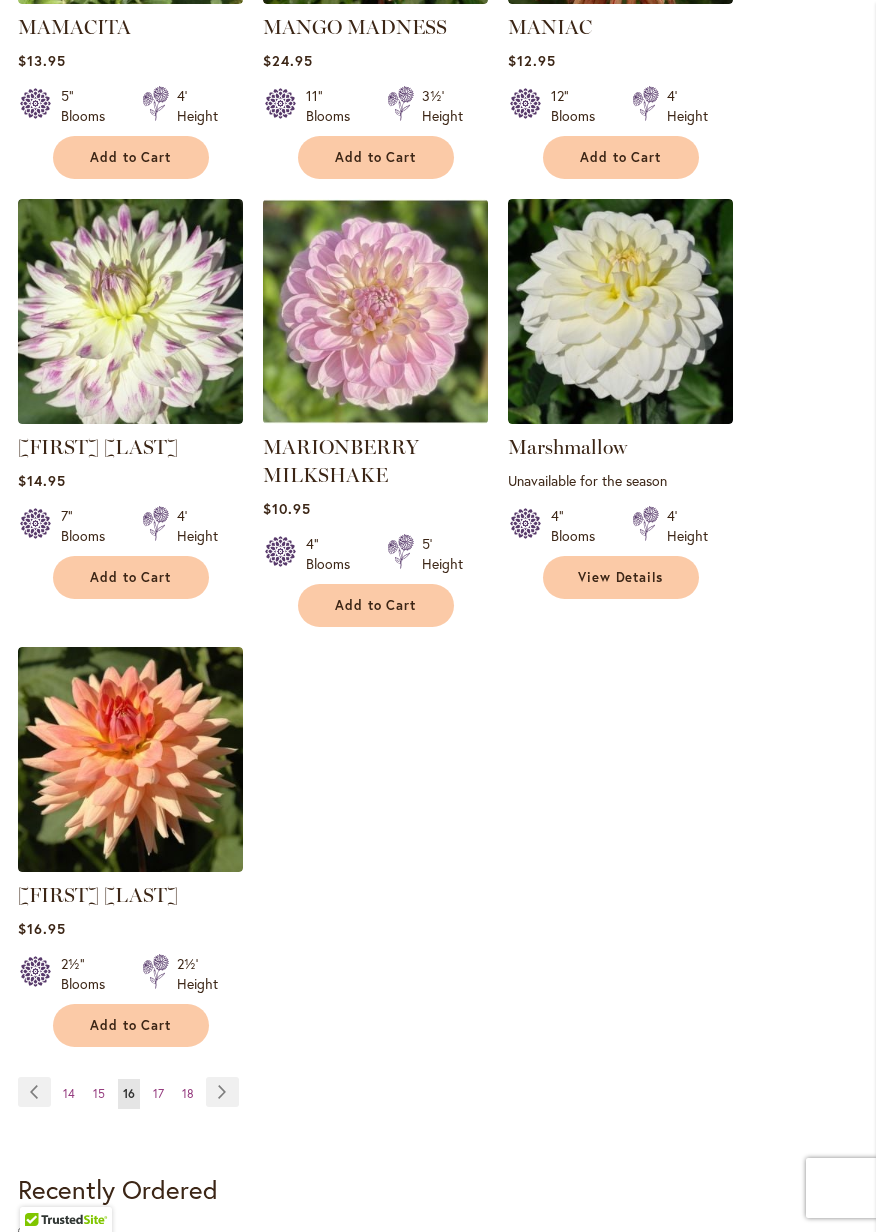 scroll, scrollTop: 2318, scrollLeft: 0, axis: vertical 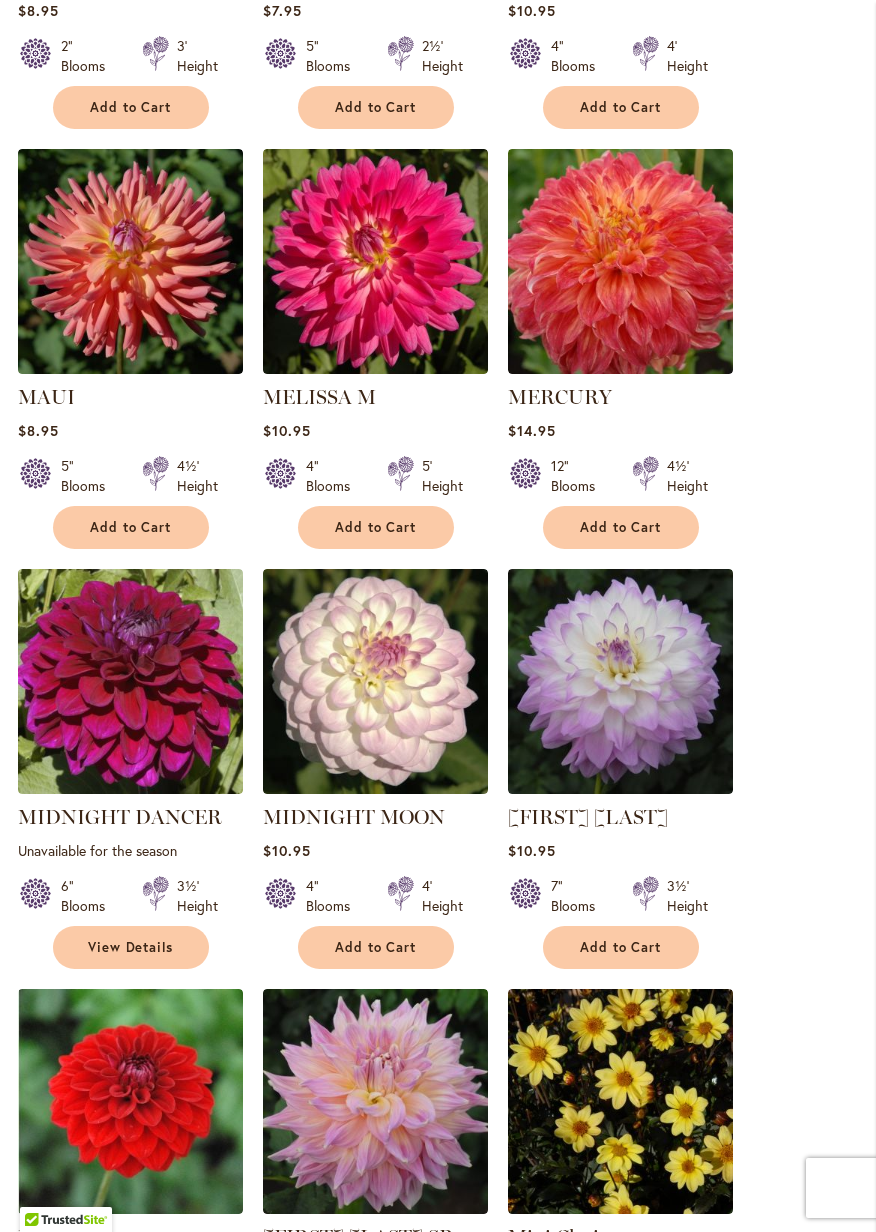 click on "MARY MUNNS
Rating:
71%
3                  Reviews
$8.95
2" Blooms 3' Height Add to Cart" at bounding box center [438, 979] 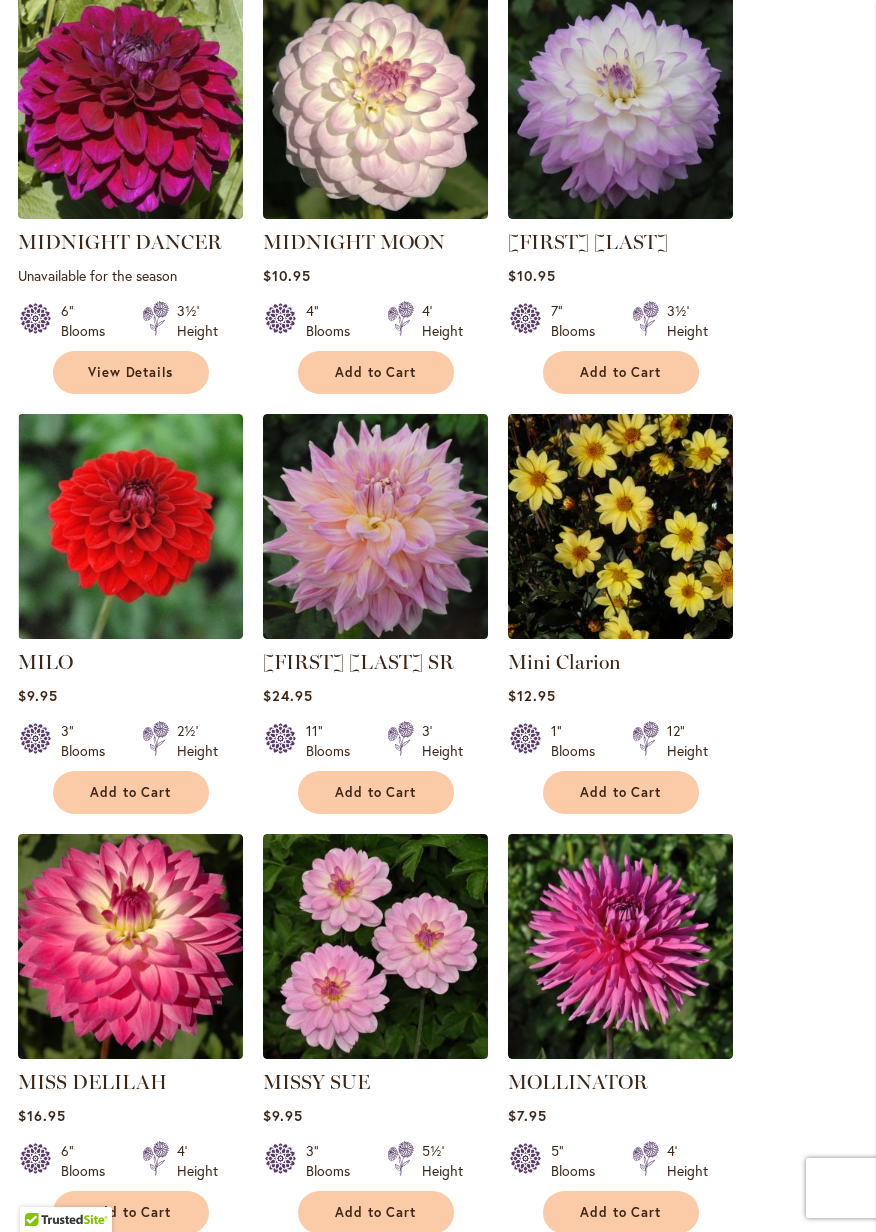 scroll, scrollTop: 1683, scrollLeft: 0, axis: vertical 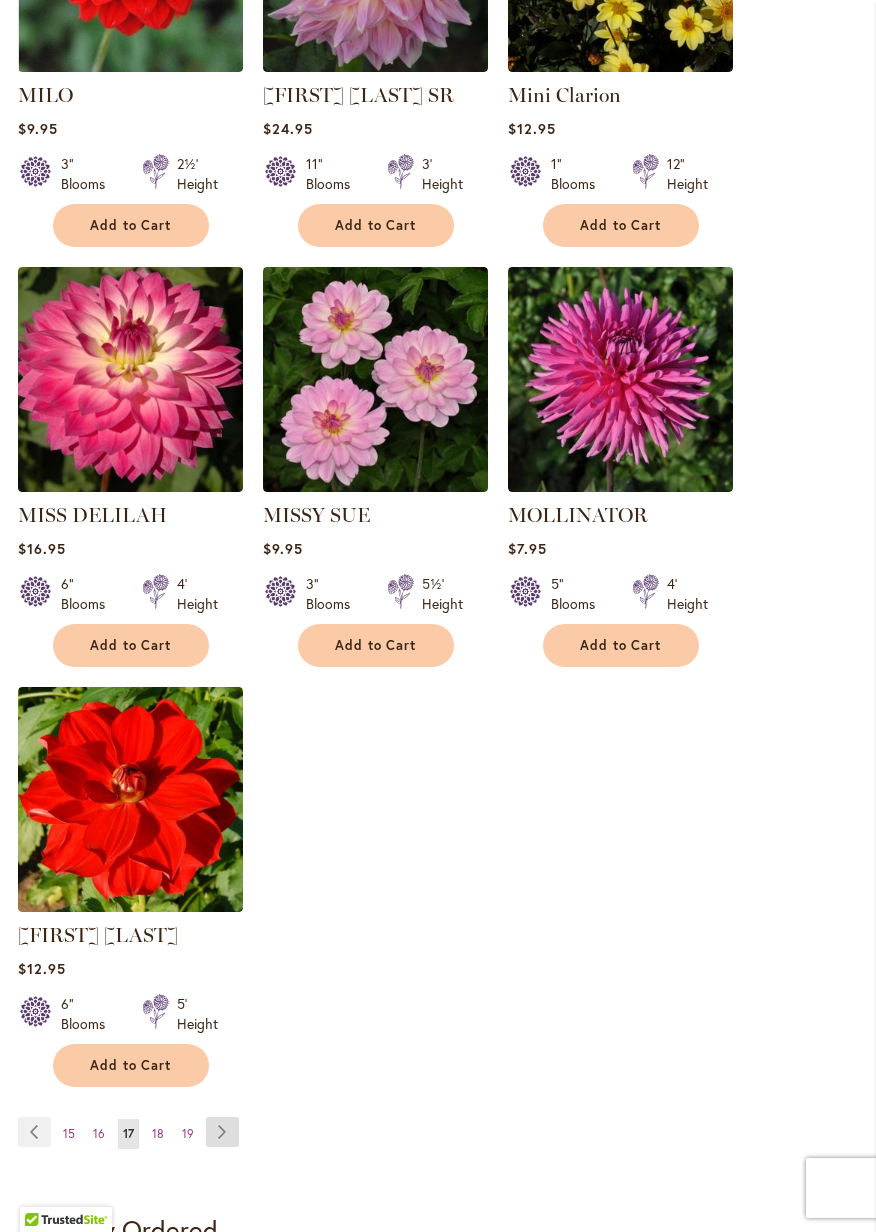 click on "Page
Next" at bounding box center (222, 1132) 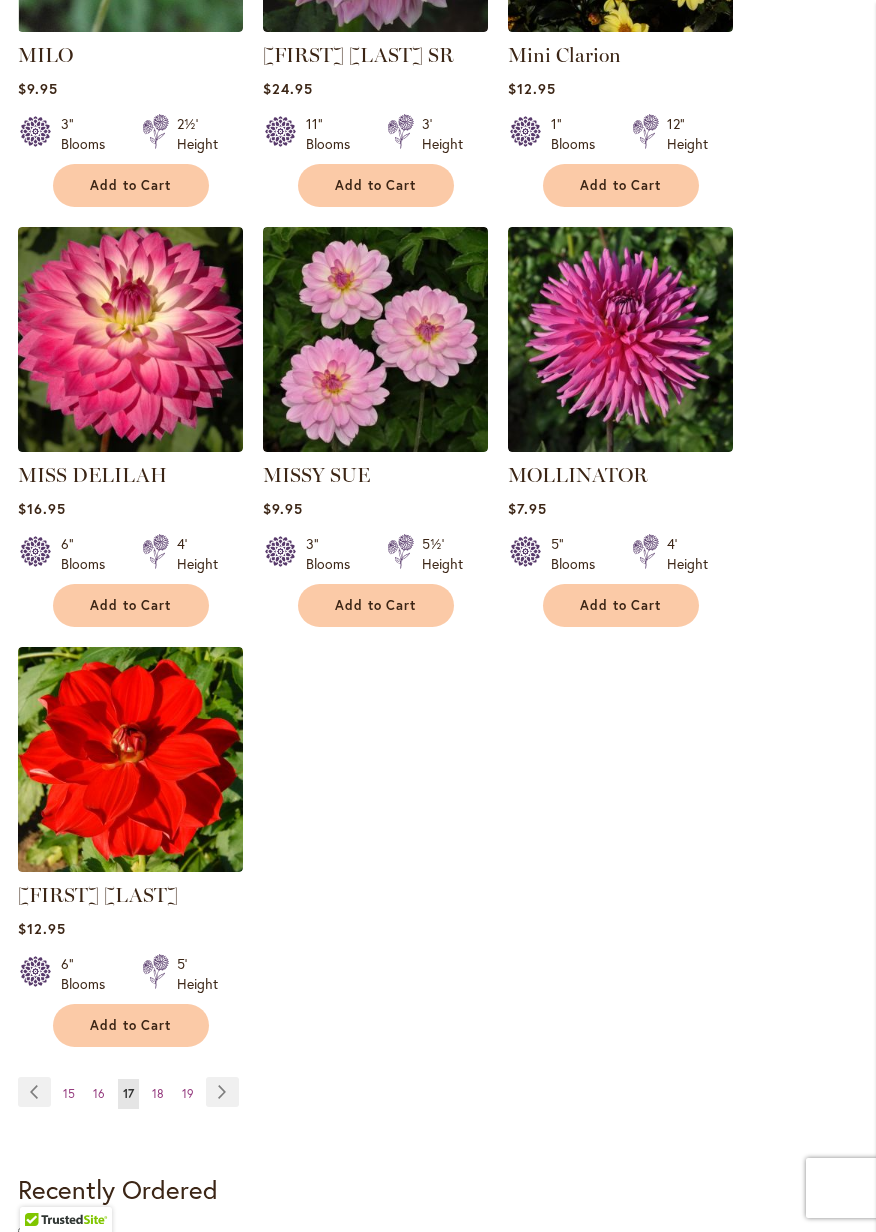 scroll, scrollTop: 2326, scrollLeft: 0, axis: vertical 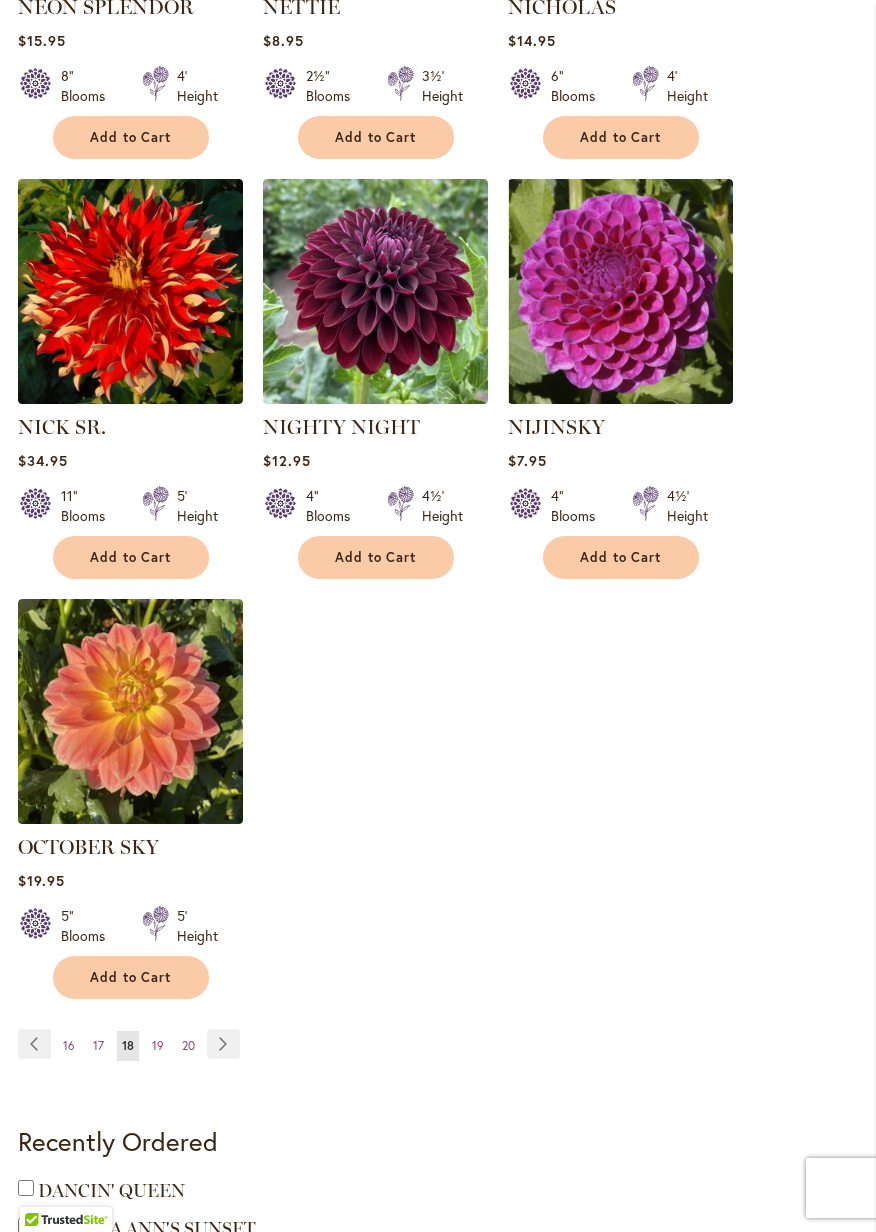 click on "Page
Next" at bounding box center (223, 1044) 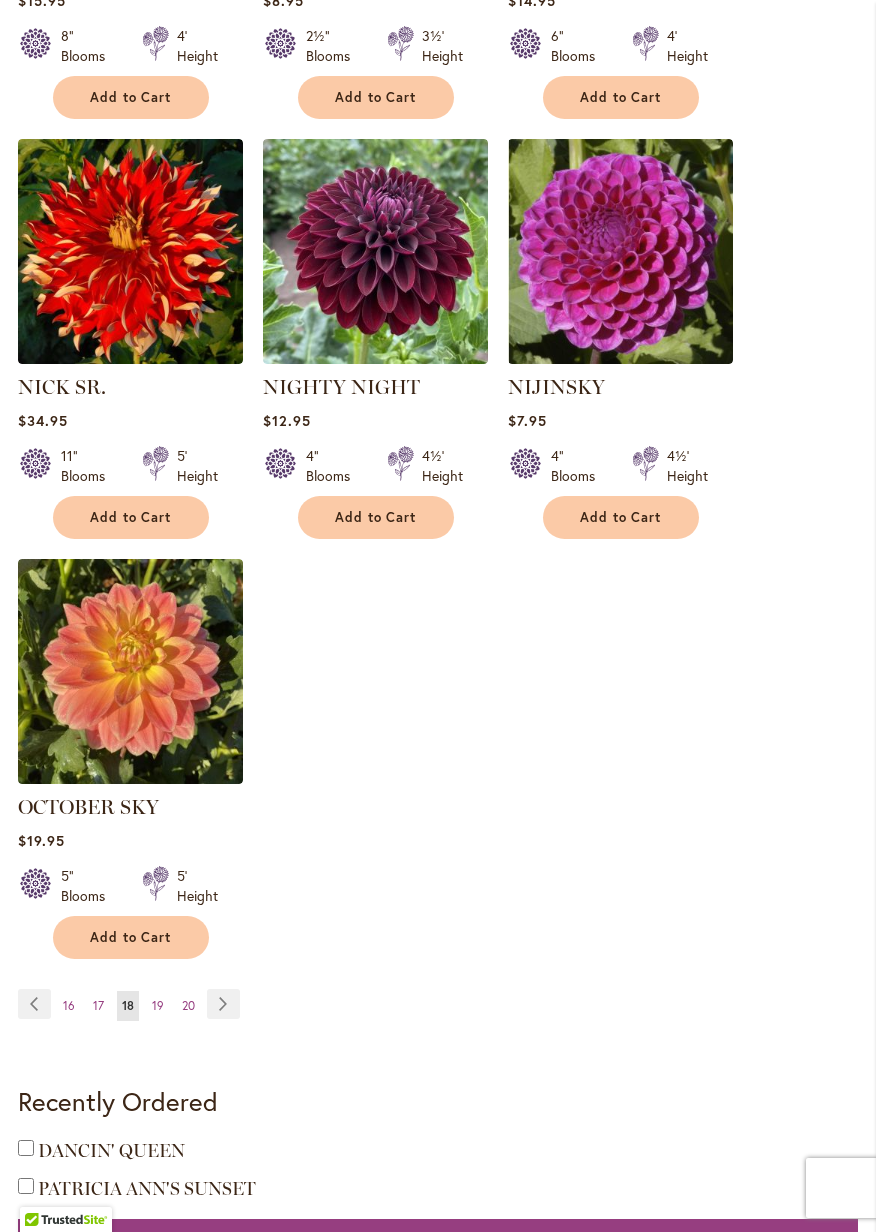 scroll, scrollTop: 2414, scrollLeft: 0, axis: vertical 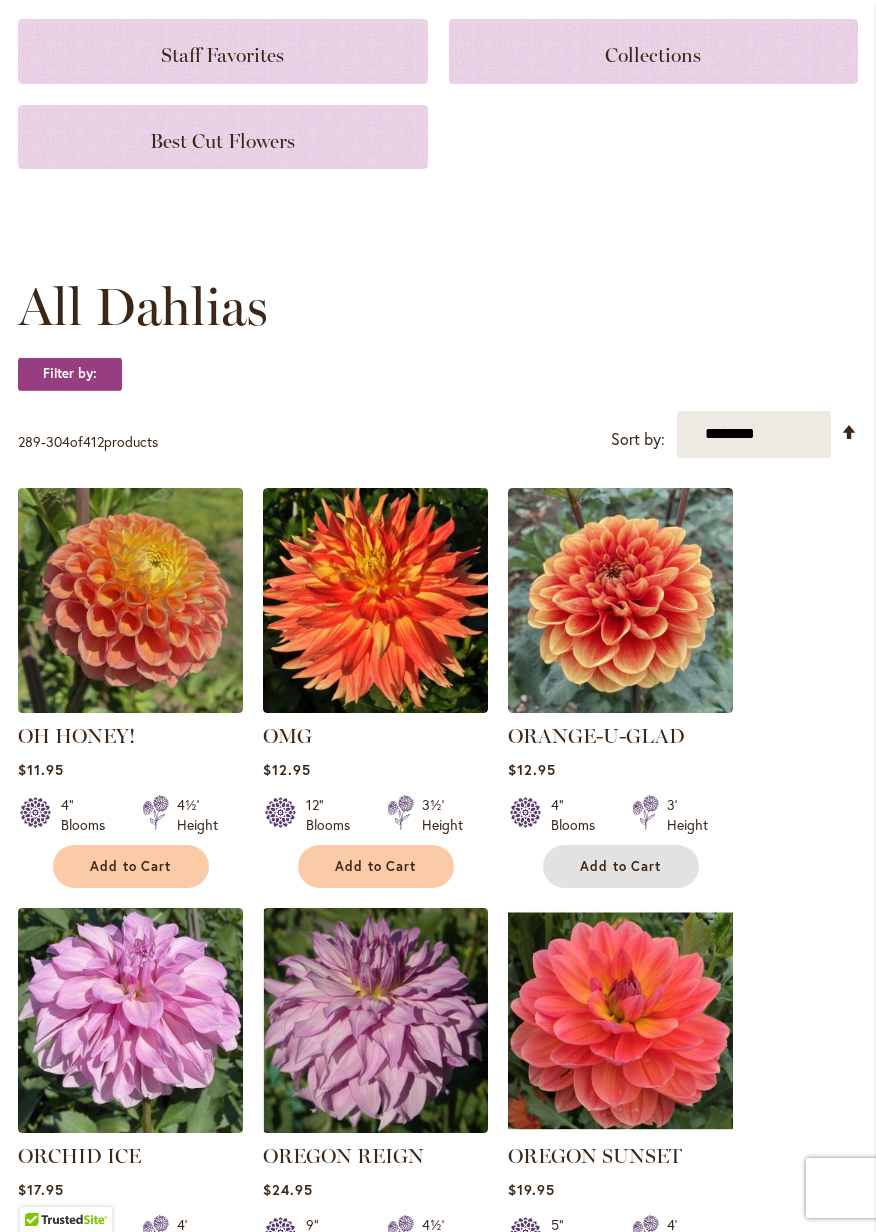 click on "Add to Cart" at bounding box center [621, 866] 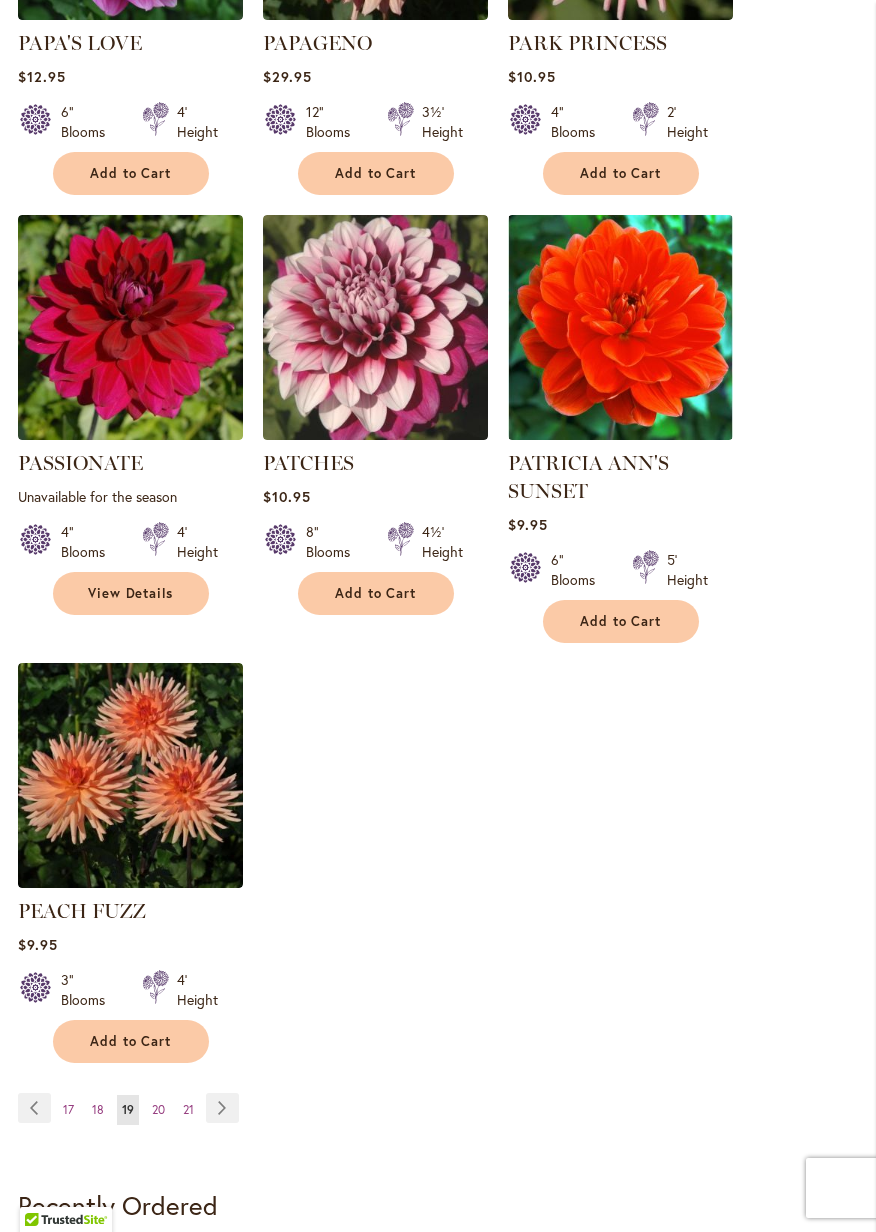 scroll, scrollTop: 2341, scrollLeft: 0, axis: vertical 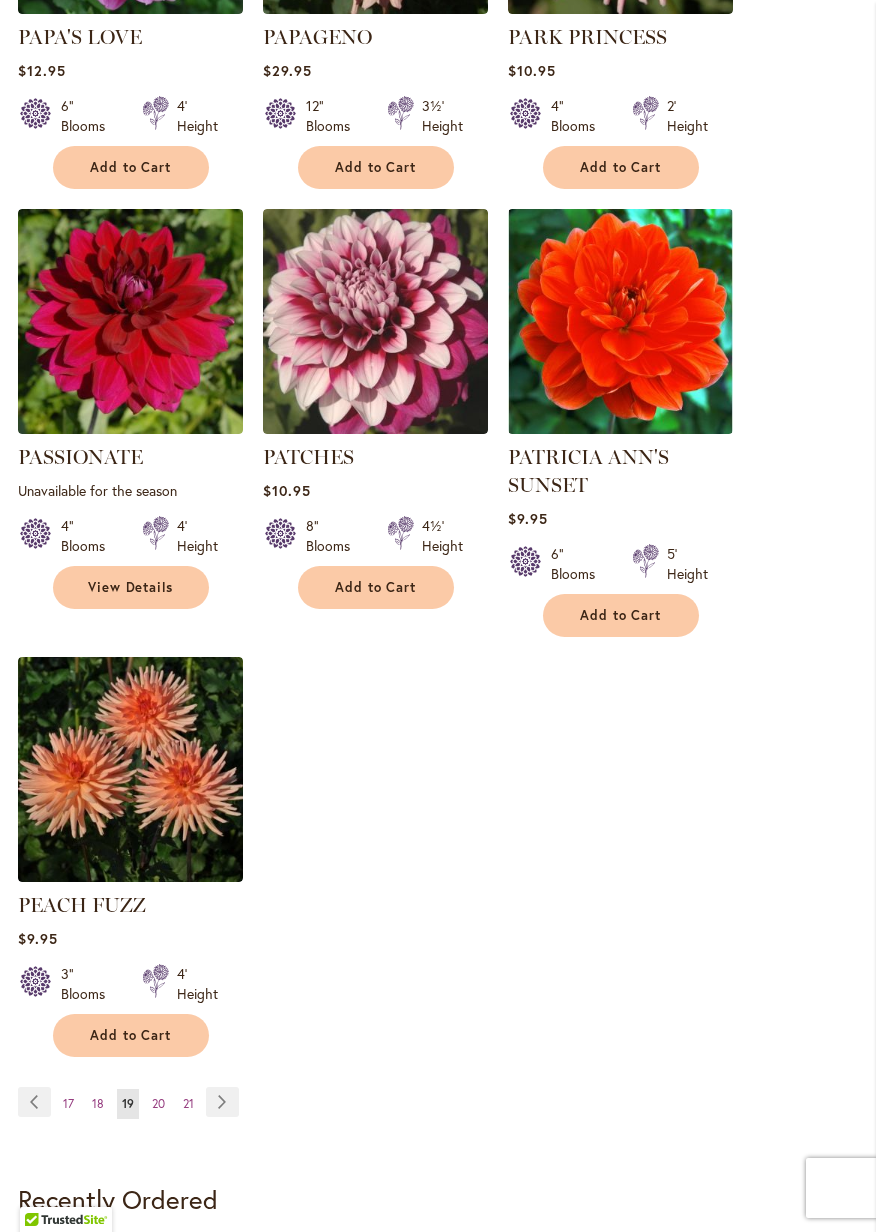 click on "Page
Next" at bounding box center (222, 1102) 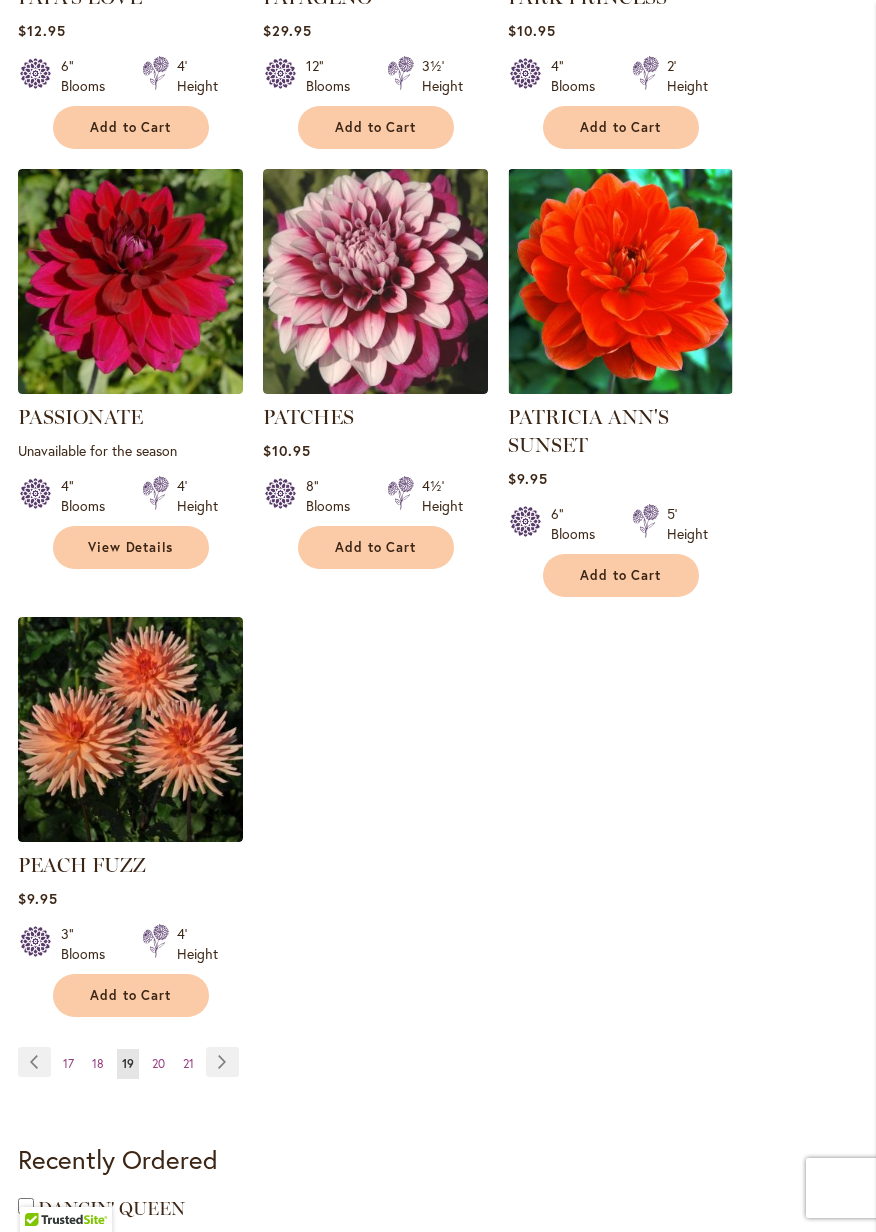 scroll, scrollTop: 2437, scrollLeft: 0, axis: vertical 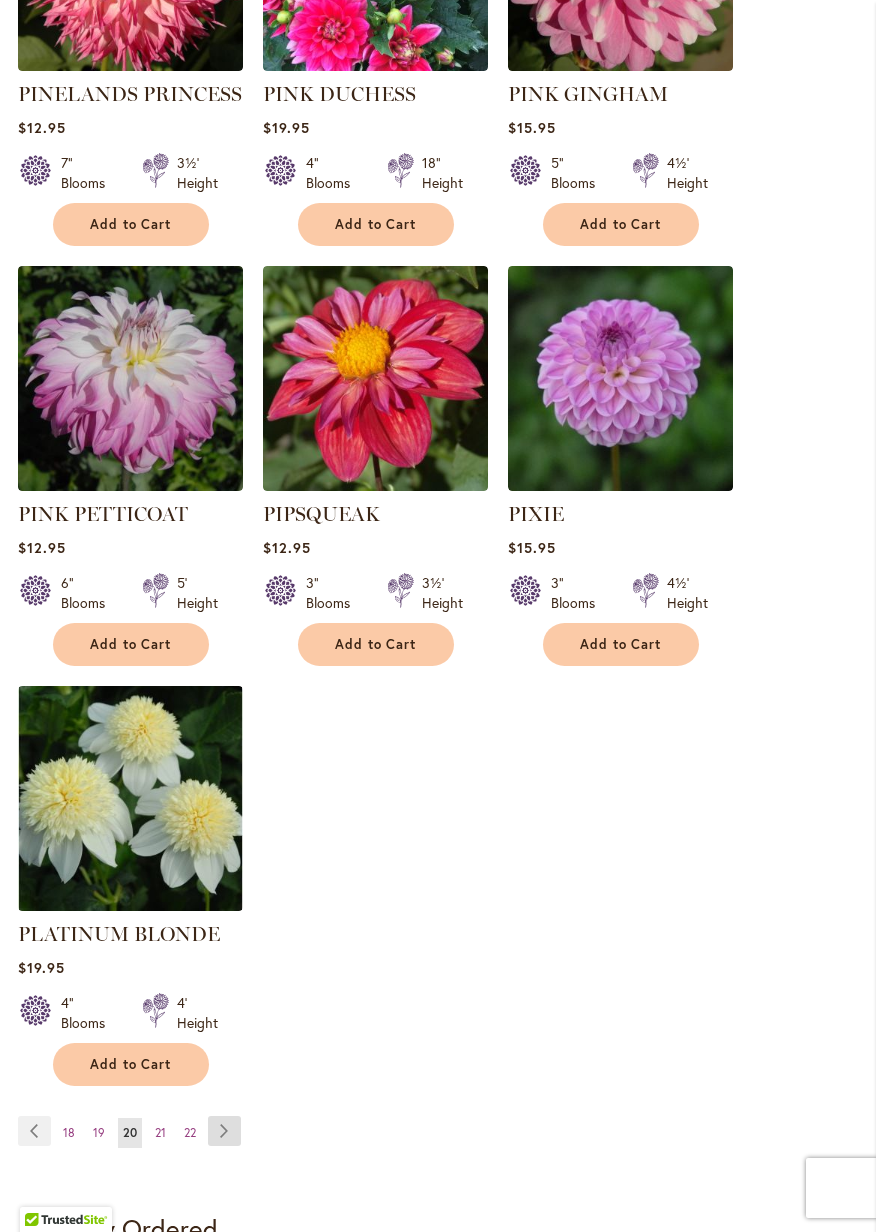 click on "Page
Next" at bounding box center (224, 1131) 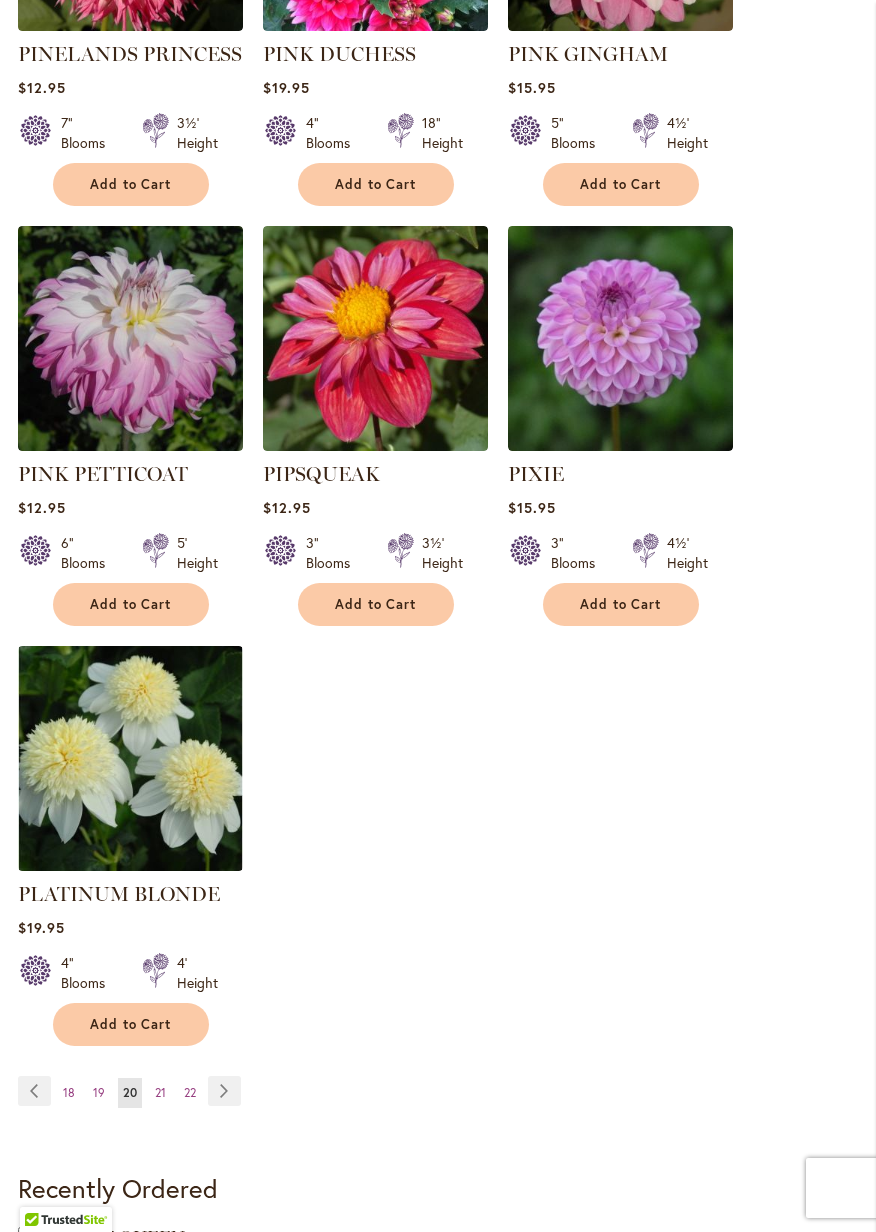 scroll, scrollTop: 2355, scrollLeft: 0, axis: vertical 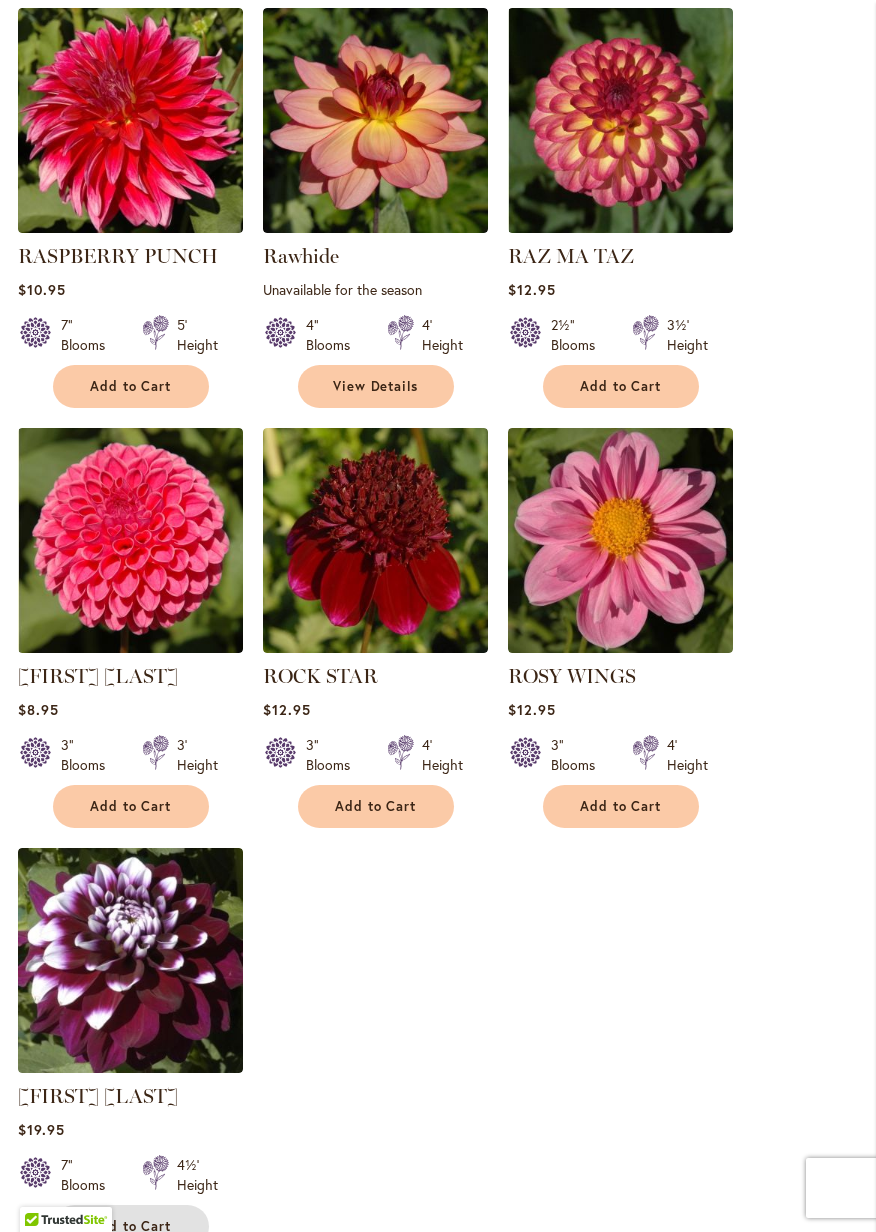 click on "Add to Cart" at bounding box center [131, 1226] 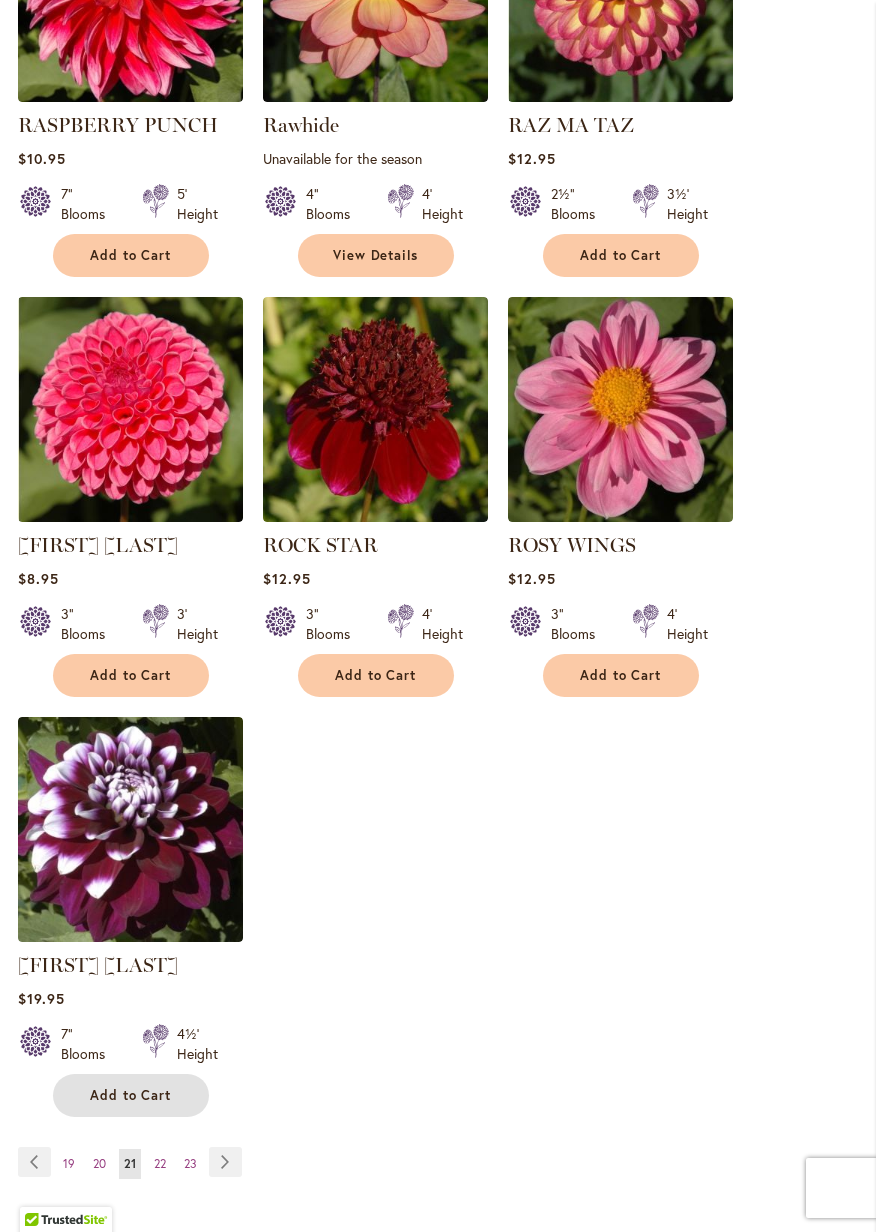 scroll, scrollTop: 2308, scrollLeft: 0, axis: vertical 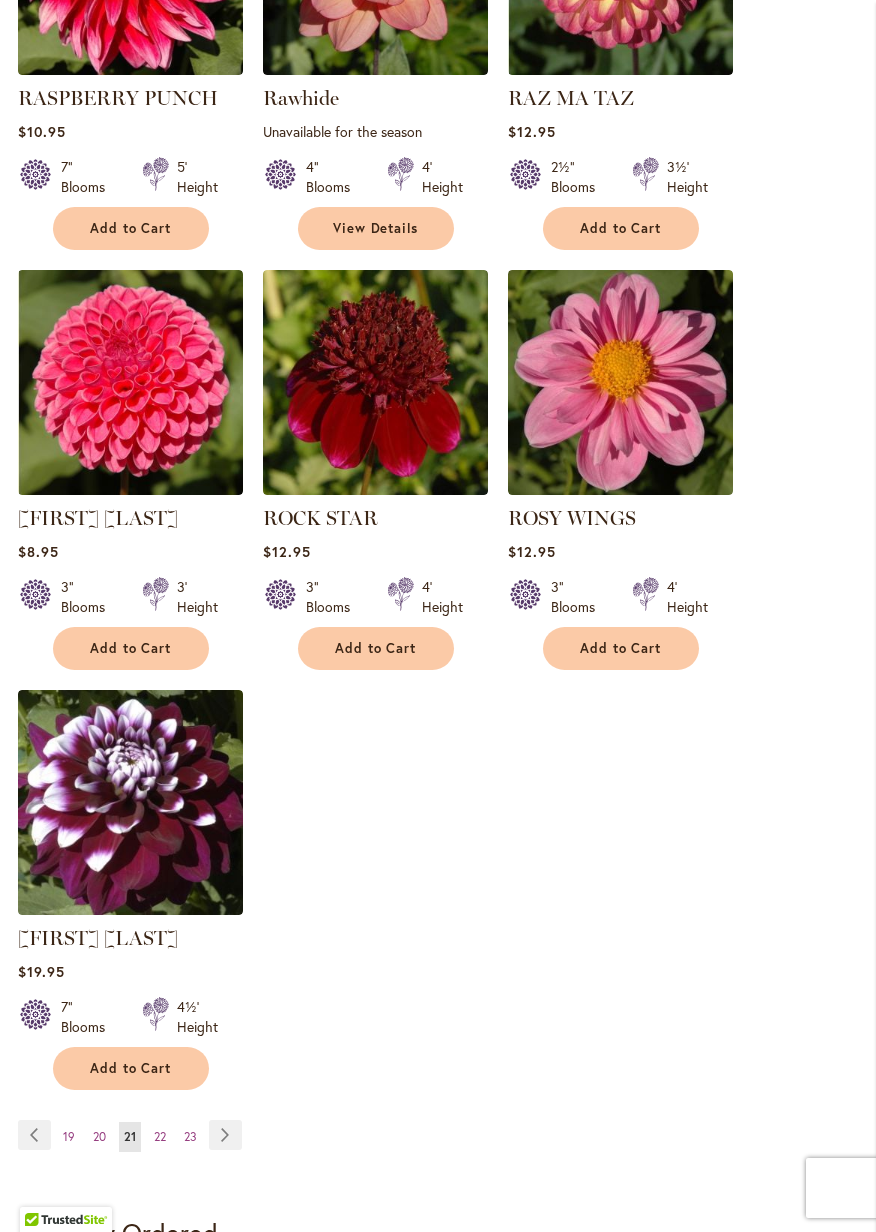 click on "Page
Next" at bounding box center (225, 1135) 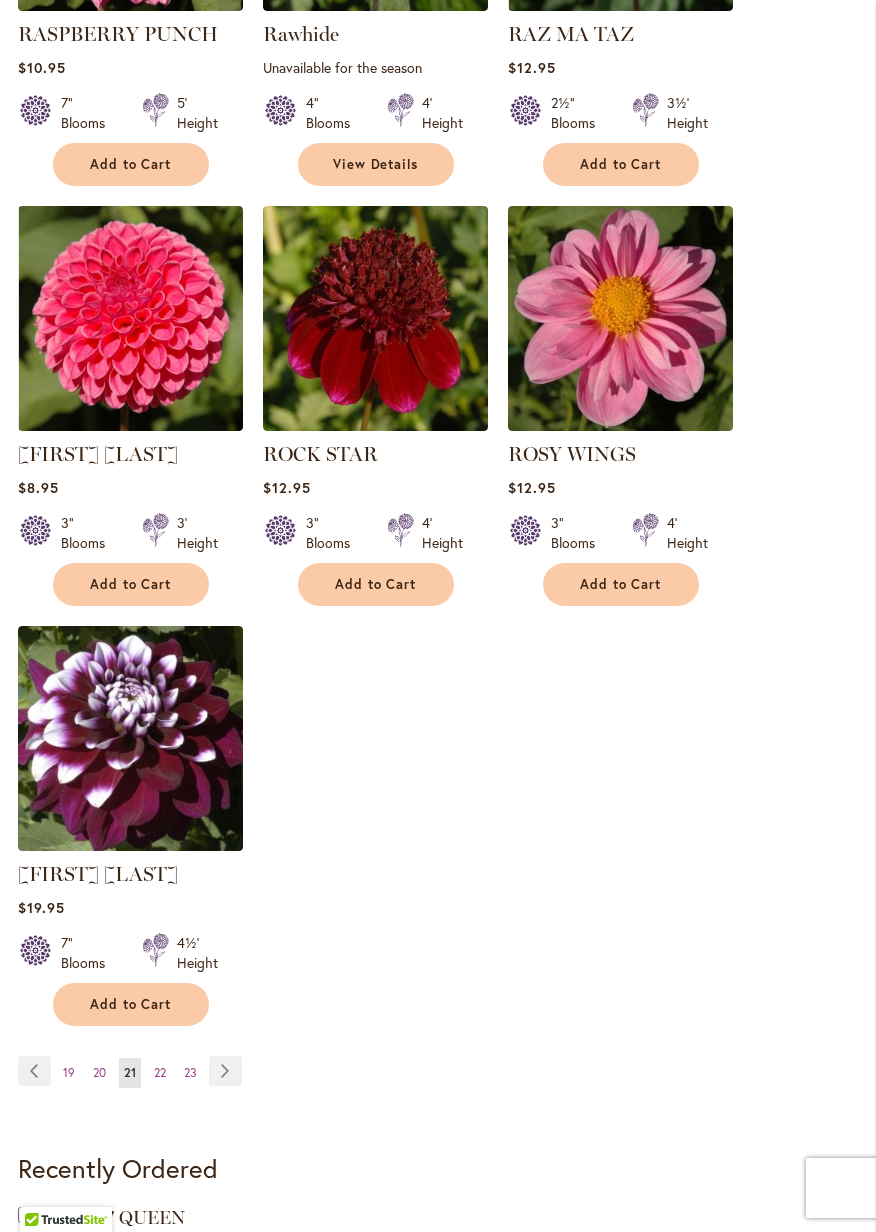 scroll, scrollTop: 2404, scrollLeft: 0, axis: vertical 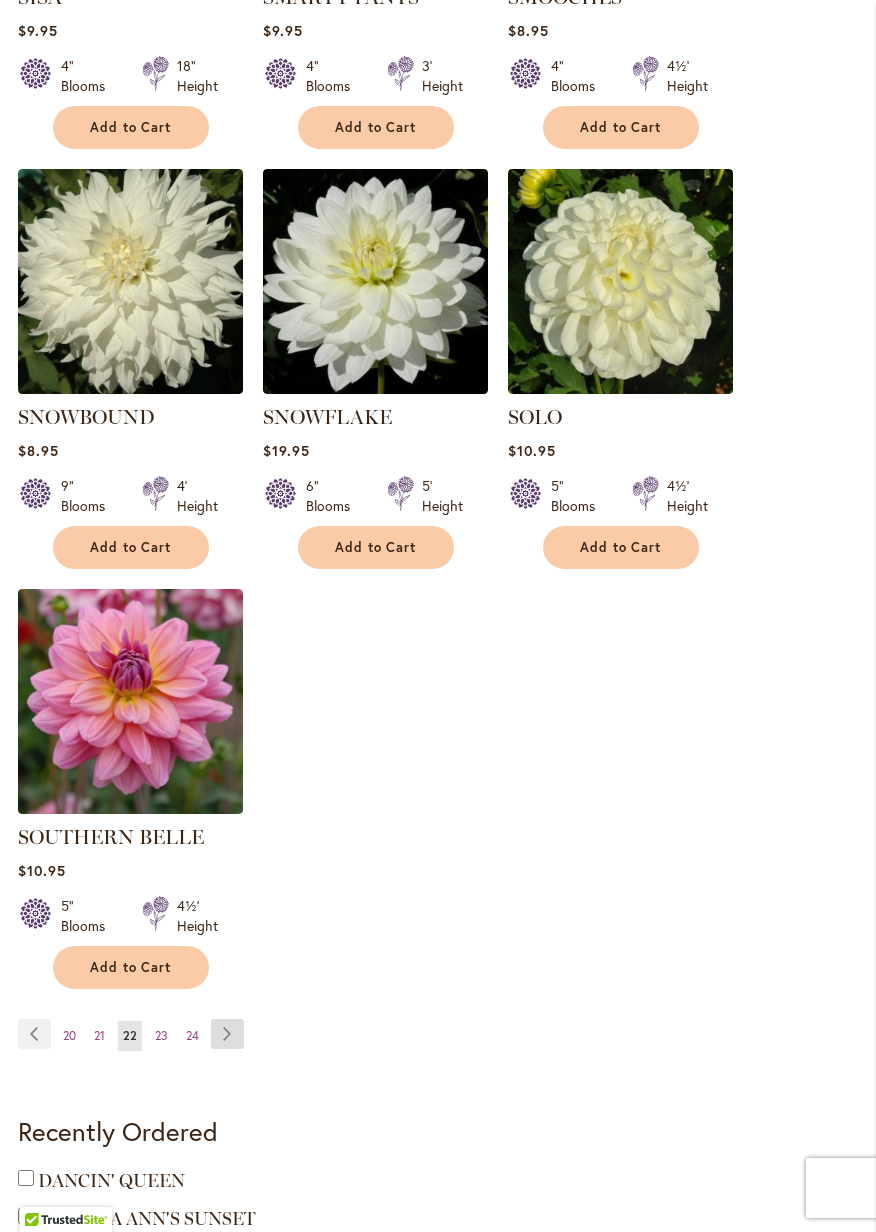 click on "Page
Next" at bounding box center [227, 1034] 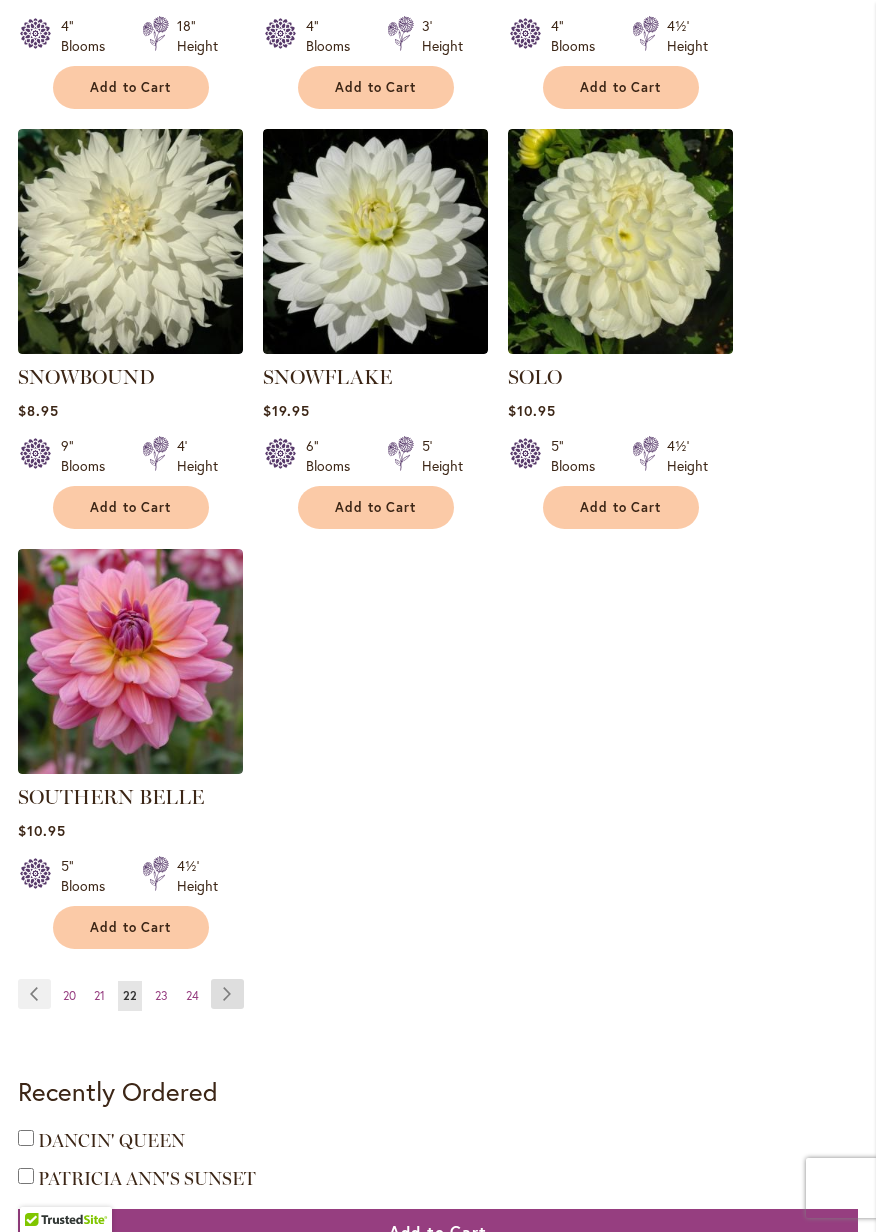 scroll, scrollTop: 2424, scrollLeft: 0, axis: vertical 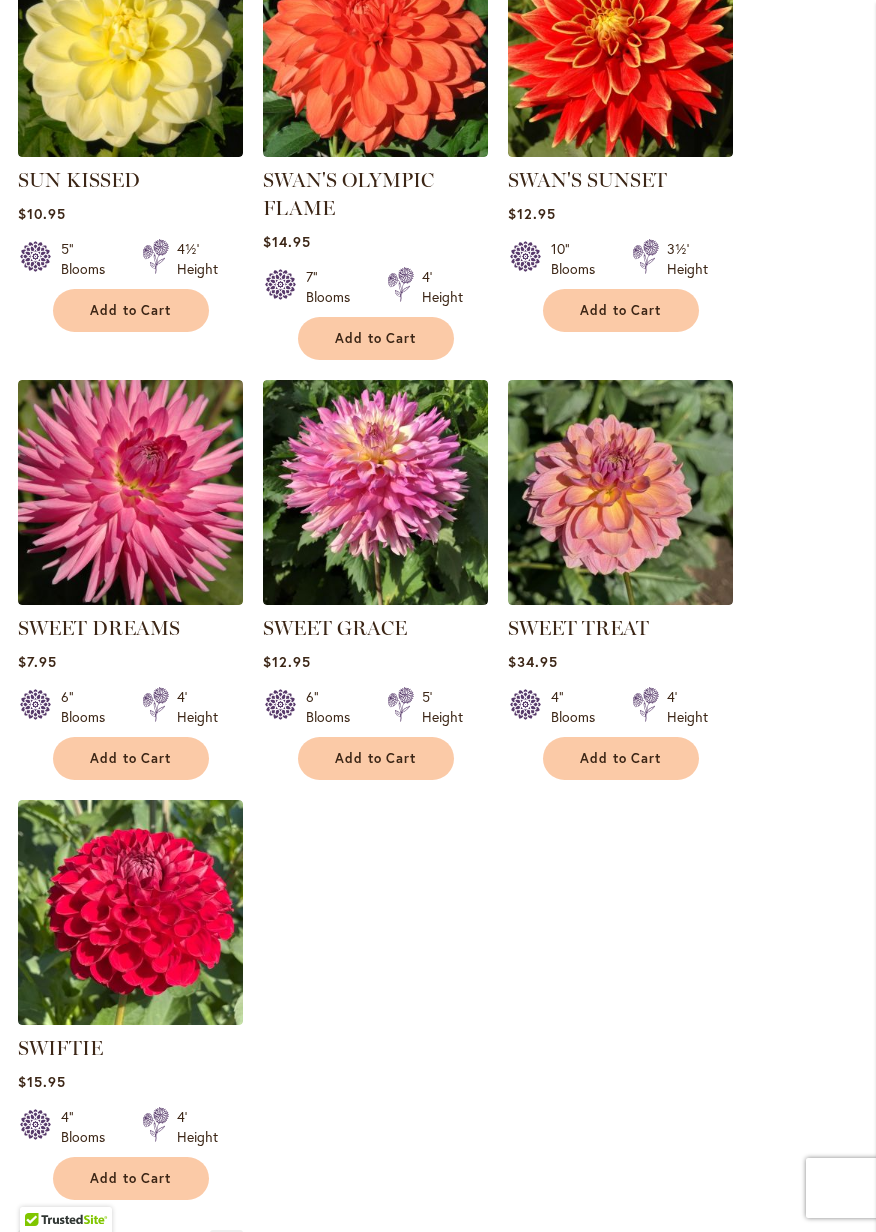 click on "Page
Next" at bounding box center (226, 1245) 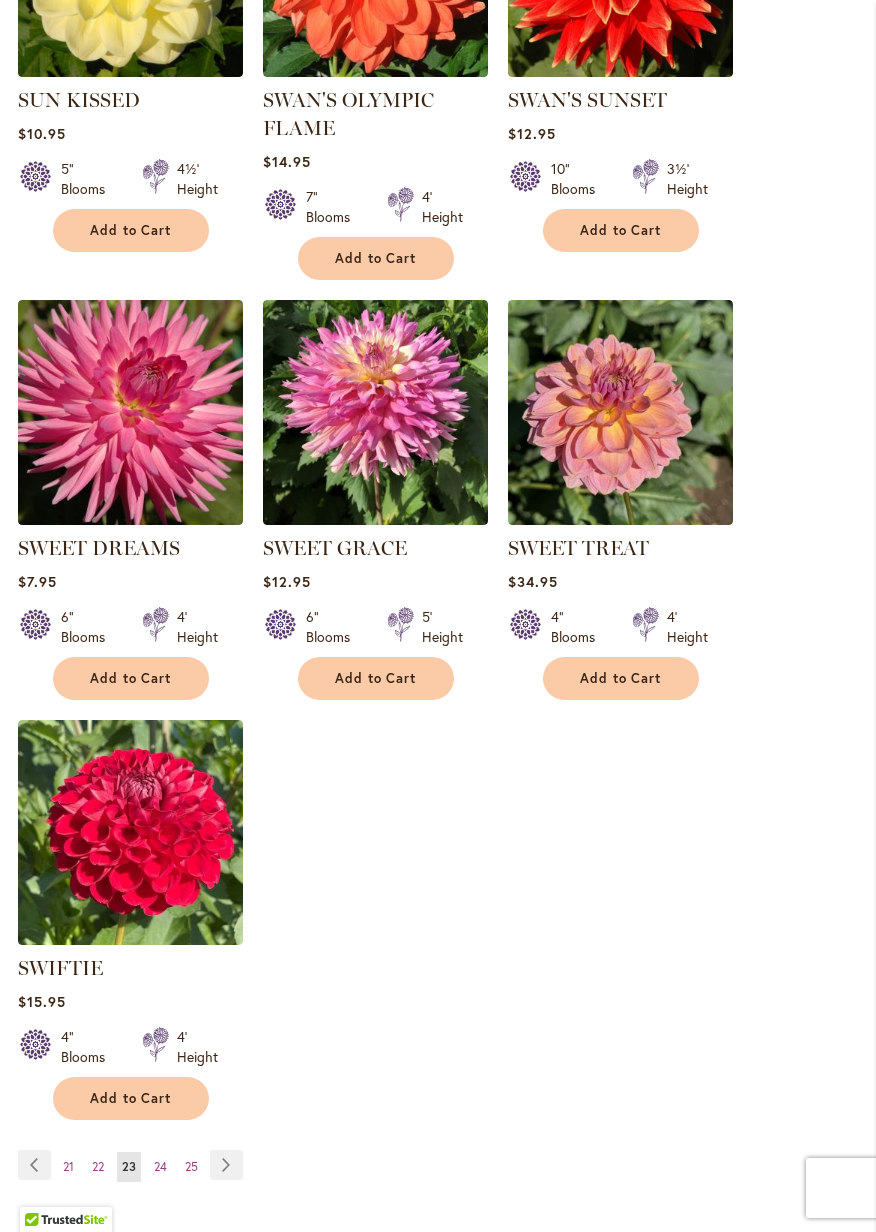 scroll, scrollTop: 2241, scrollLeft: 0, axis: vertical 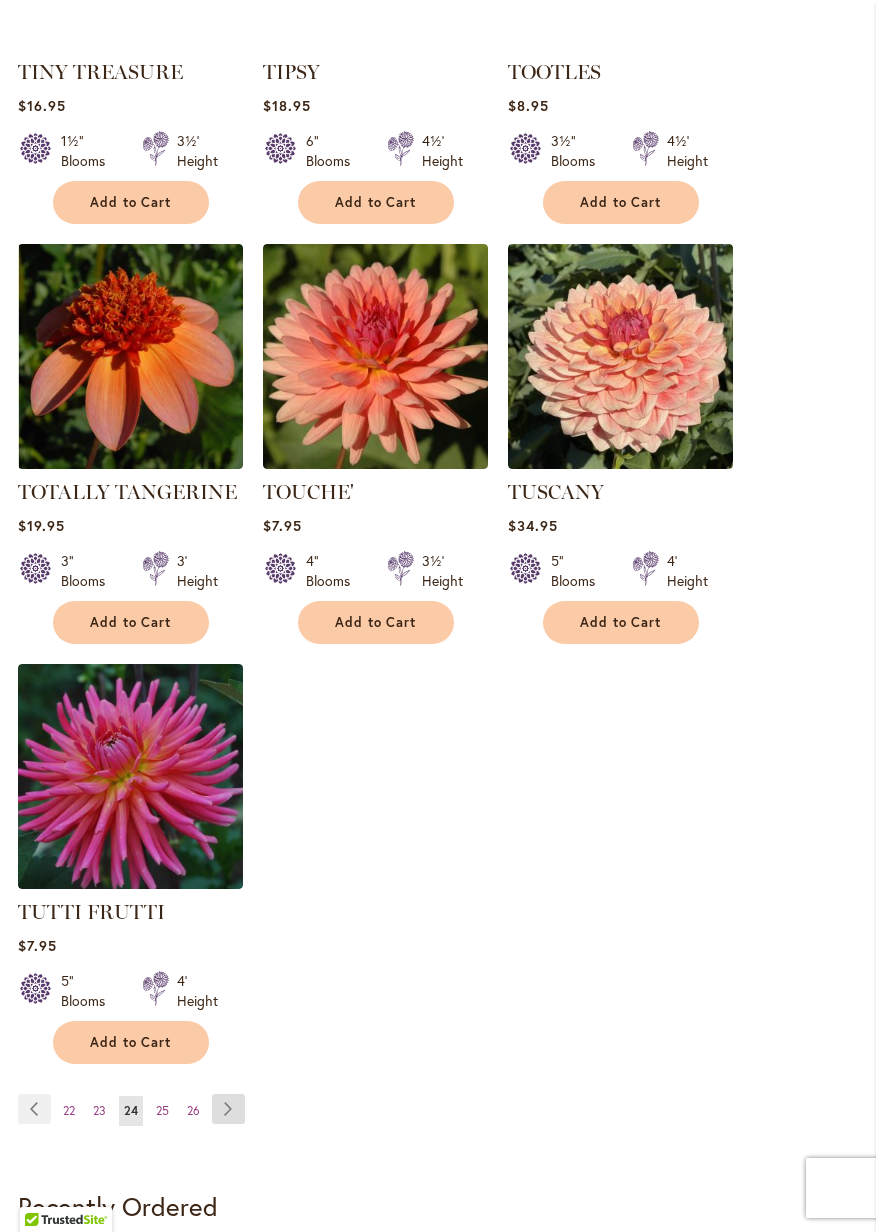 click on "Page
Next" at bounding box center [228, 1109] 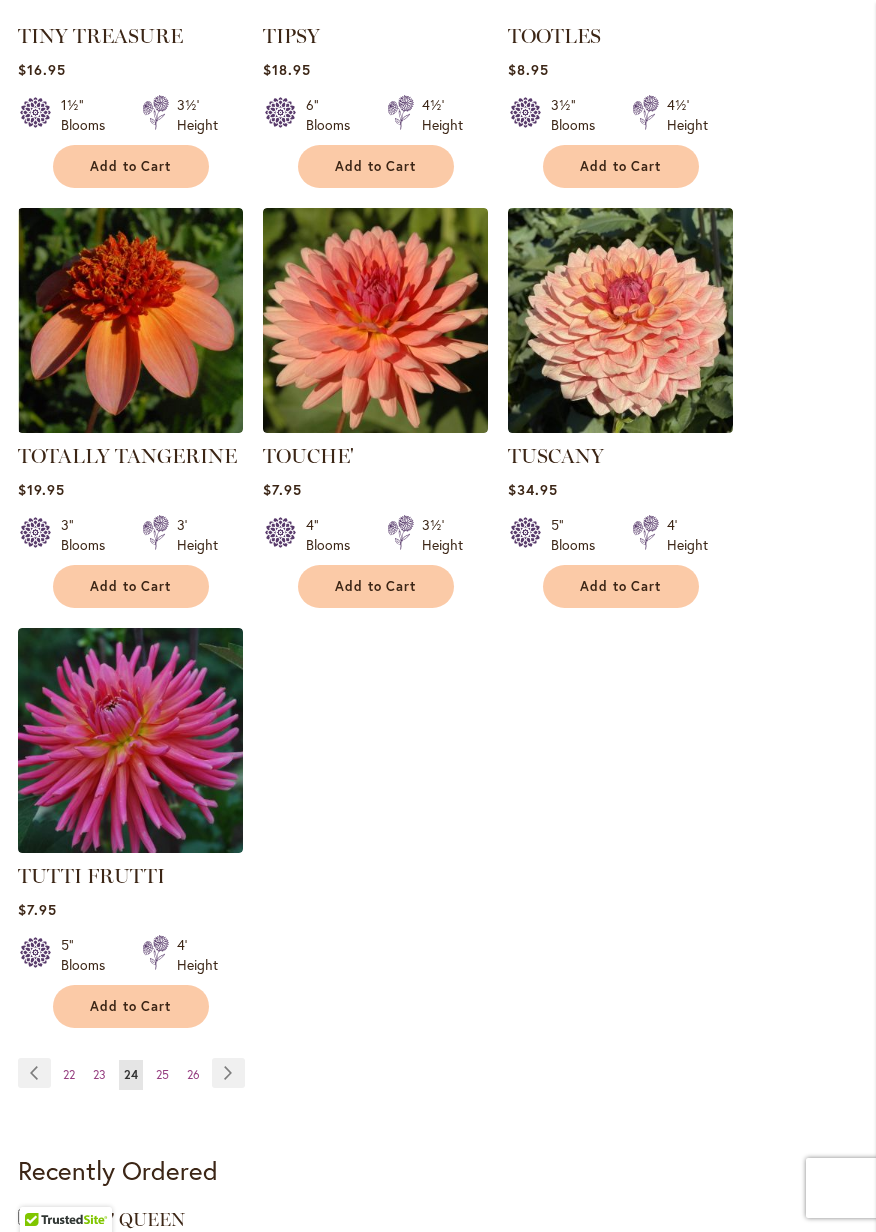 scroll, scrollTop: 2349, scrollLeft: 0, axis: vertical 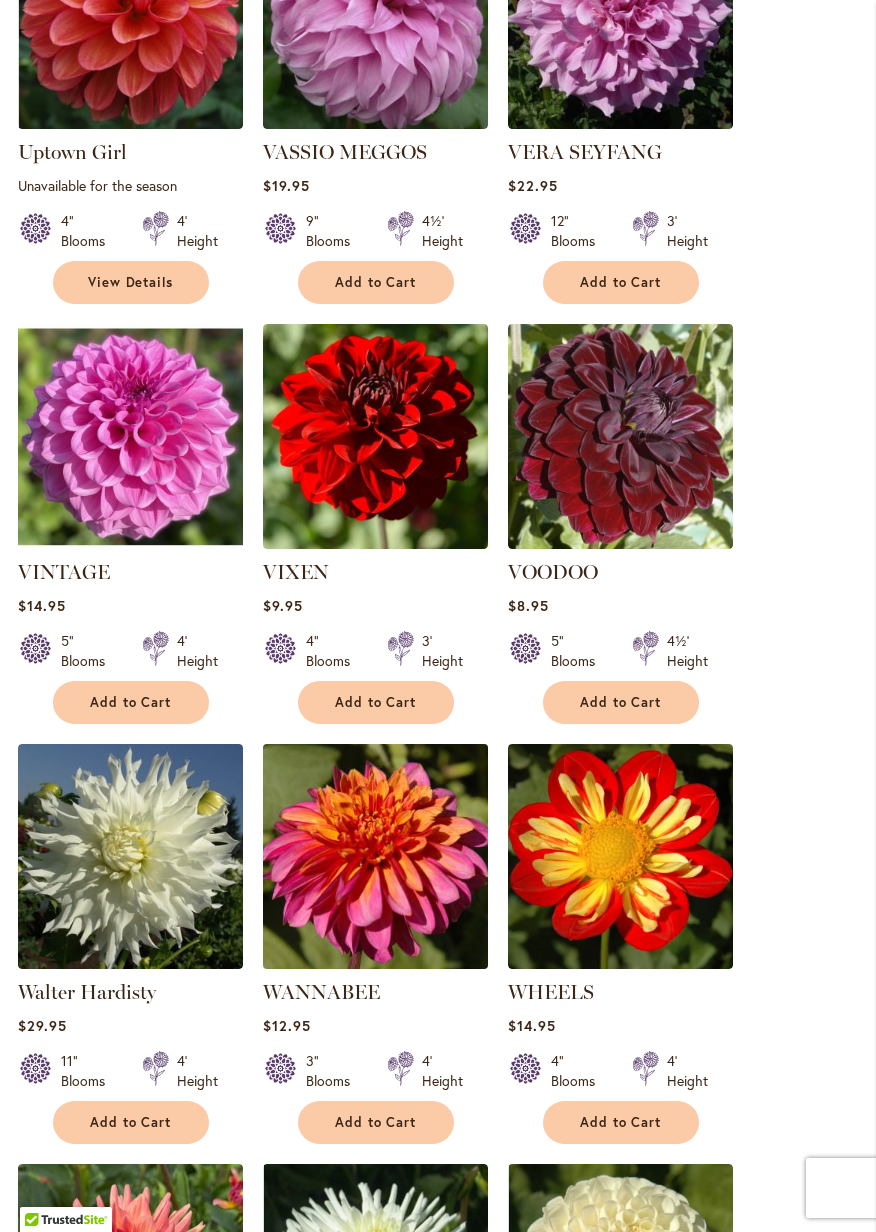 click at bounding box center (375, 856) 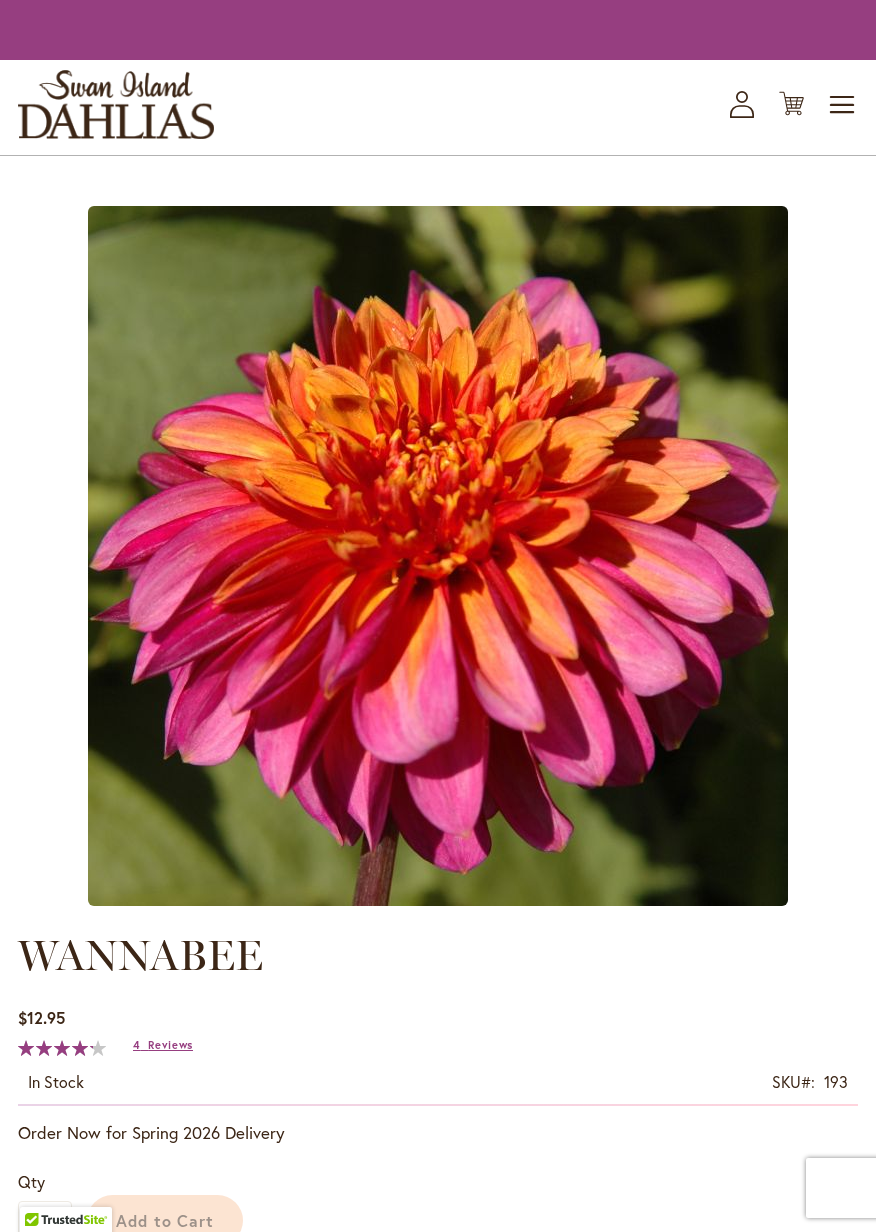 scroll, scrollTop: 0, scrollLeft: 0, axis: both 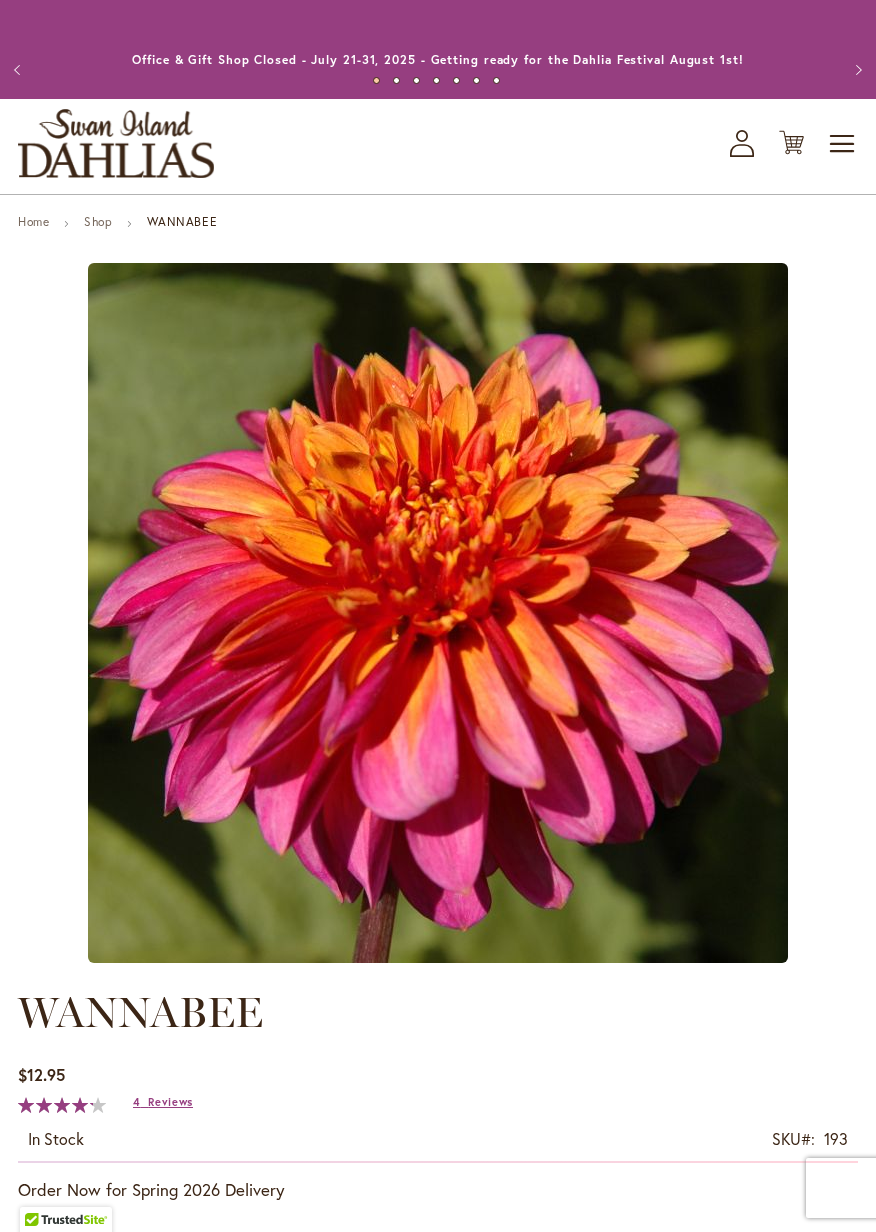 type on "*****" 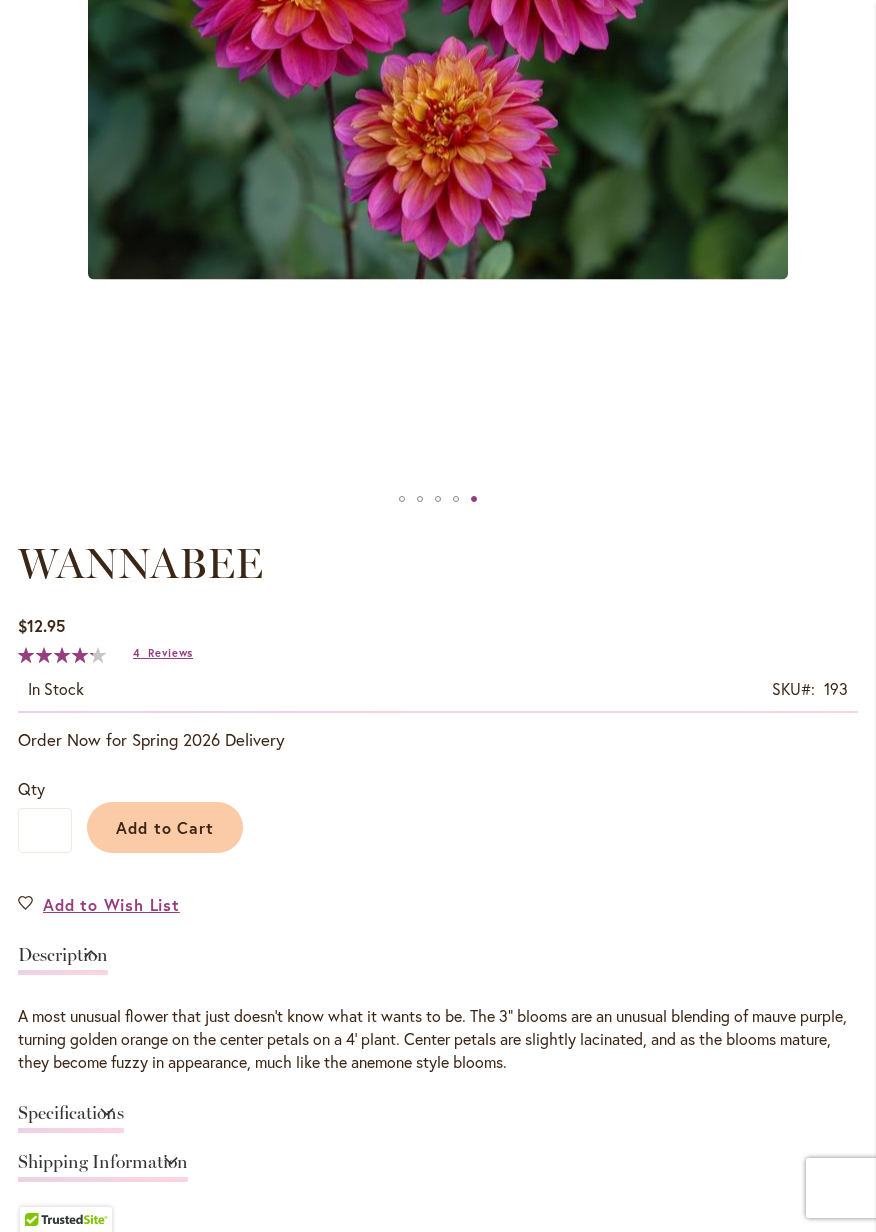 scroll, scrollTop: 661, scrollLeft: 0, axis: vertical 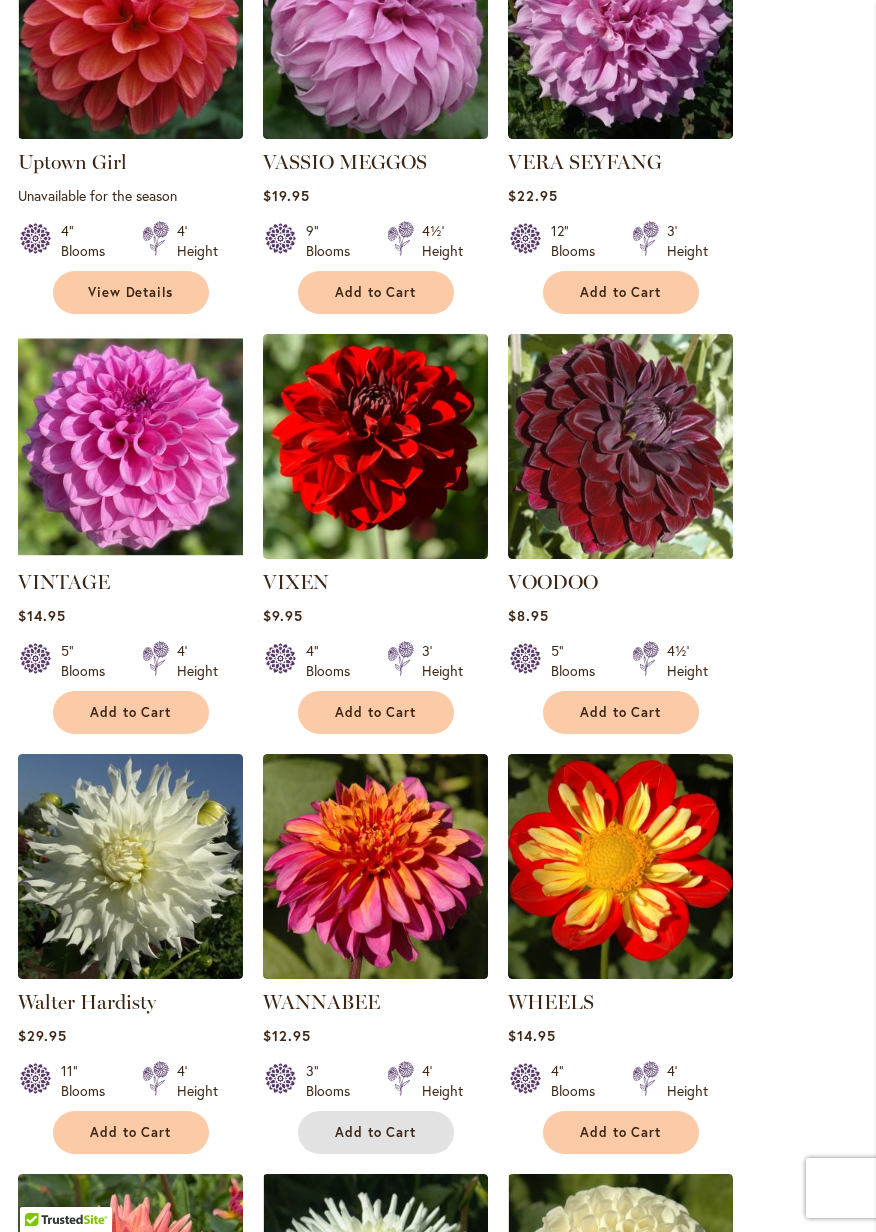 click on "Add to Cart" at bounding box center (376, 1132) 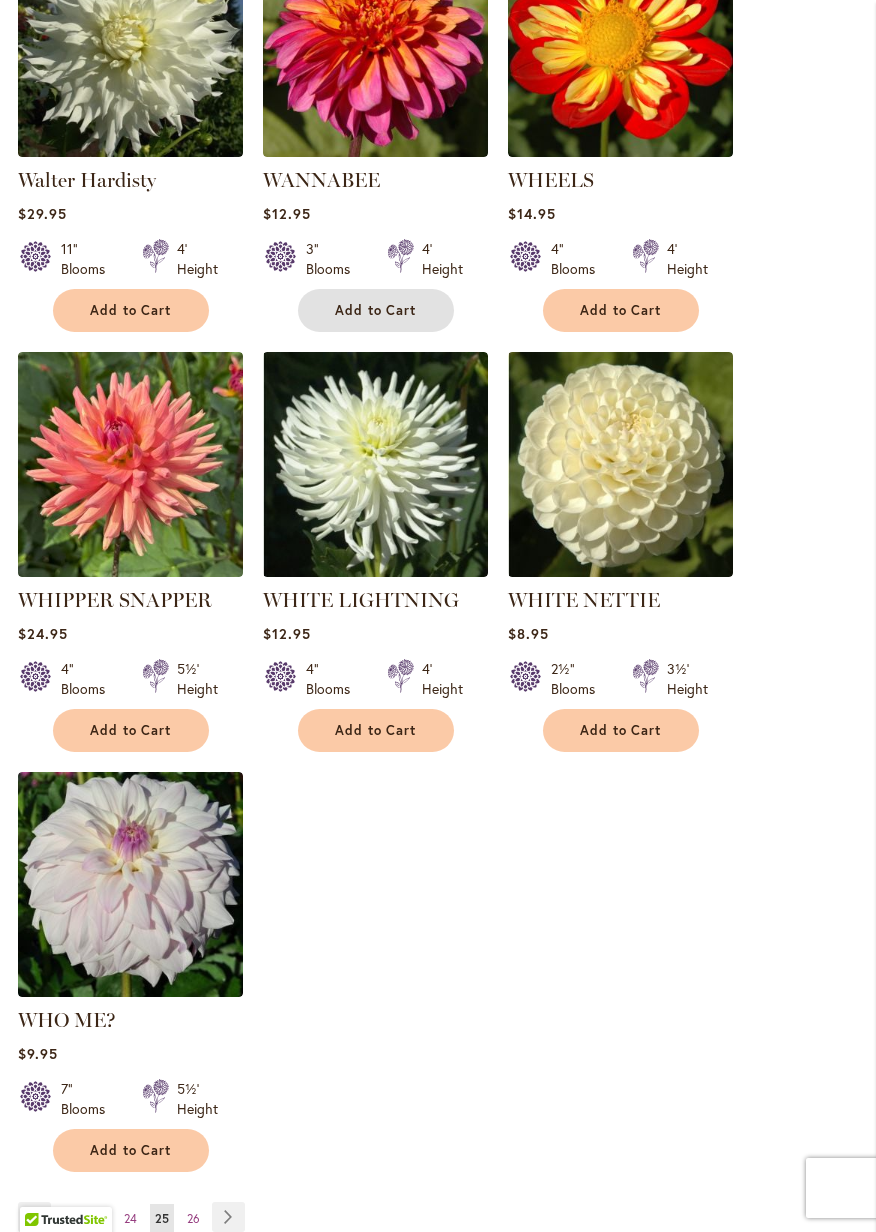 scroll, scrollTop: 2201, scrollLeft: 0, axis: vertical 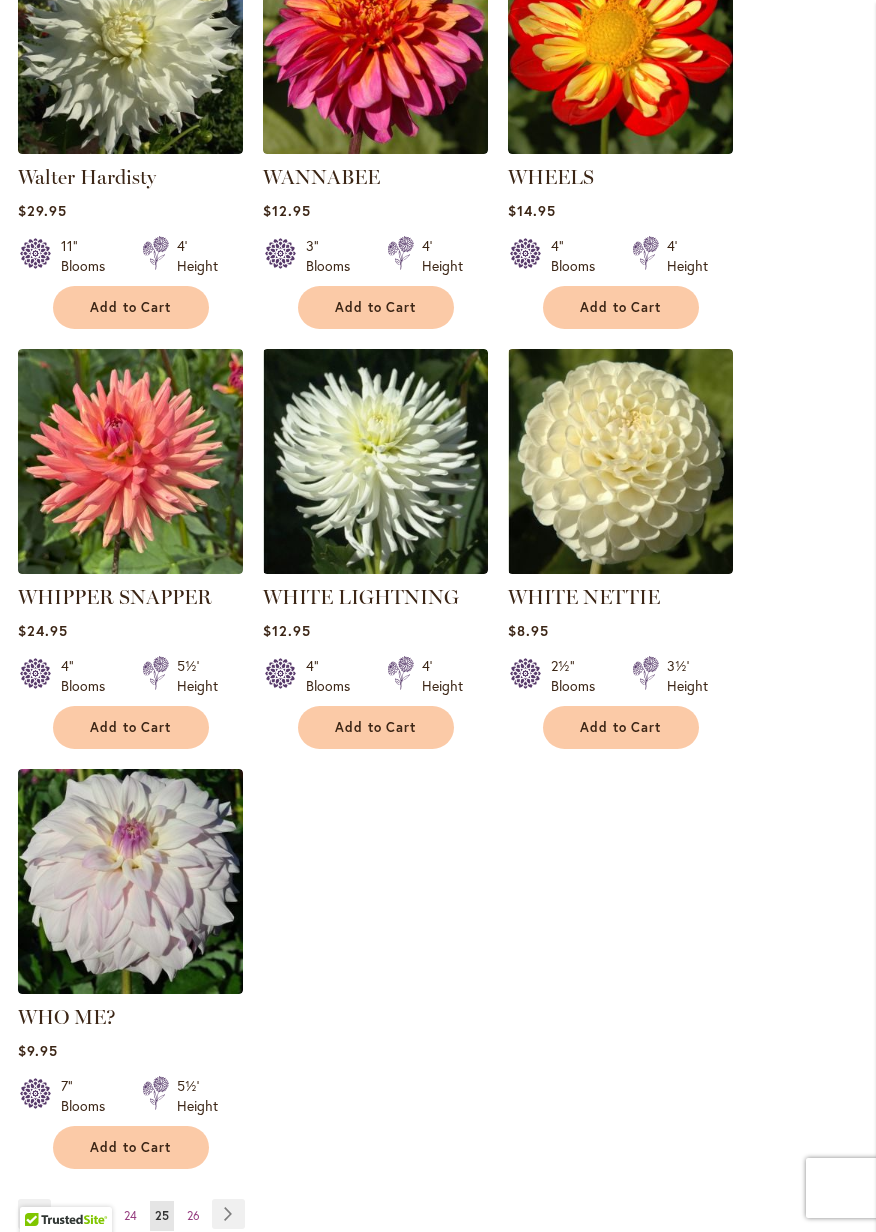 click on "Page
Next" at bounding box center (228, 1214) 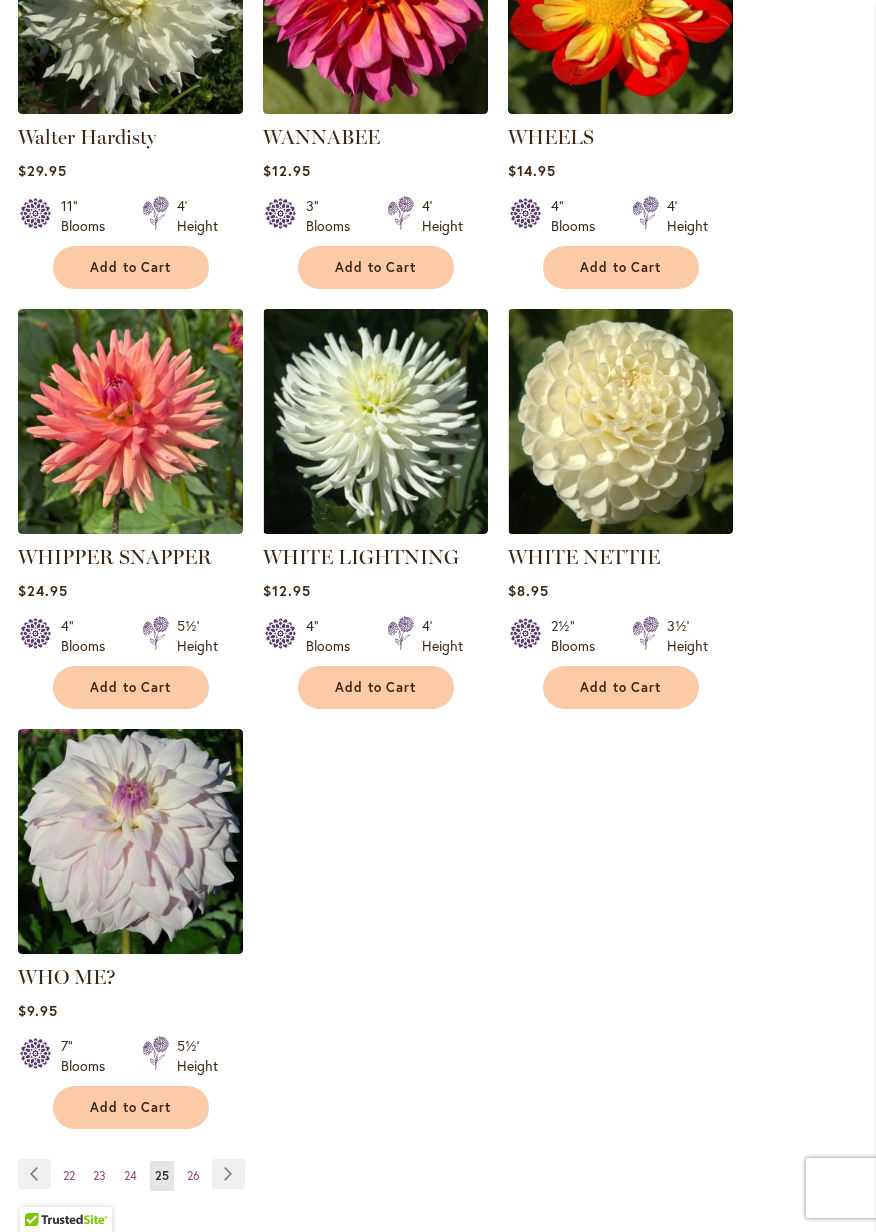 scroll, scrollTop: 2297, scrollLeft: 0, axis: vertical 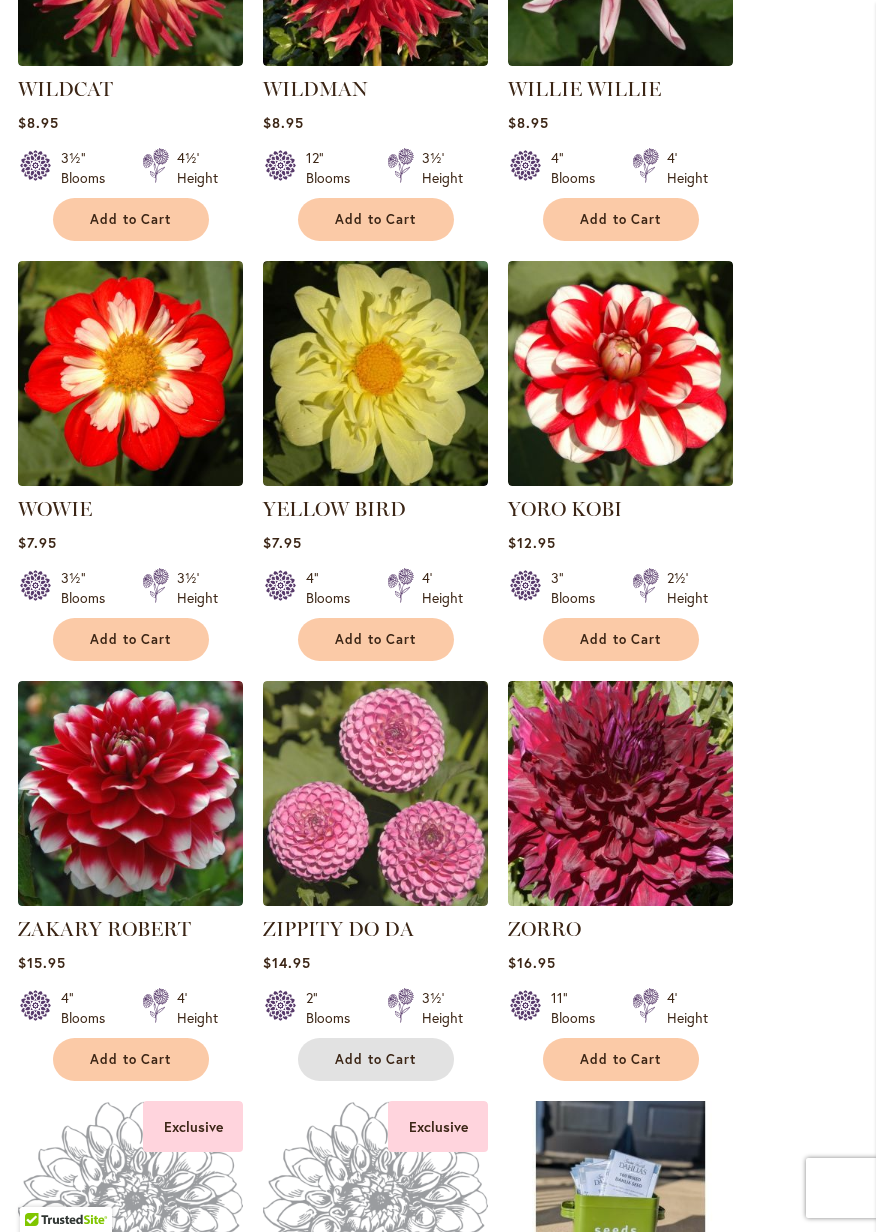 click on "Add to Cart" at bounding box center [376, 1059] 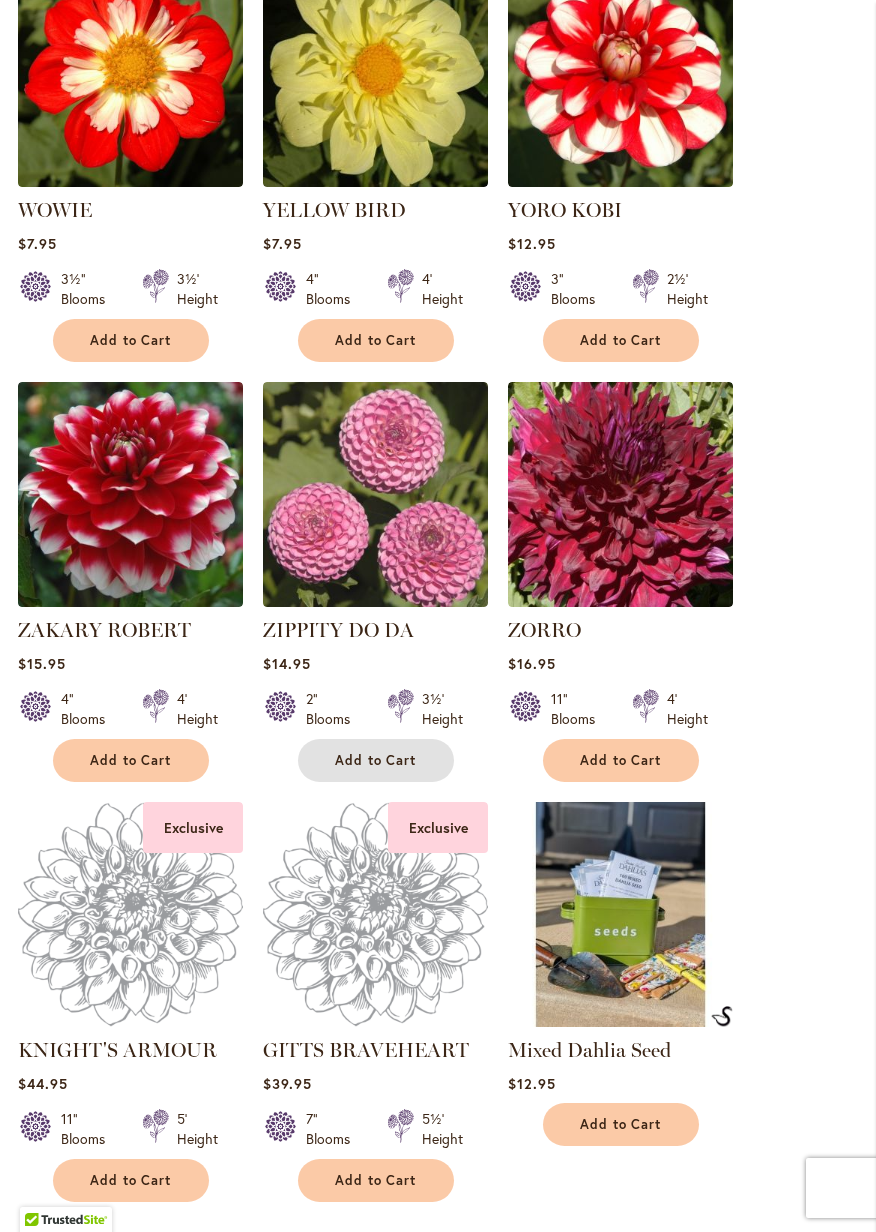 scroll, scrollTop: 1322, scrollLeft: 0, axis: vertical 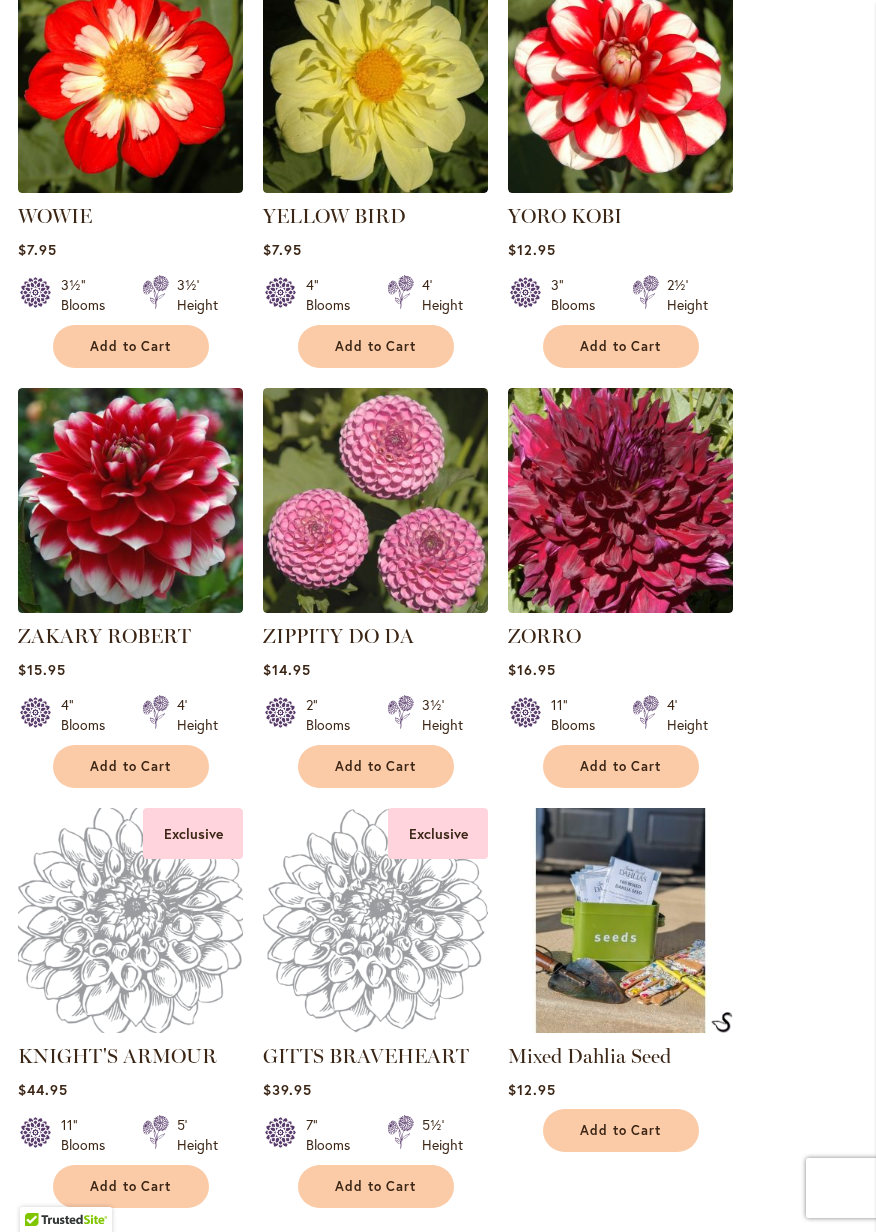 click at bounding box center (130, 920) 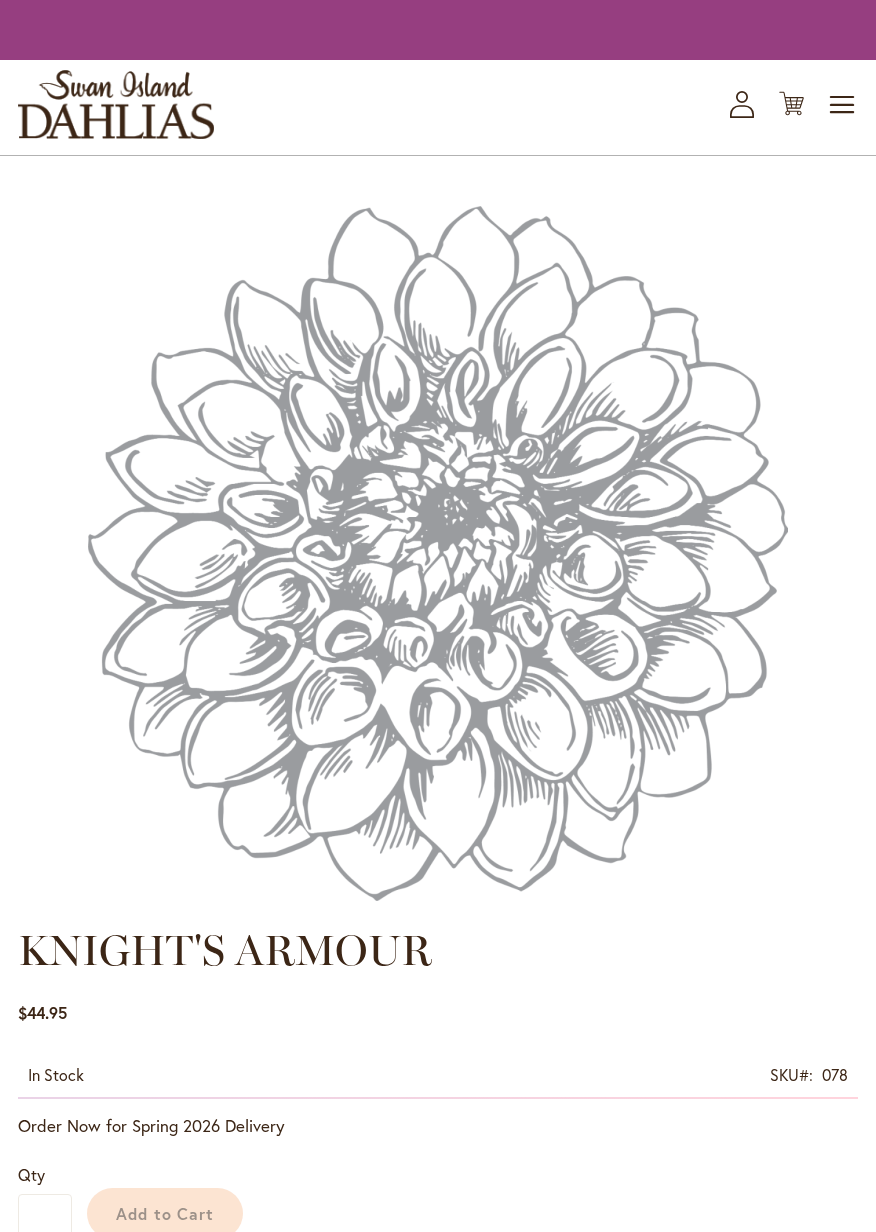 scroll, scrollTop: 0, scrollLeft: 0, axis: both 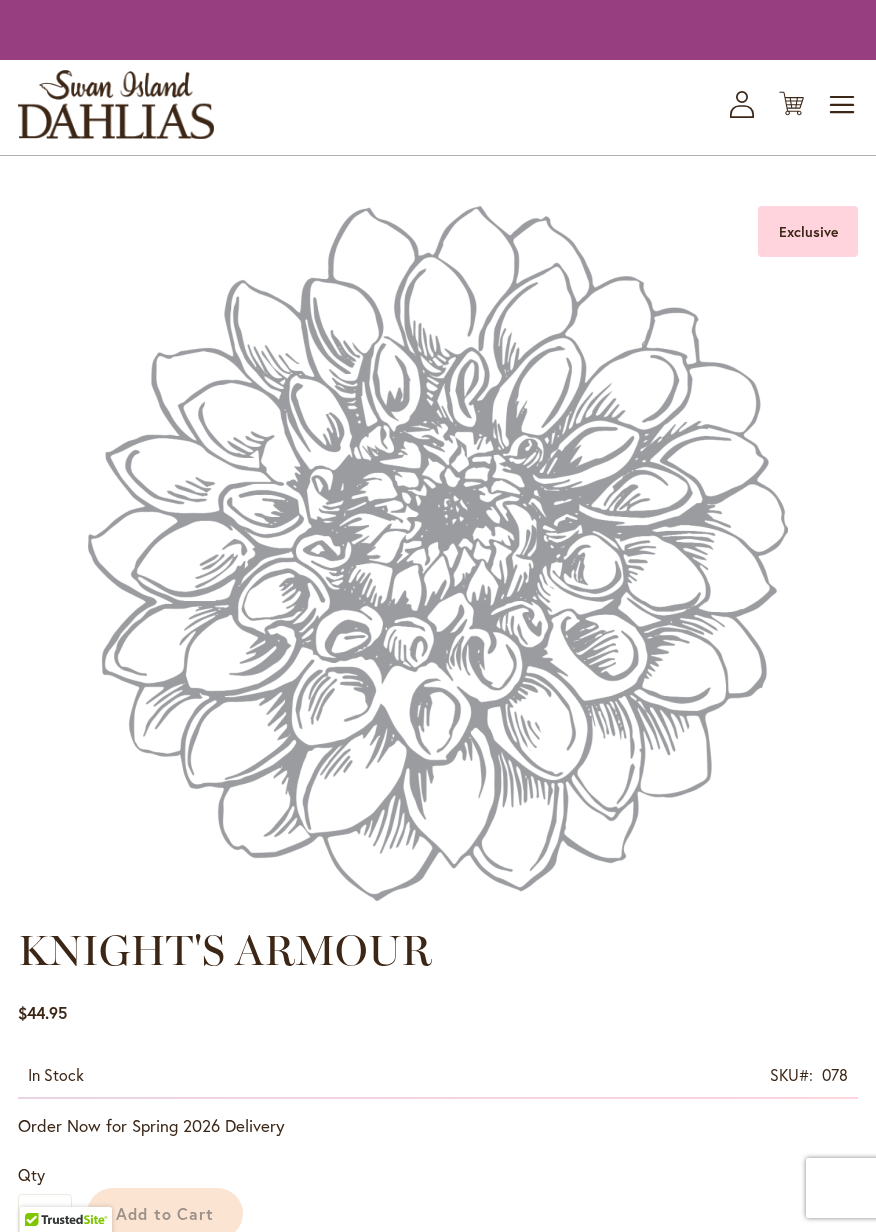 type on "*****" 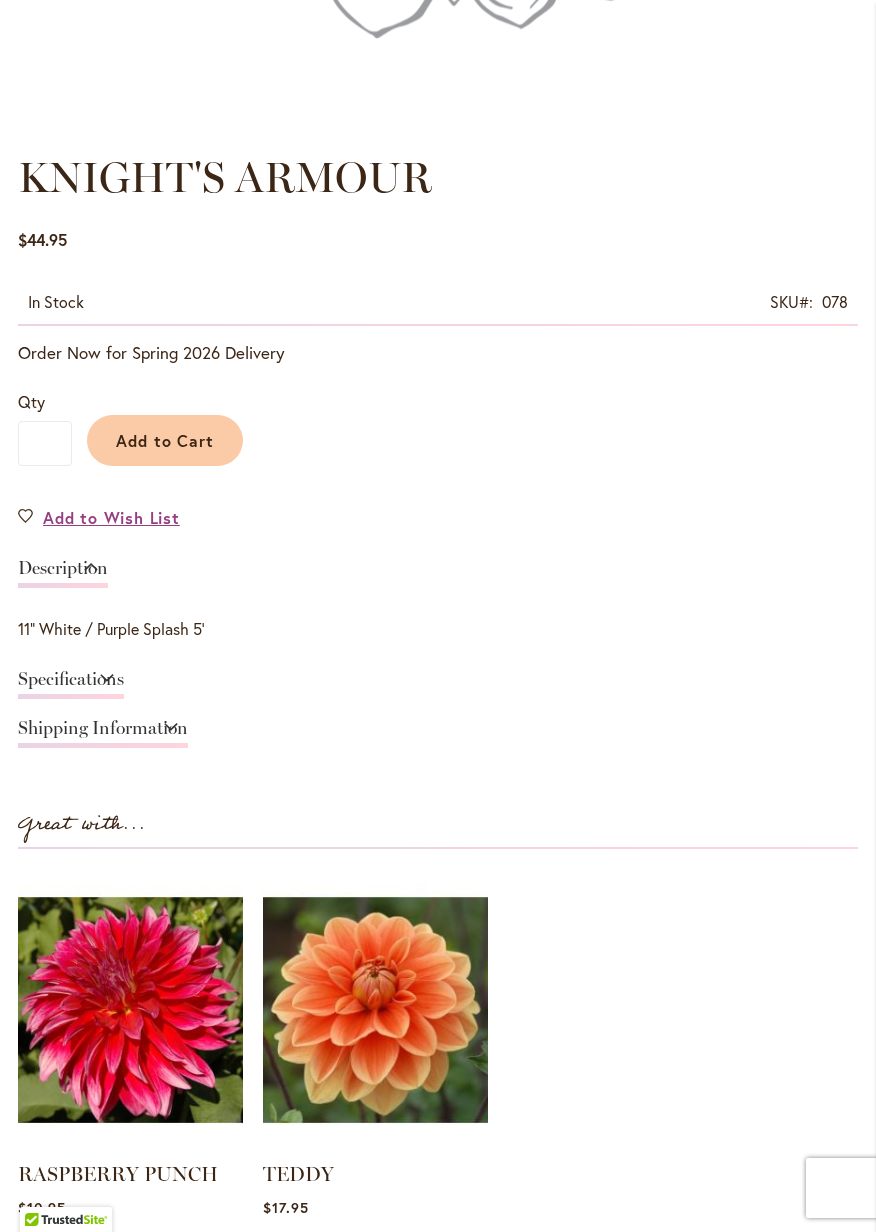 scroll, scrollTop: 1007, scrollLeft: 0, axis: vertical 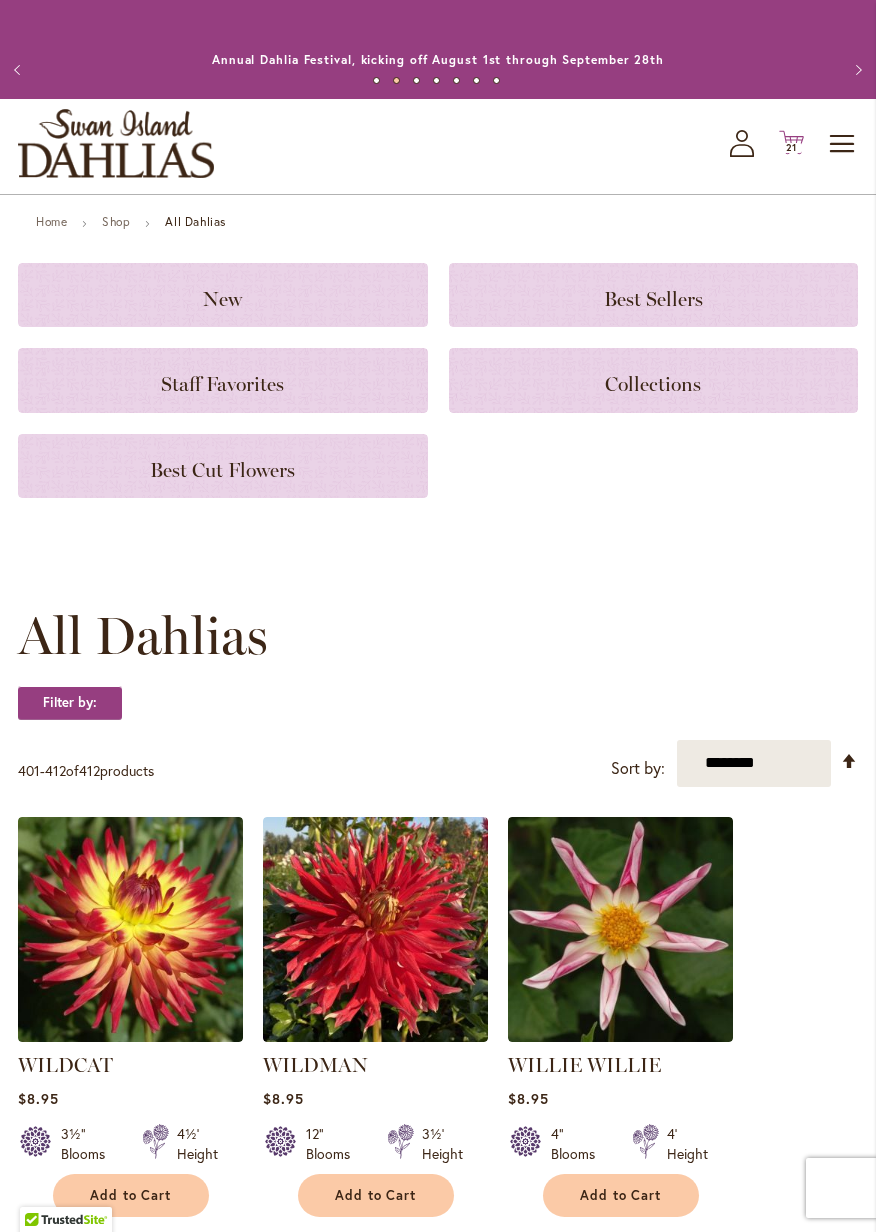 click 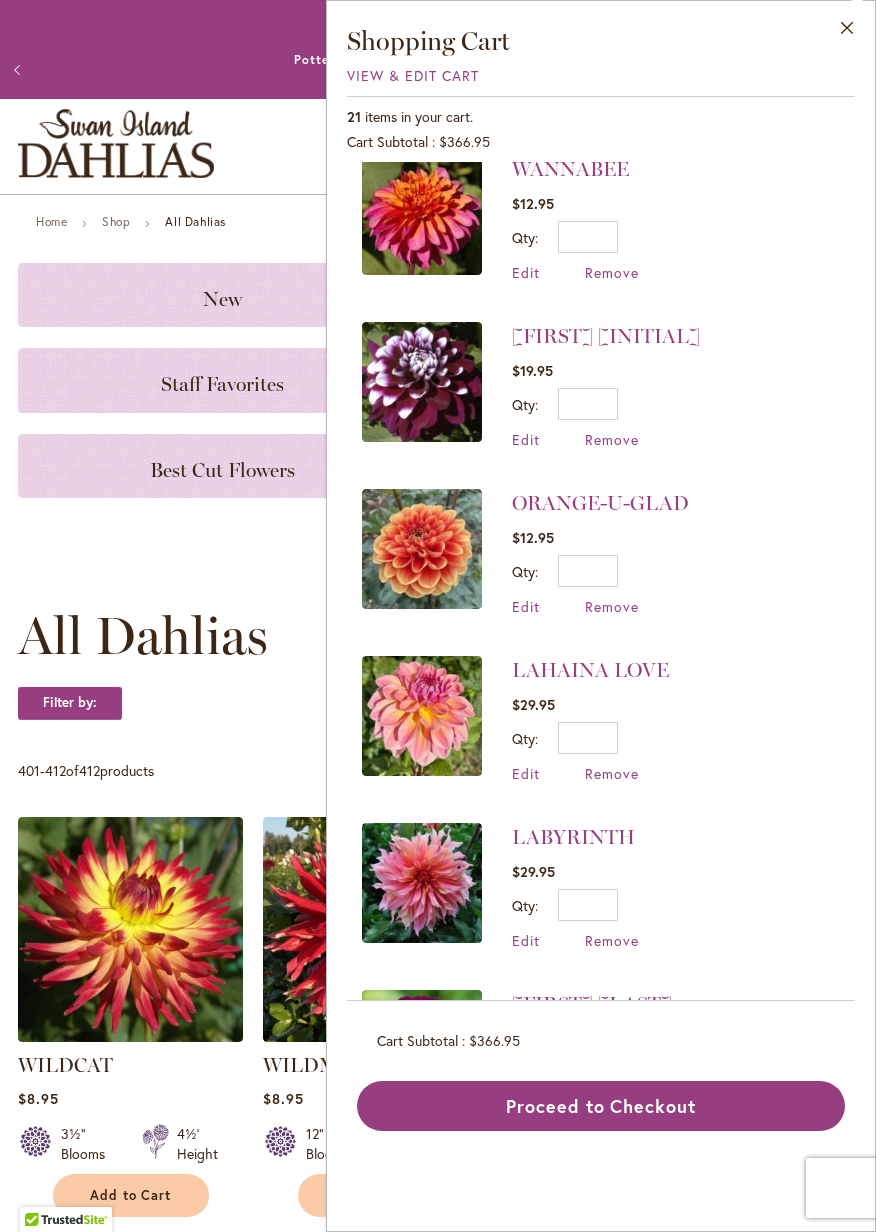 scroll, scrollTop: 0, scrollLeft: 0, axis: both 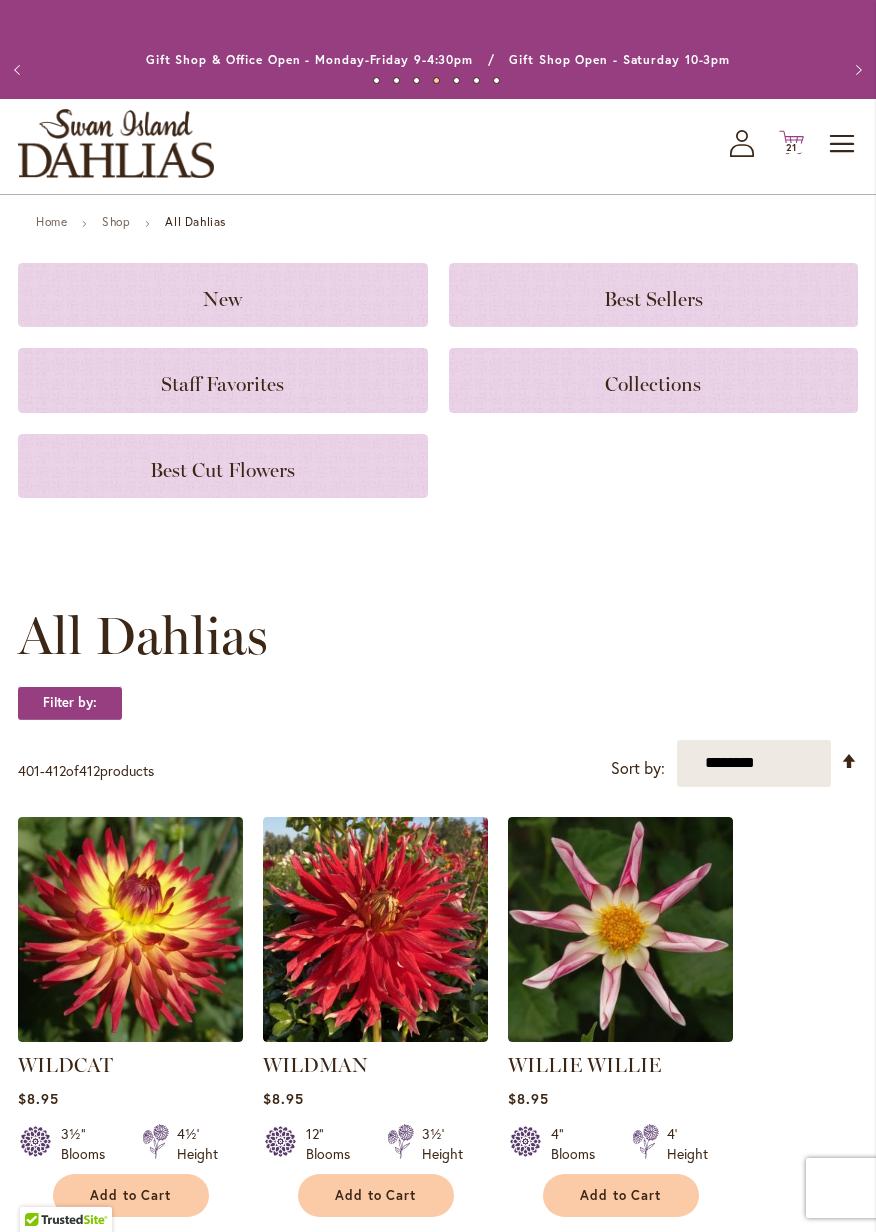 click on "Cart
.cls-1 {
fill: #231f20;
}" 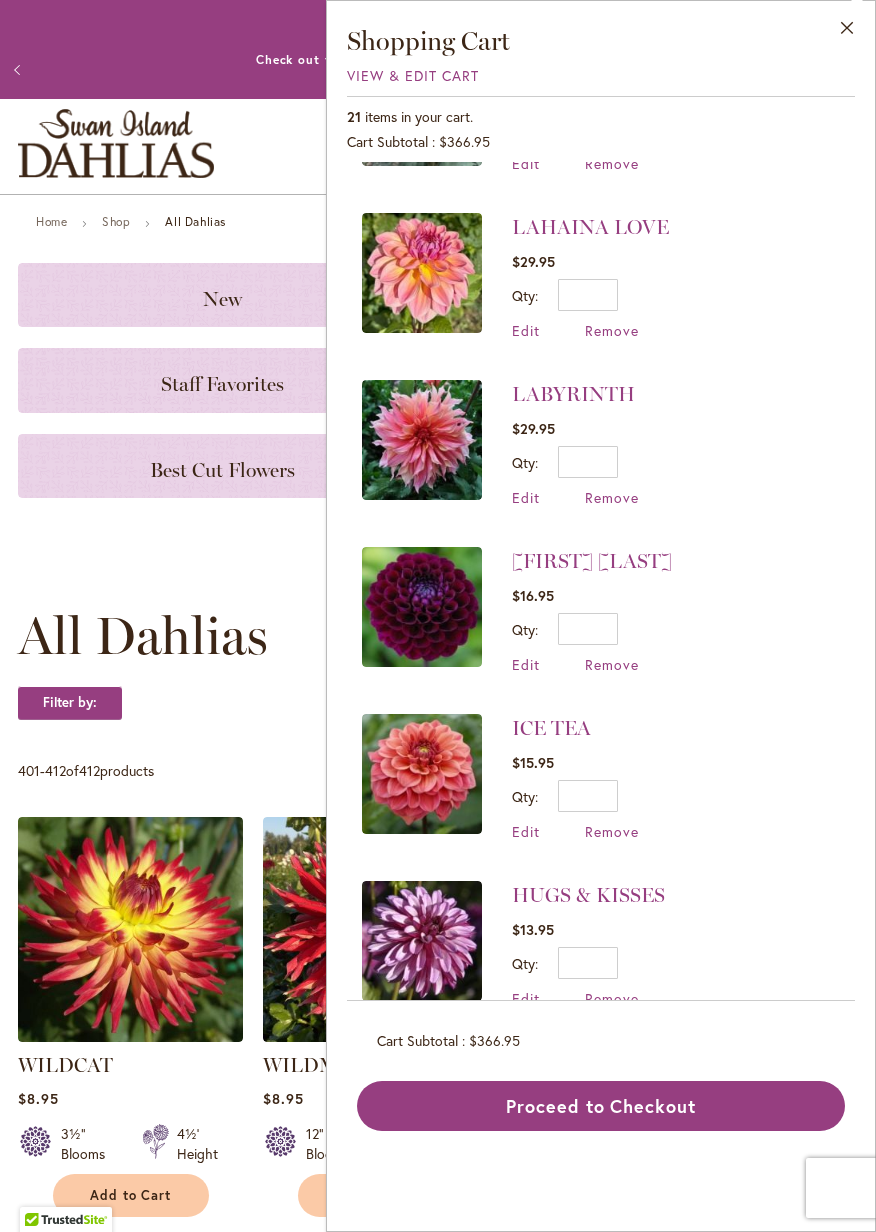 scroll, scrollTop: 0, scrollLeft: 0, axis: both 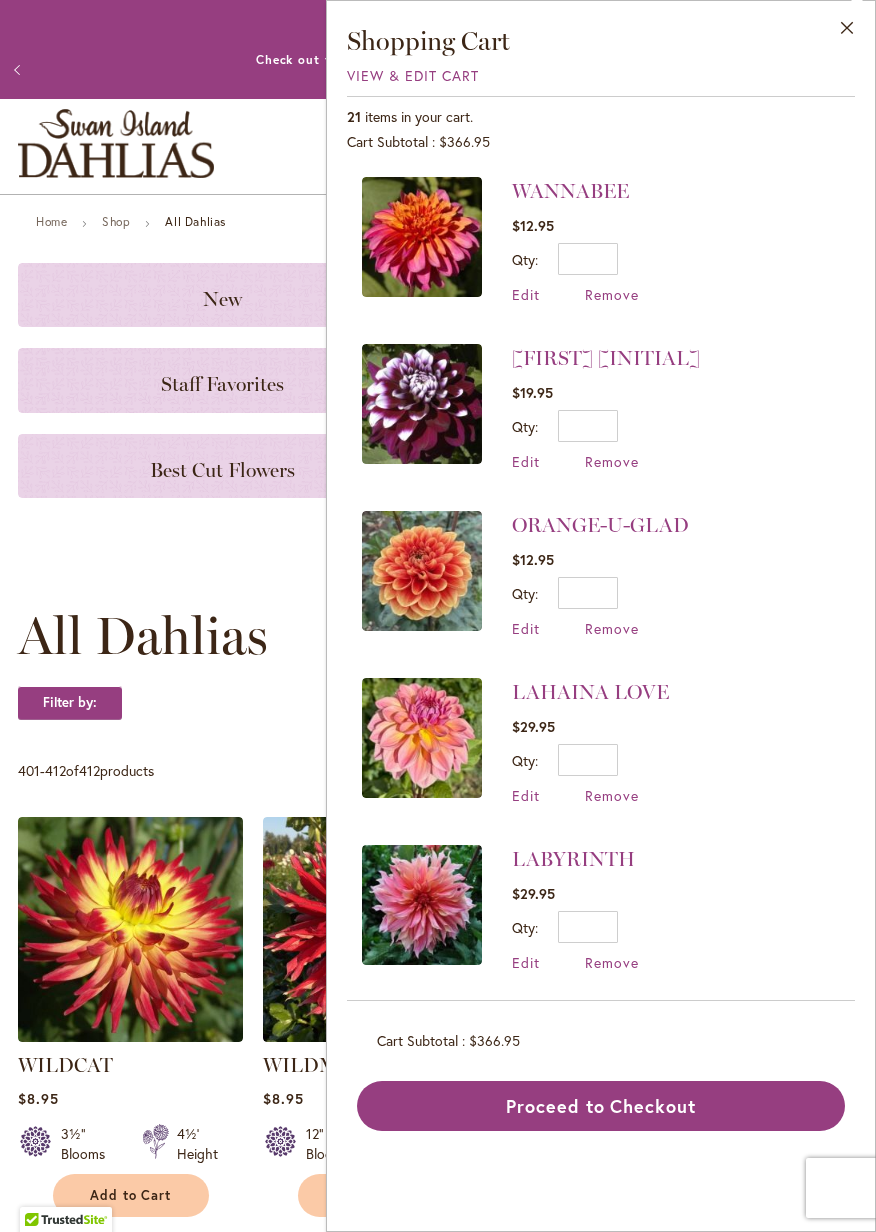 click on "All Dahlias
Filter by:
Filter By:
Category
Best Sellers
32
items
New
5
items
2" at bounding box center [438, 1753] 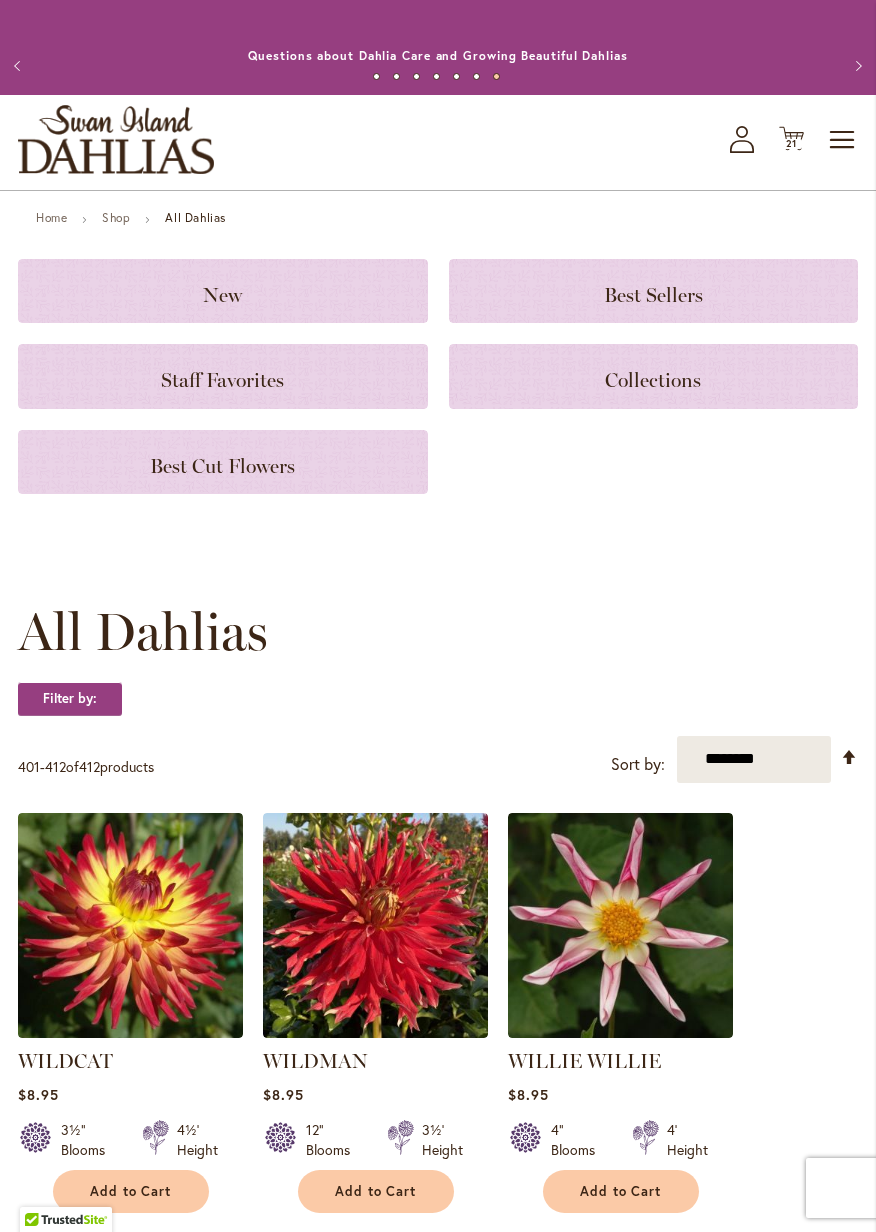 scroll, scrollTop: 5, scrollLeft: 0, axis: vertical 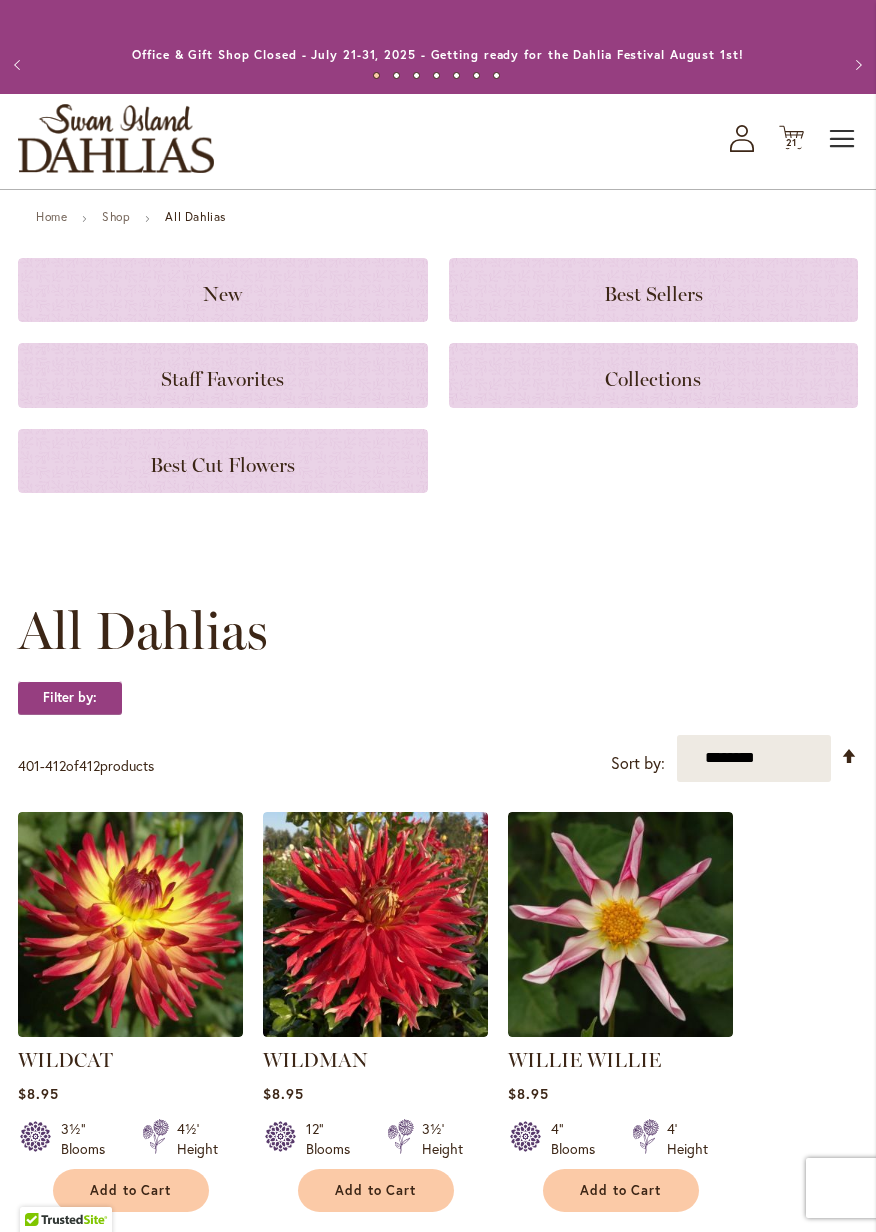click on "Toggle Nav" at bounding box center (843, 139) 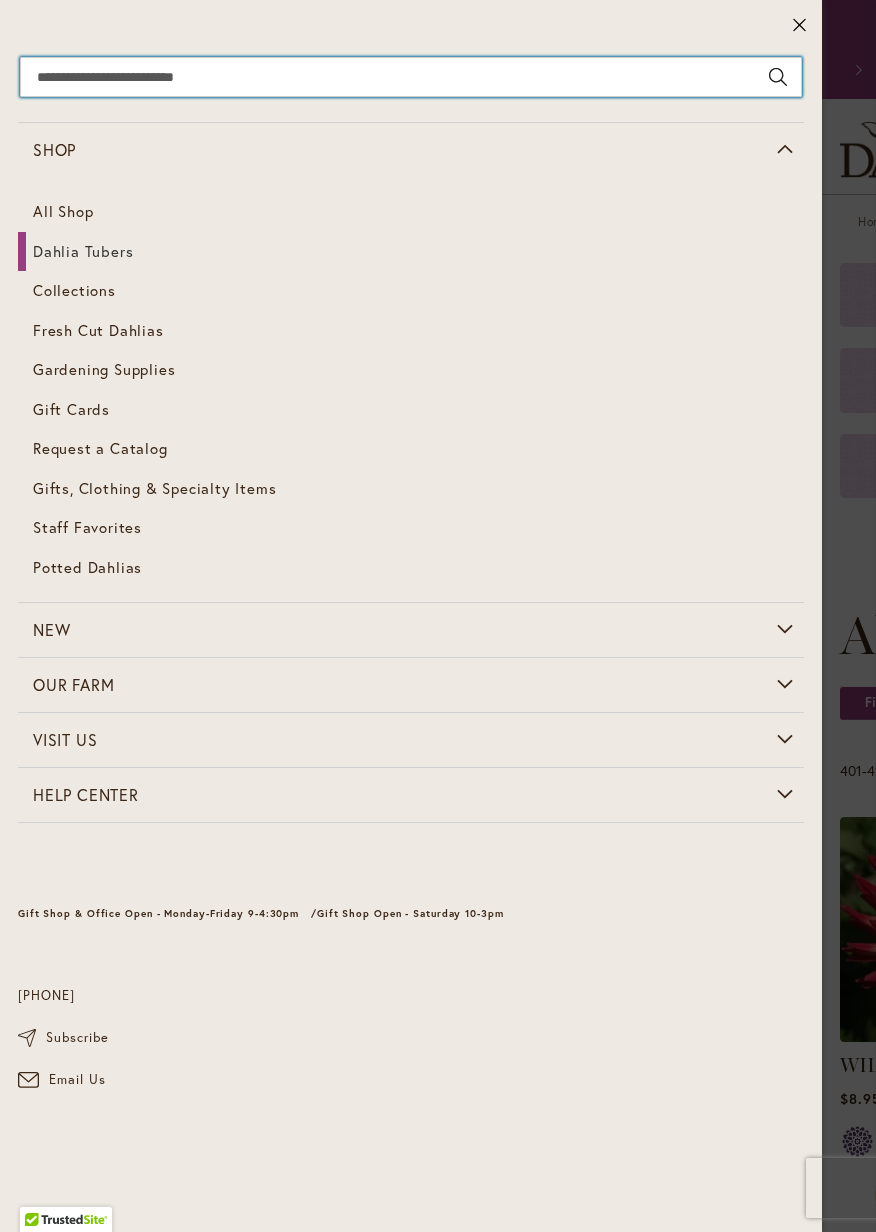 click on "Search" at bounding box center (411, 77) 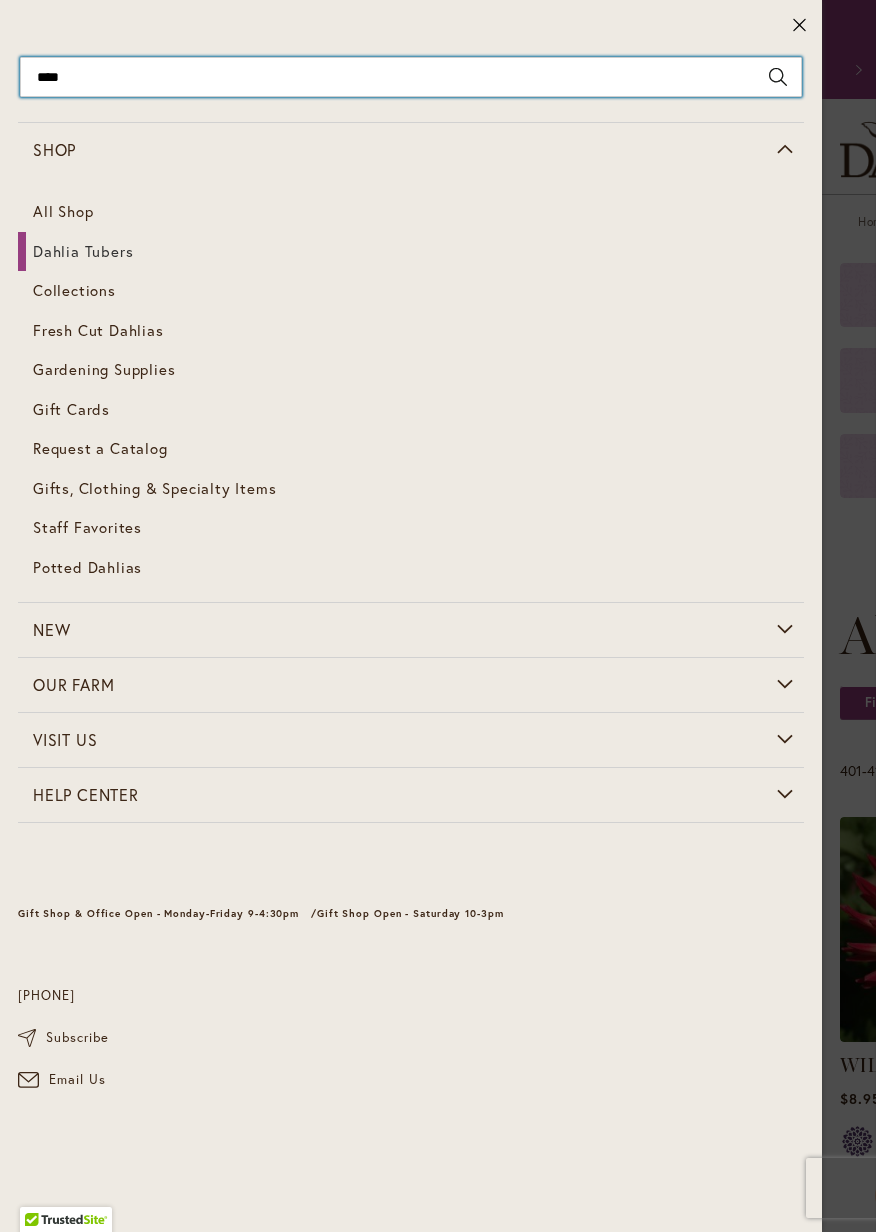 type on "*****" 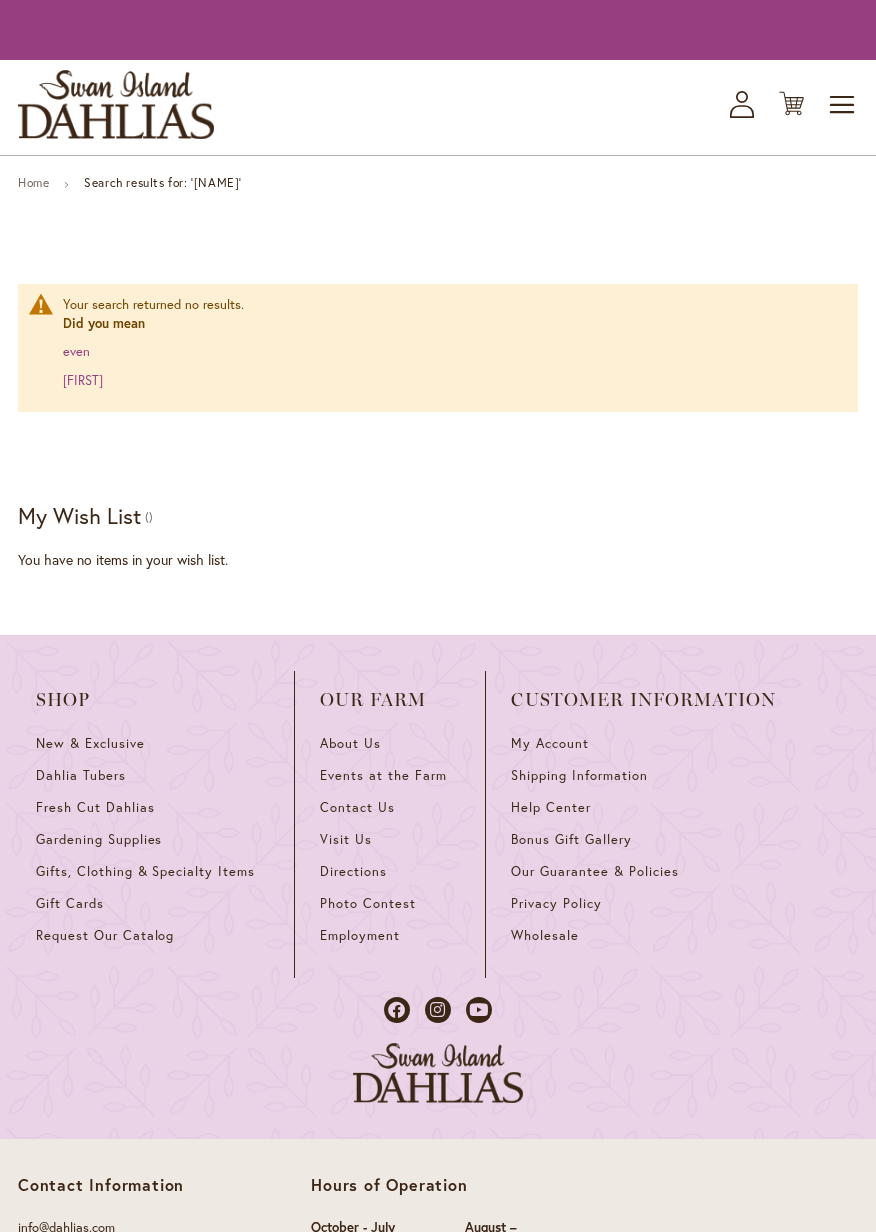 scroll, scrollTop: 0, scrollLeft: 0, axis: both 